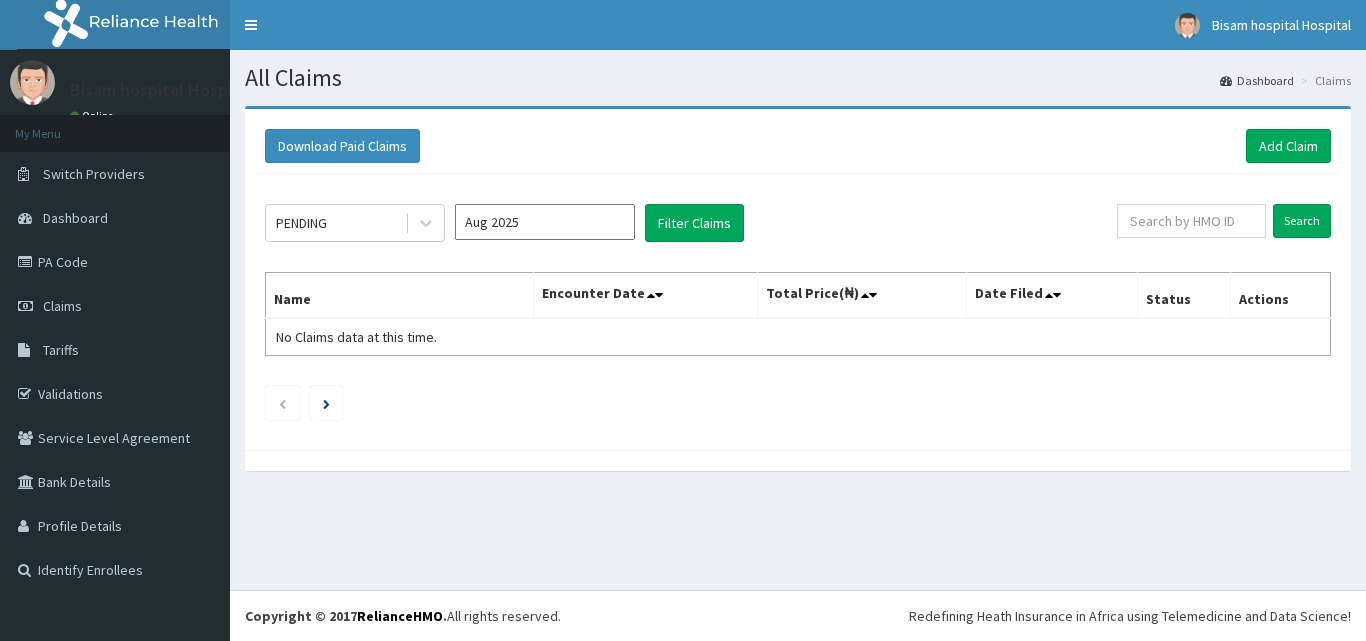 scroll, scrollTop: 0, scrollLeft: 0, axis: both 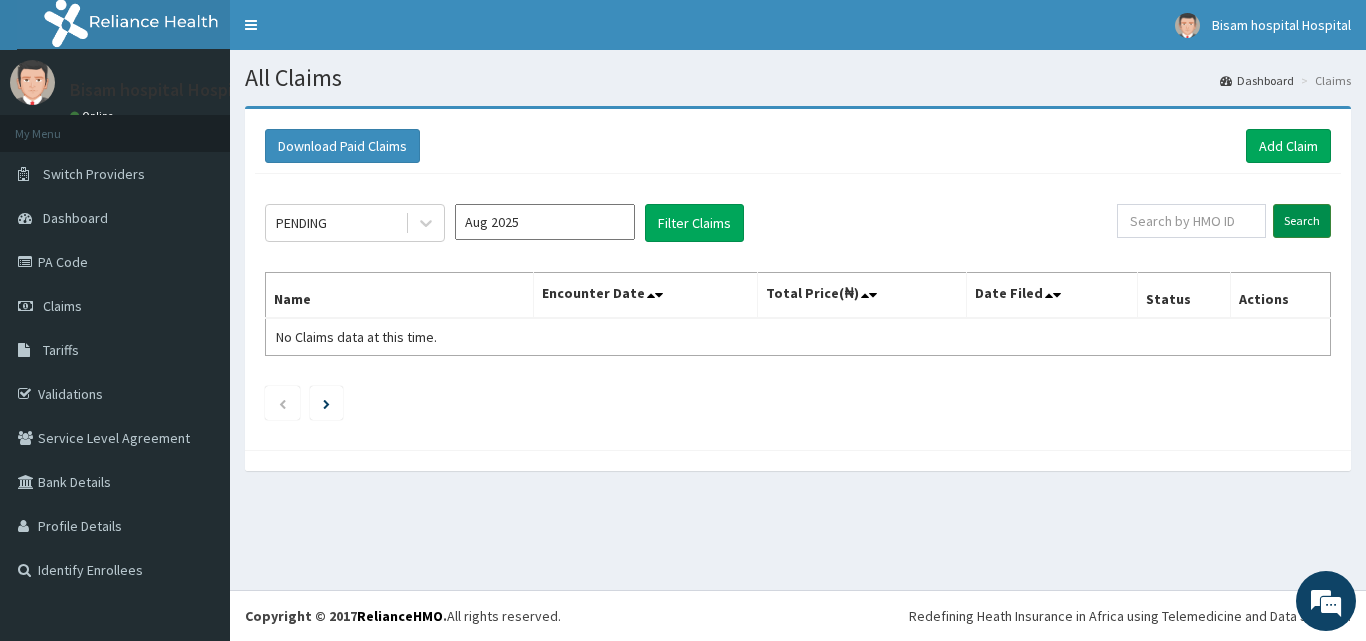 click on "Search" at bounding box center [1302, 221] 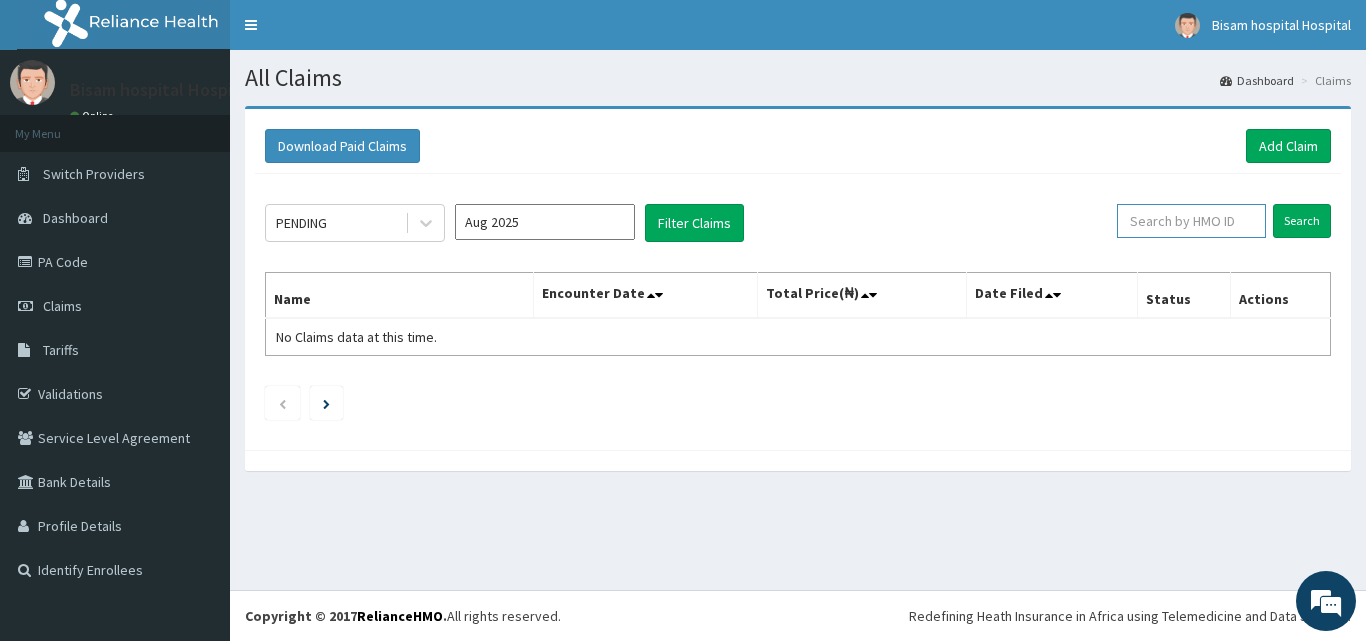 click at bounding box center [1191, 221] 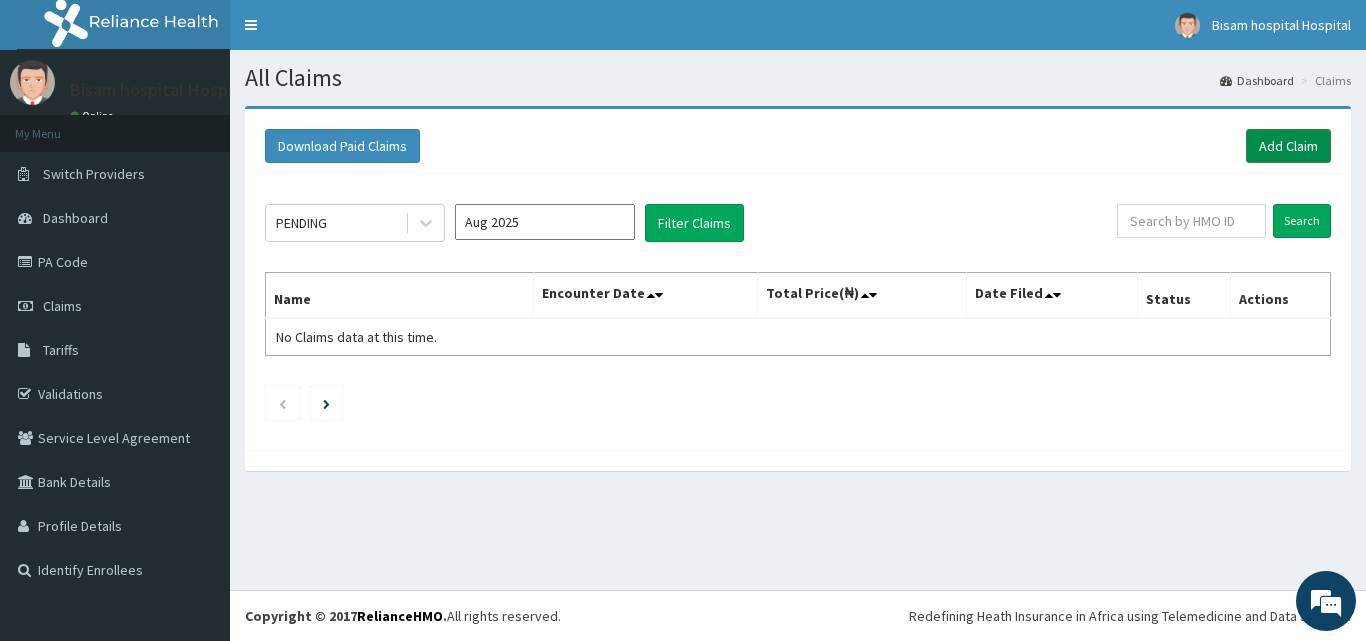 click on "Add Claim" at bounding box center (1288, 146) 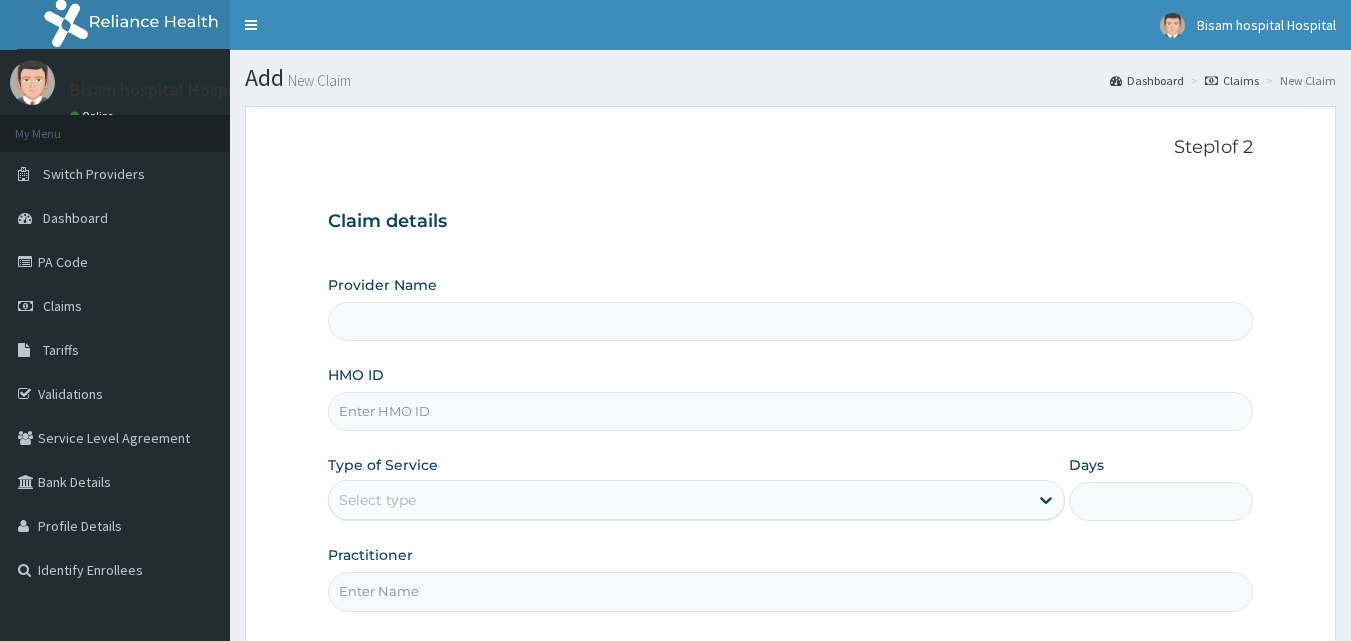 scroll, scrollTop: 0, scrollLeft: 0, axis: both 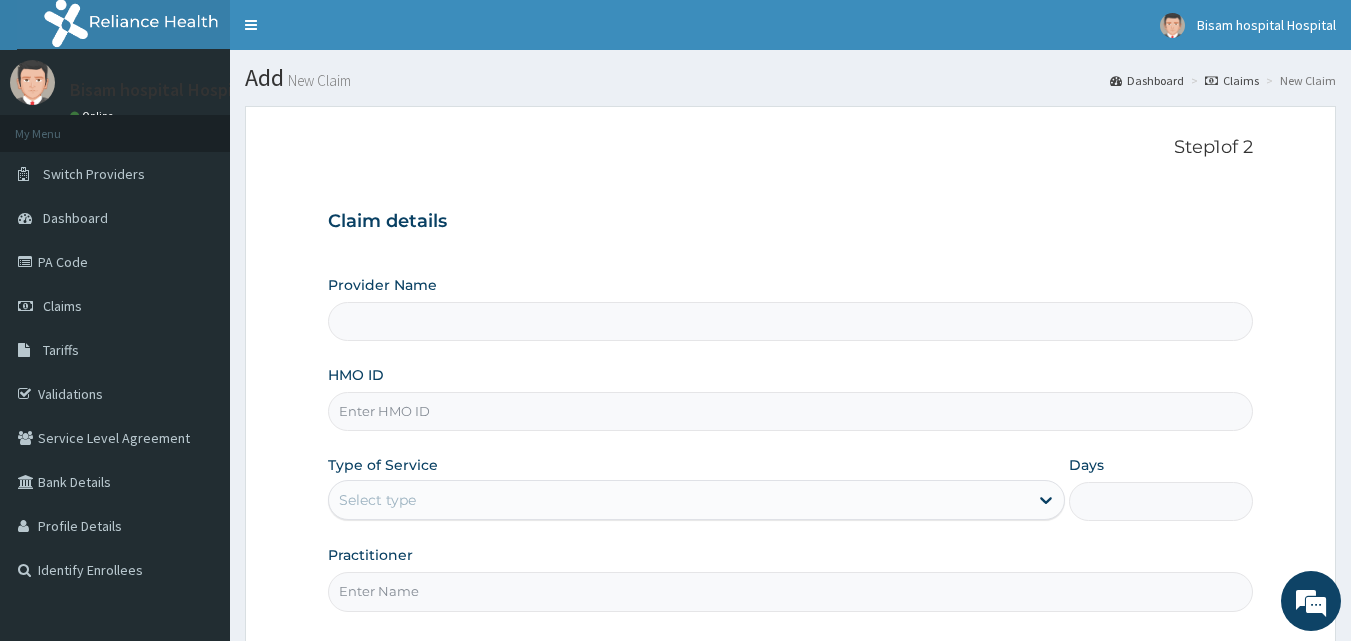 type on "BISAM HOSPITAL" 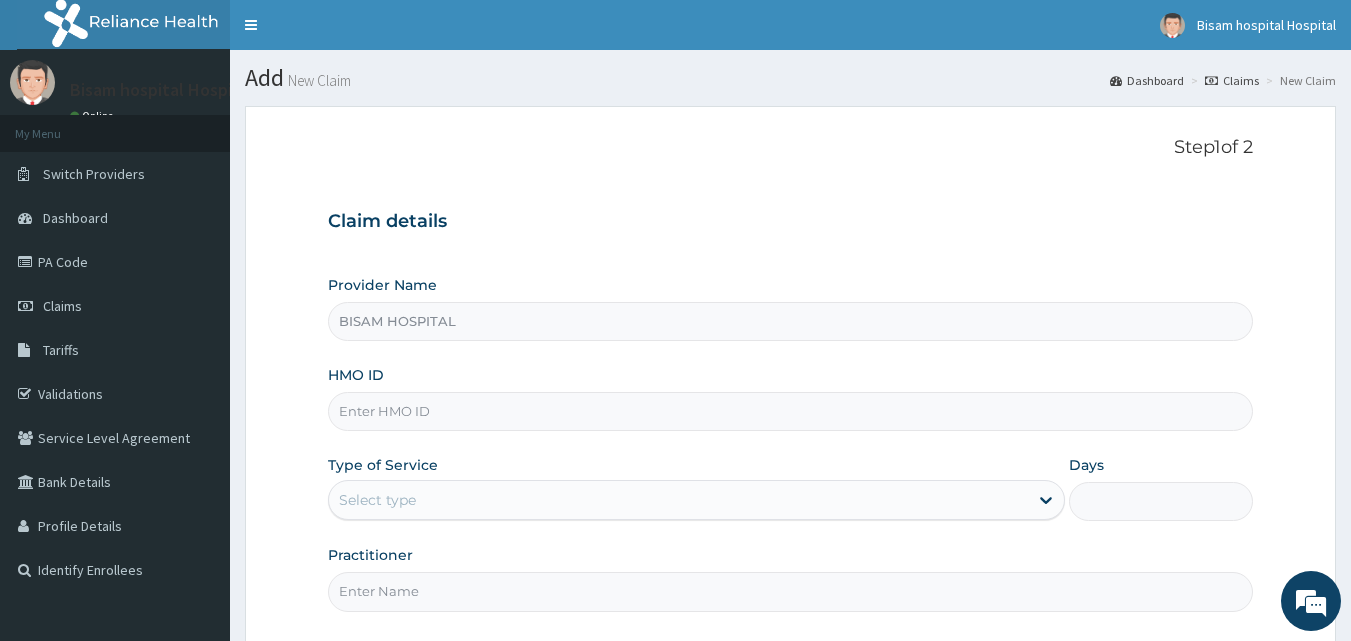 click on "HMO ID" at bounding box center [791, 411] 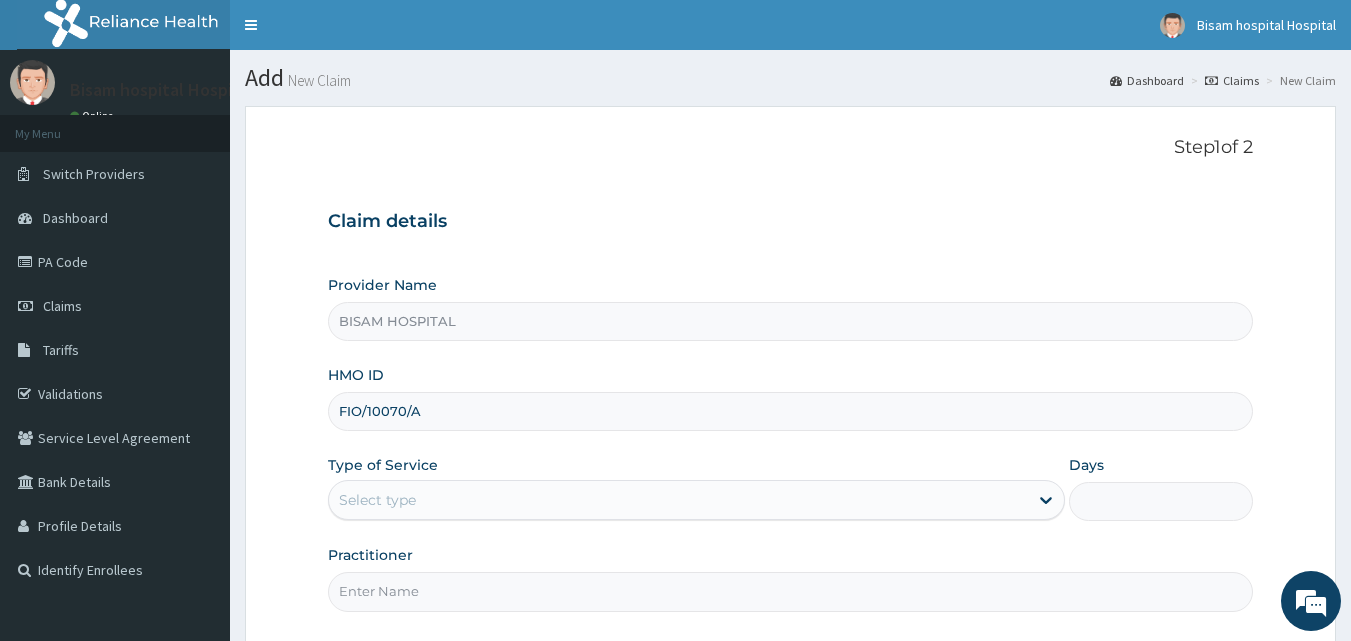 type on "FIO/10070/A" 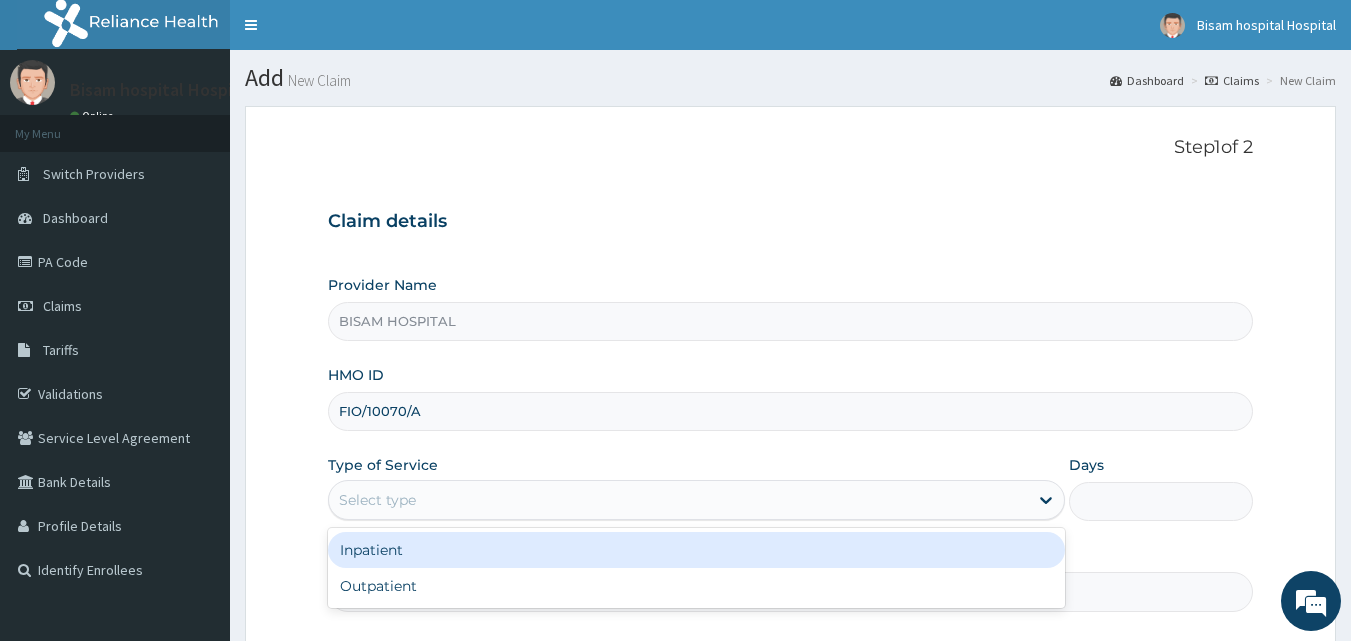 scroll, scrollTop: 0, scrollLeft: 0, axis: both 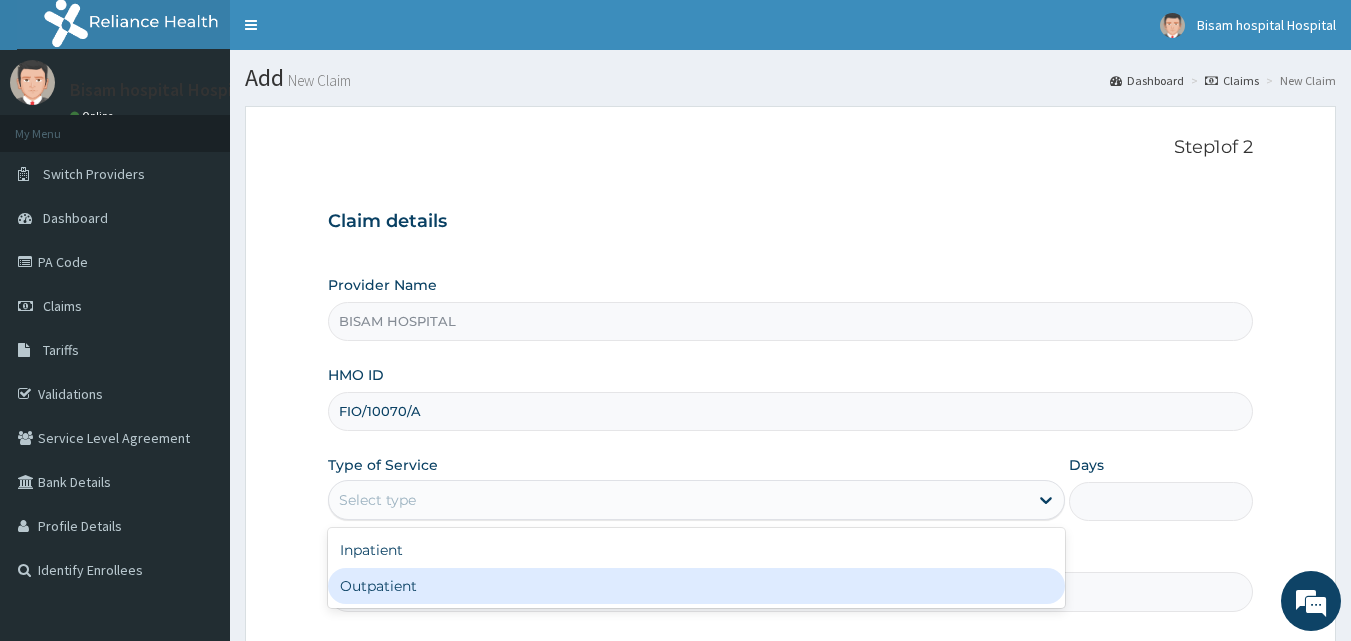 click on "Outpatient" at bounding box center [696, 586] 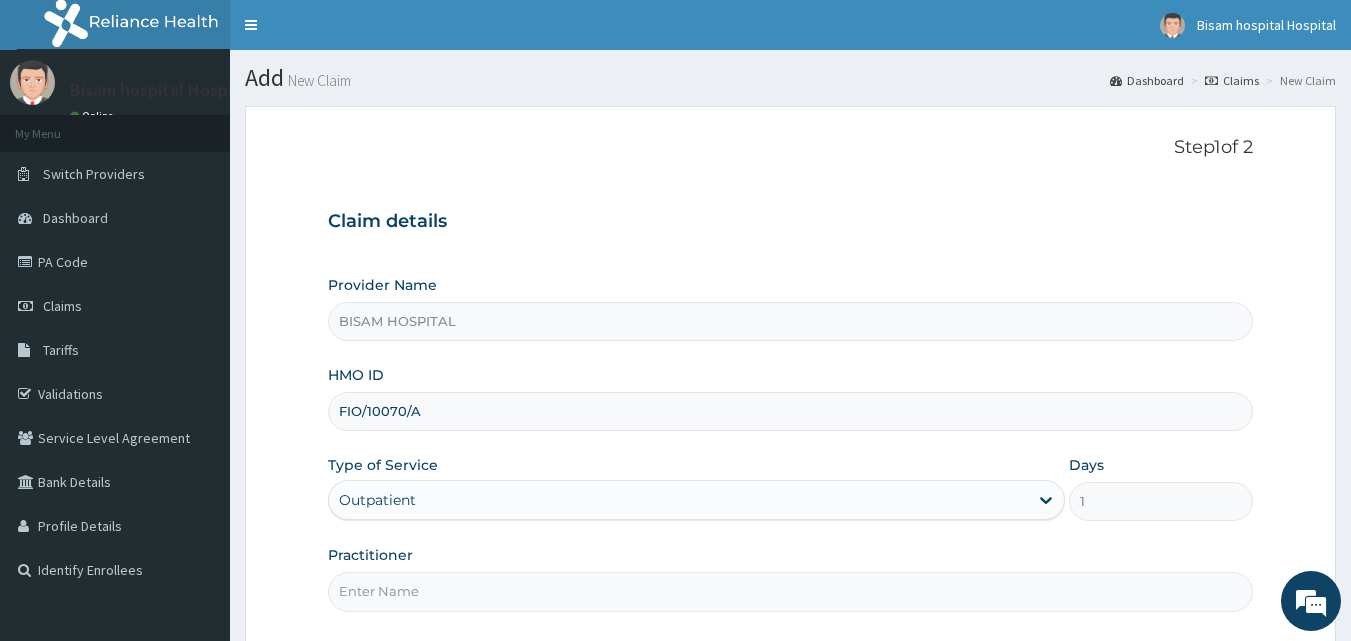 scroll, scrollTop: 83, scrollLeft: 0, axis: vertical 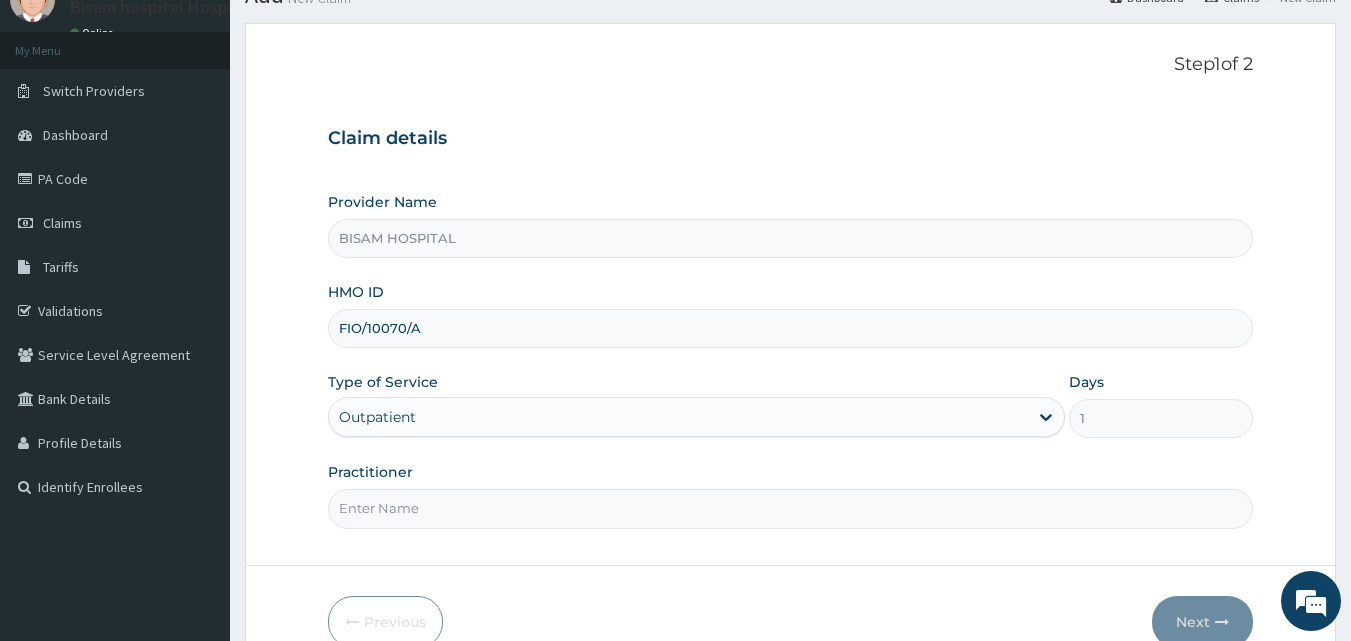 click on "Practitioner" at bounding box center (791, 508) 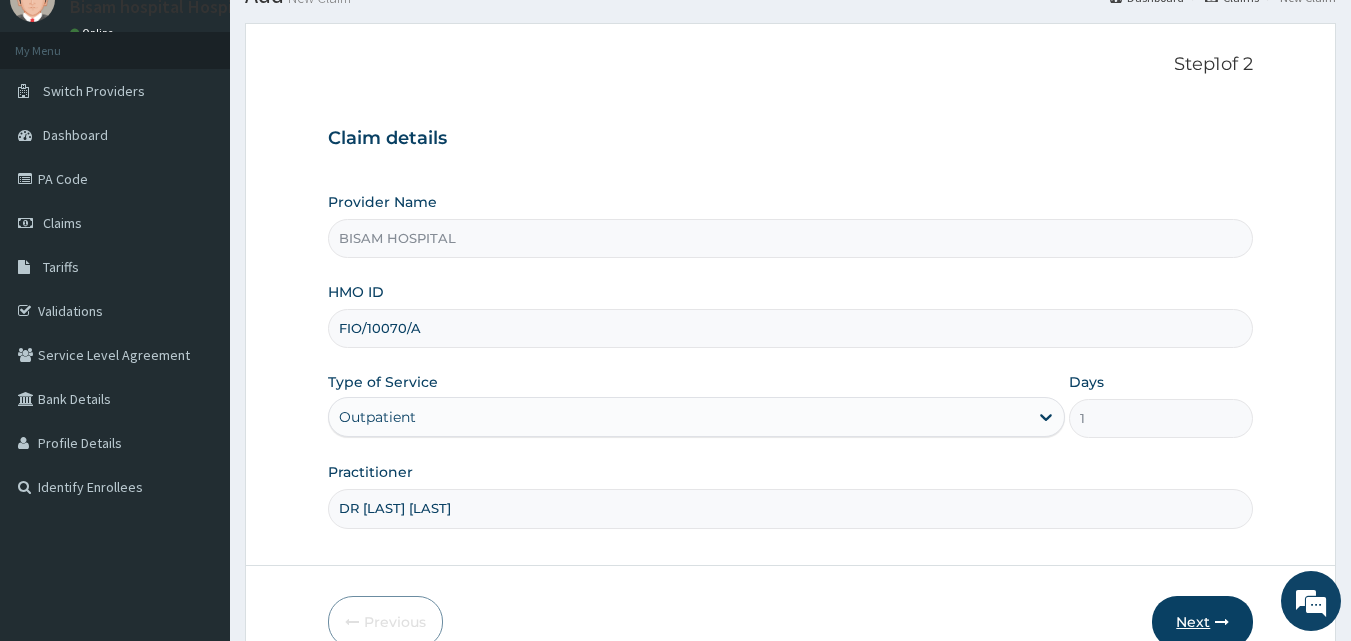 click on "Next" at bounding box center (1202, 622) 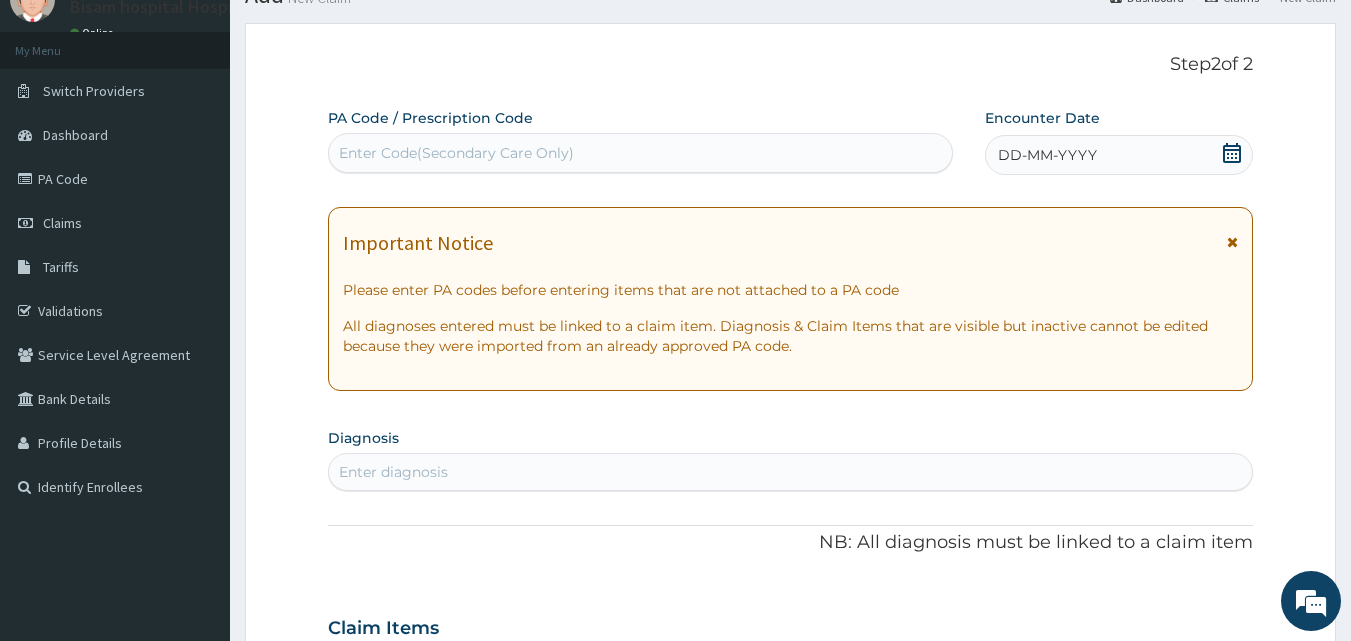 click 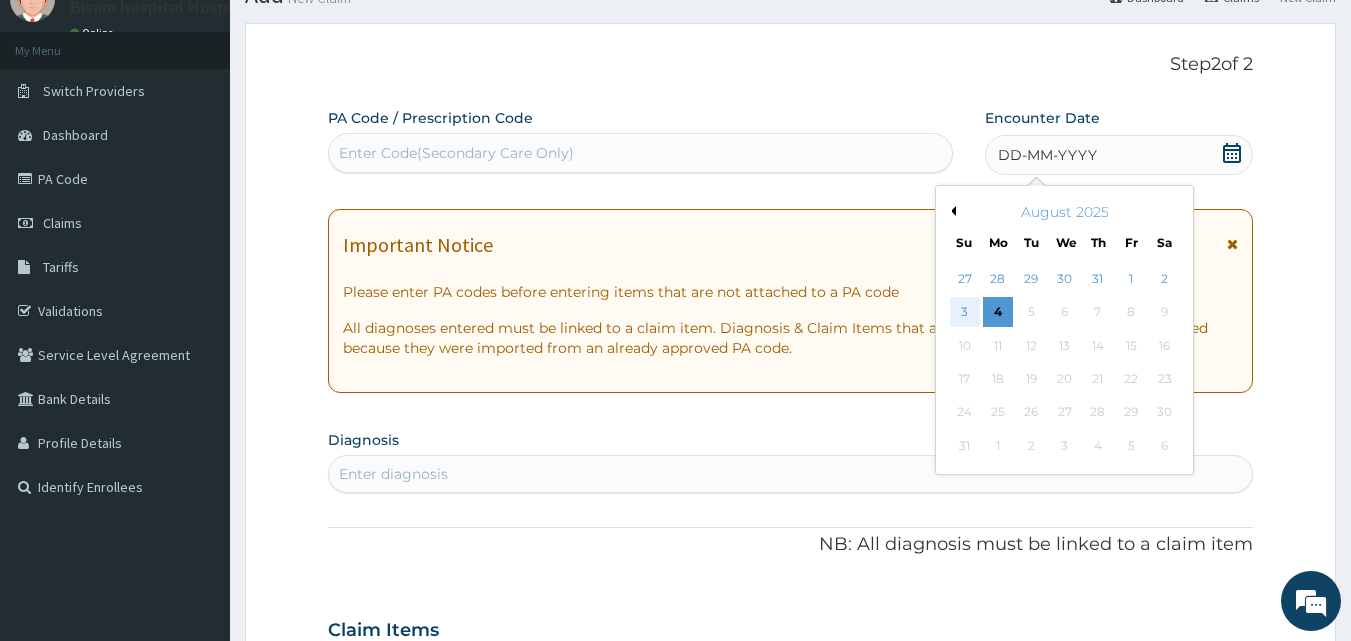 click on "3" at bounding box center (965, 313) 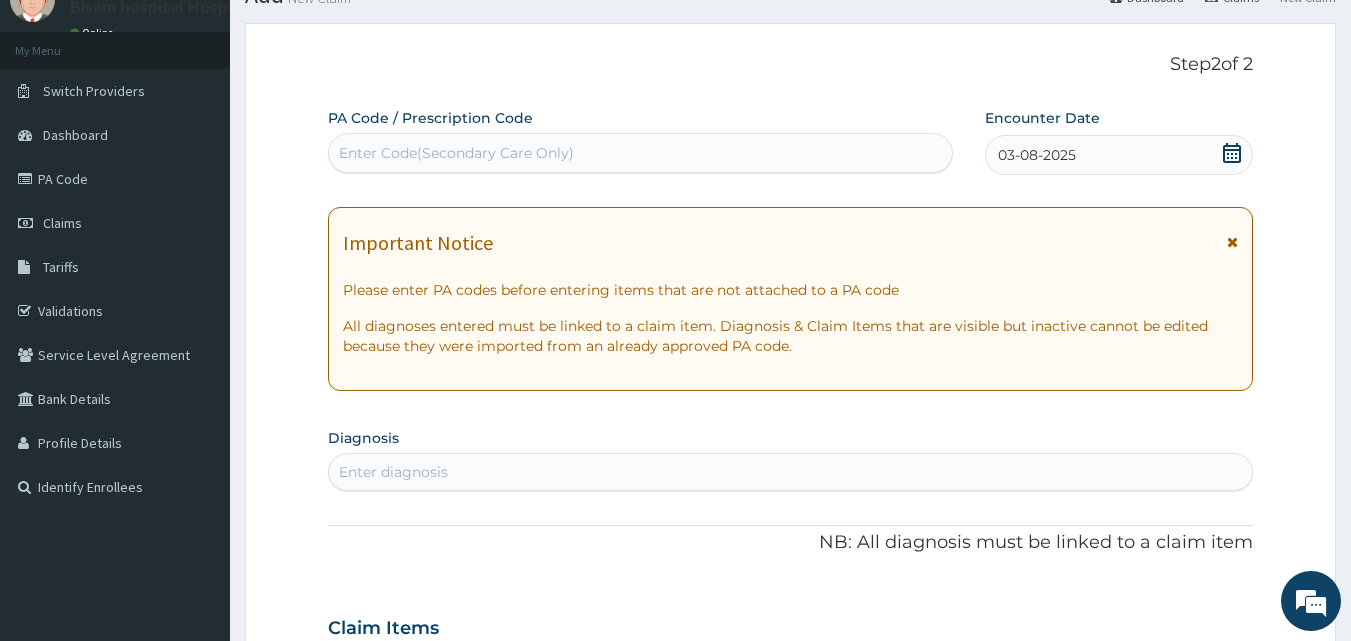 click on "Enter diagnosis" at bounding box center (791, 472) 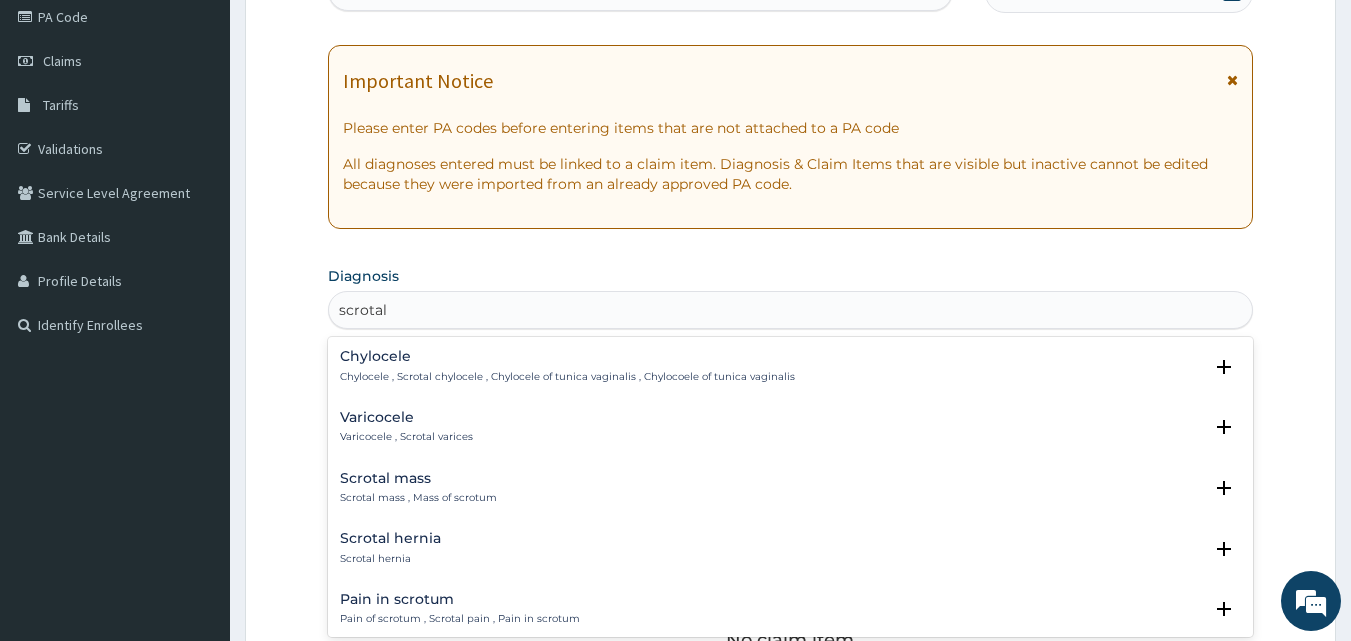 scroll, scrollTop: 316, scrollLeft: 0, axis: vertical 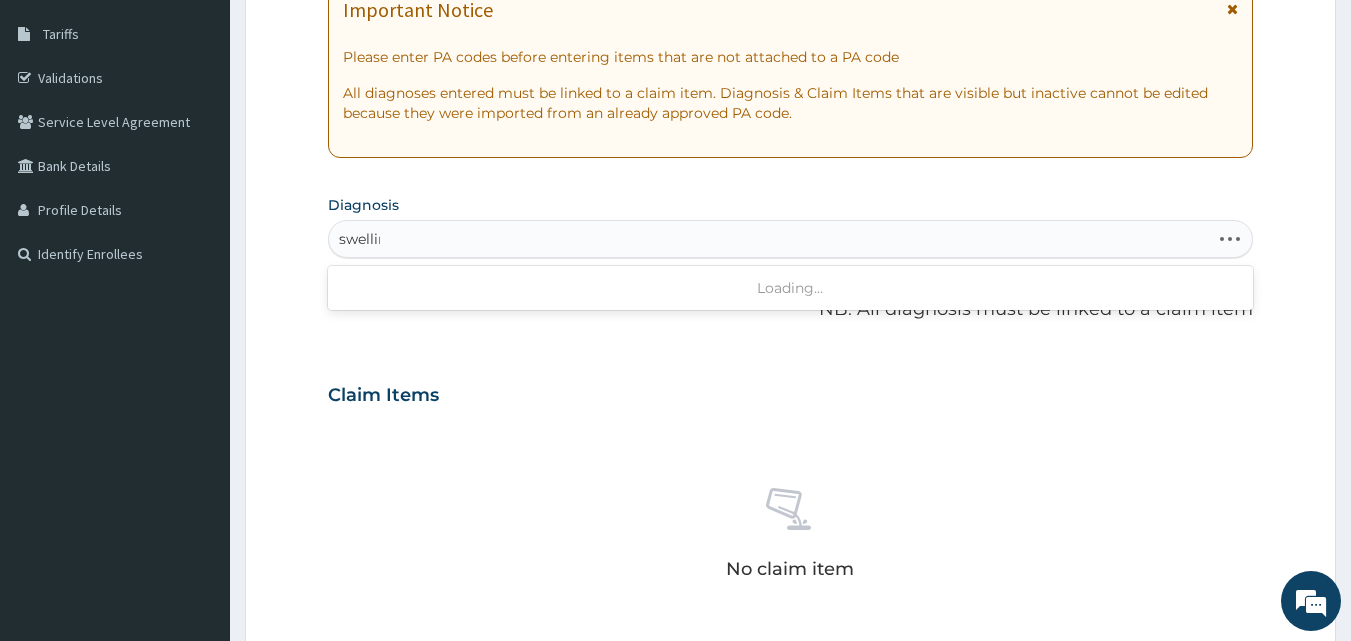 type on "swelling" 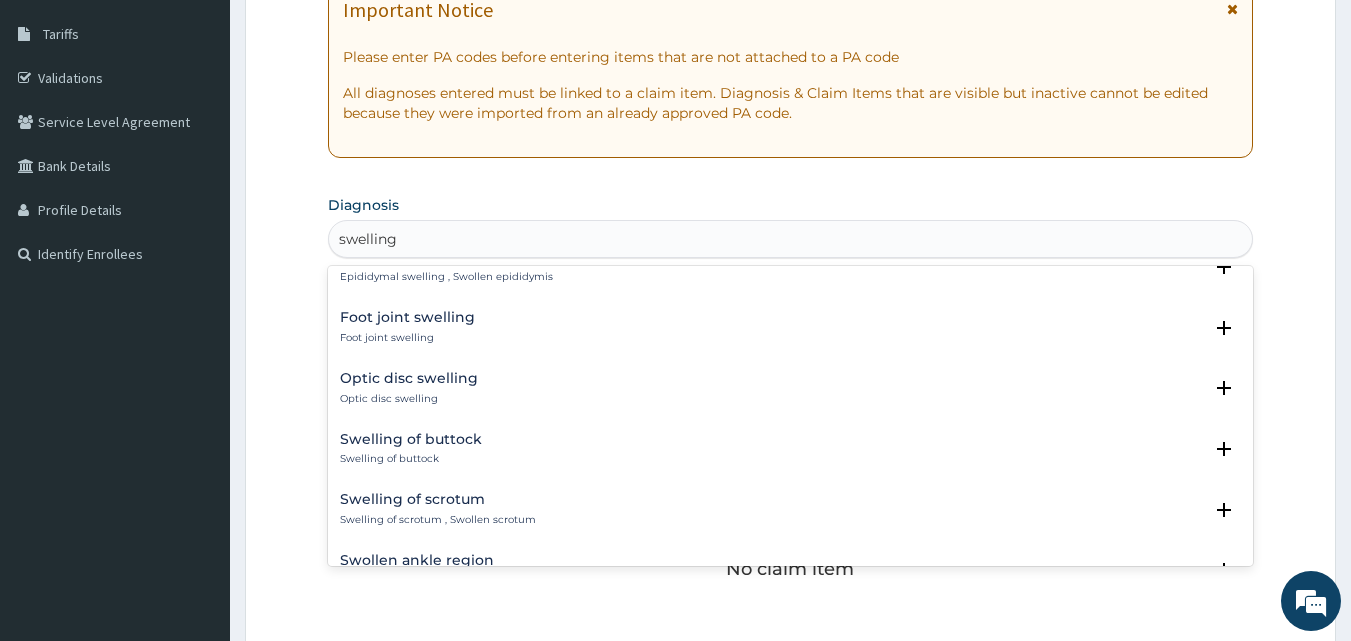 scroll, scrollTop: 2680, scrollLeft: 0, axis: vertical 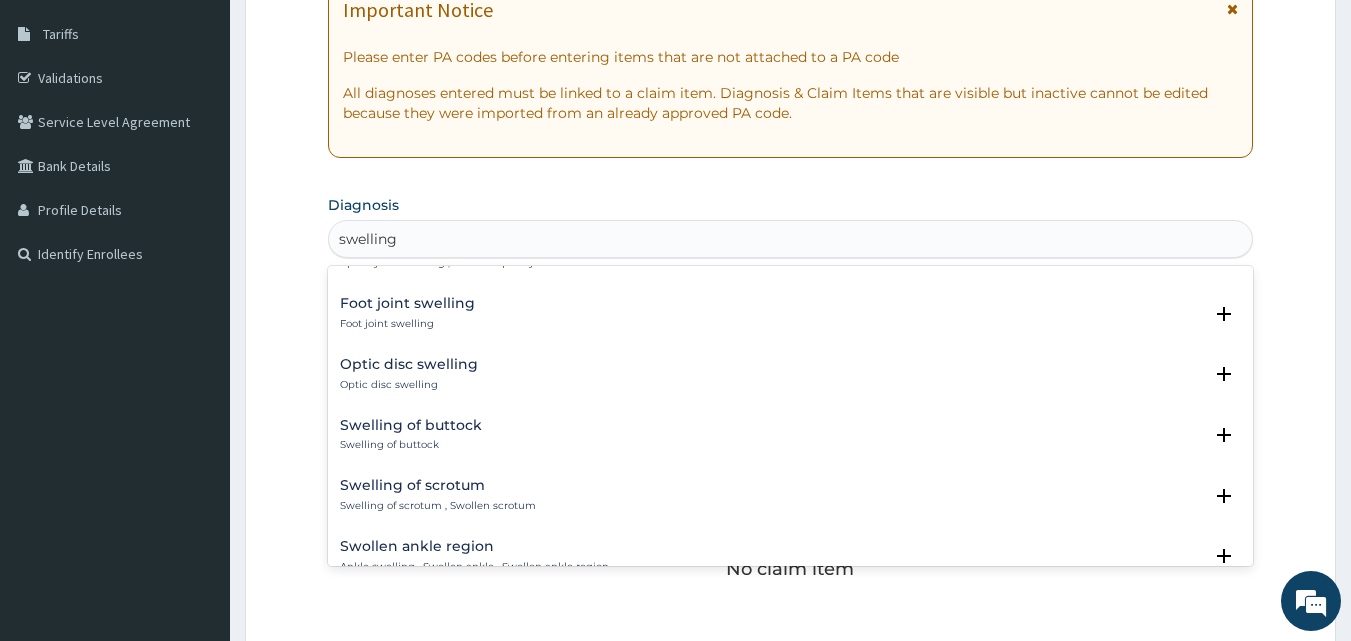 click on "Swelling of scrotum , Swollen scrotum" at bounding box center (438, 506) 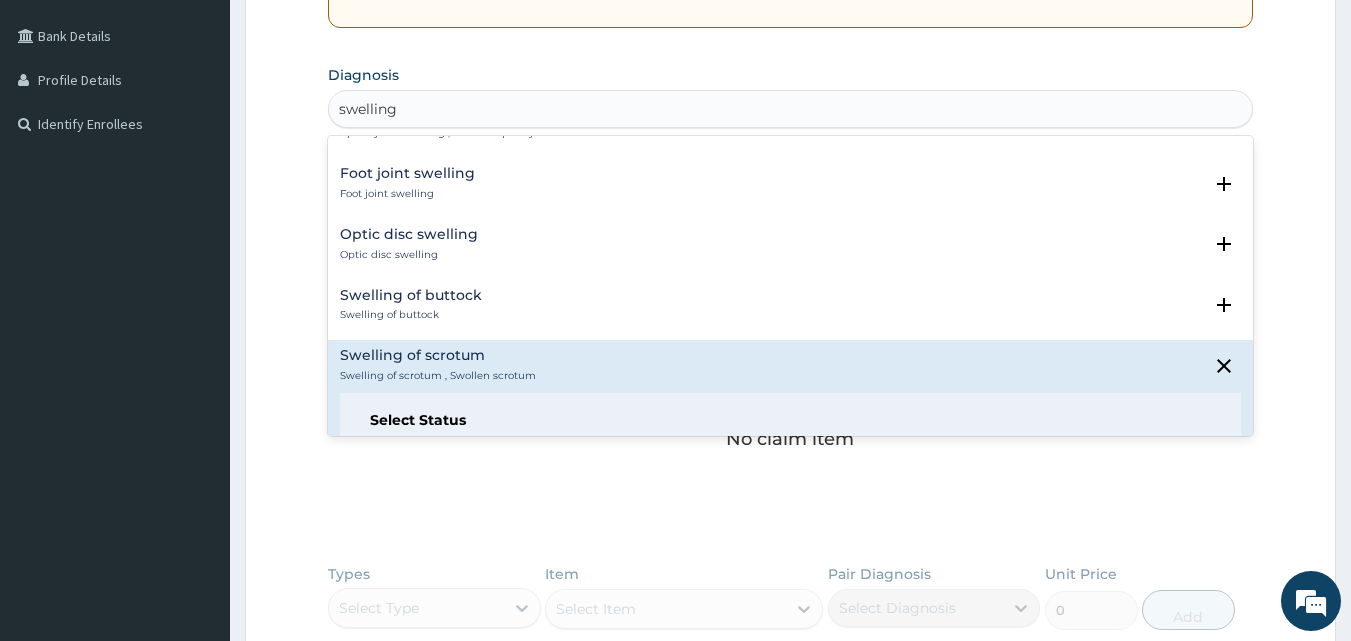 scroll, scrollTop: 475, scrollLeft: 0, axis: vertical 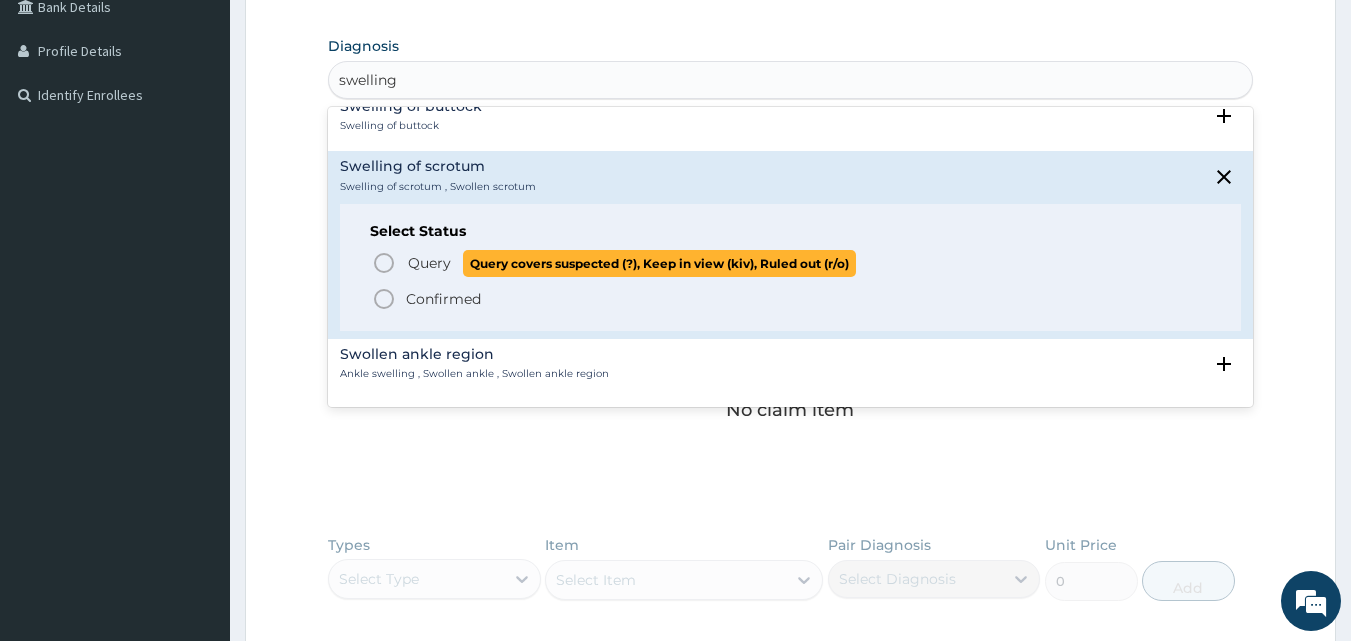 click 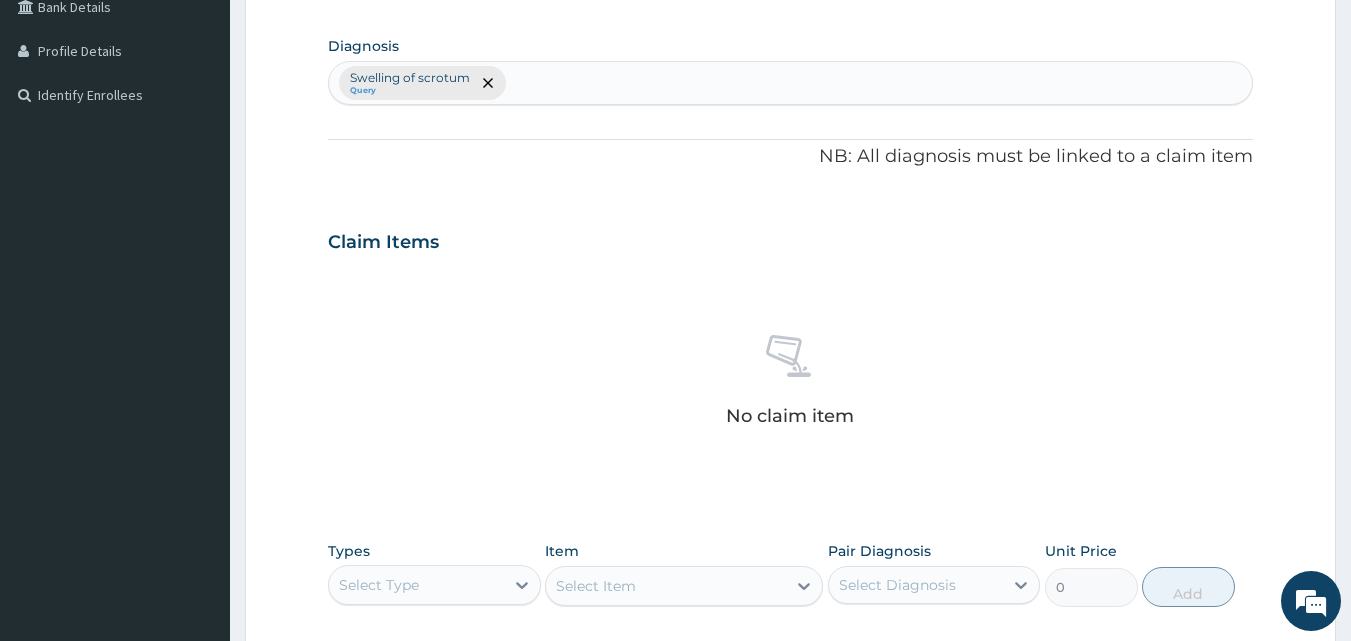 click on "Query" at bounding box center (410, 91) 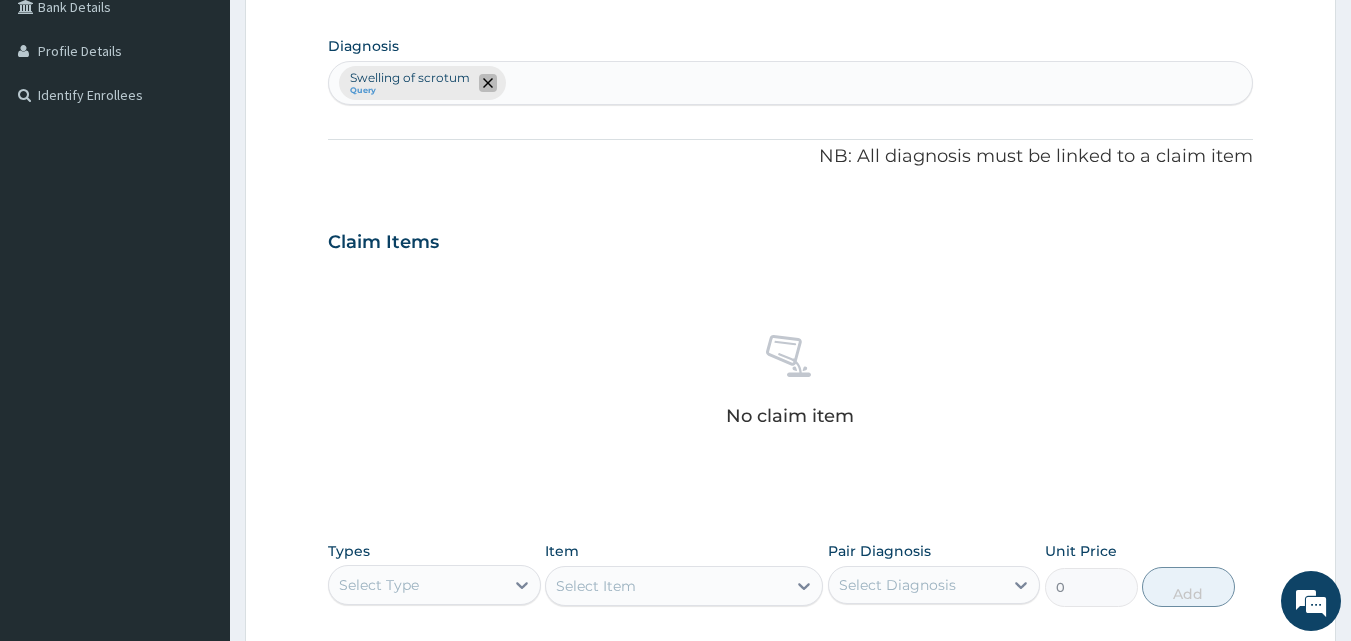 click 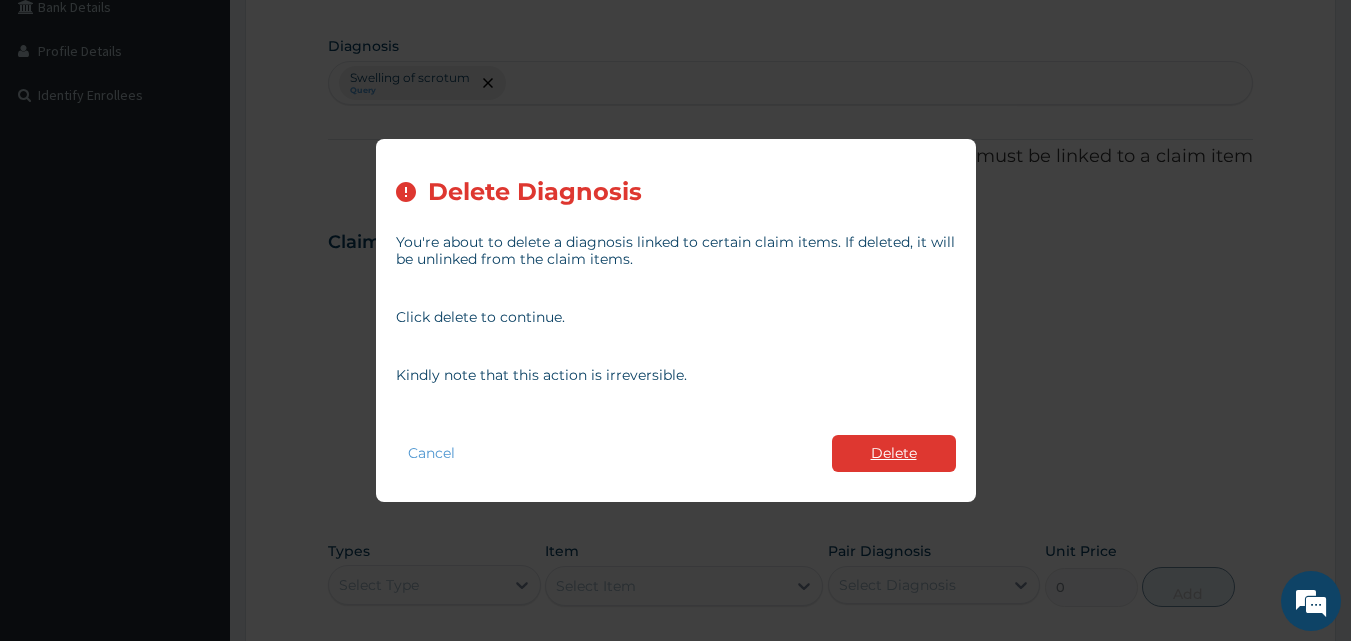 click on "Delete" at bounding box center [894, 453] 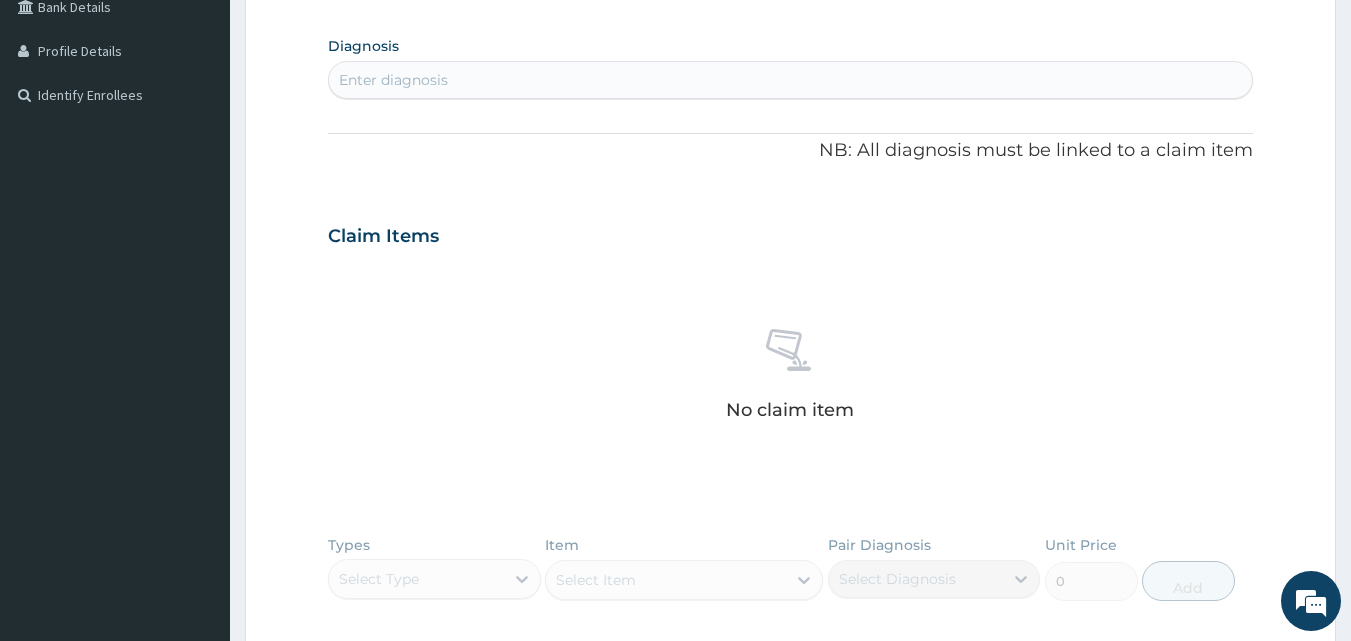 click on "Enter diagnosis" at bounding box center [791, 80] 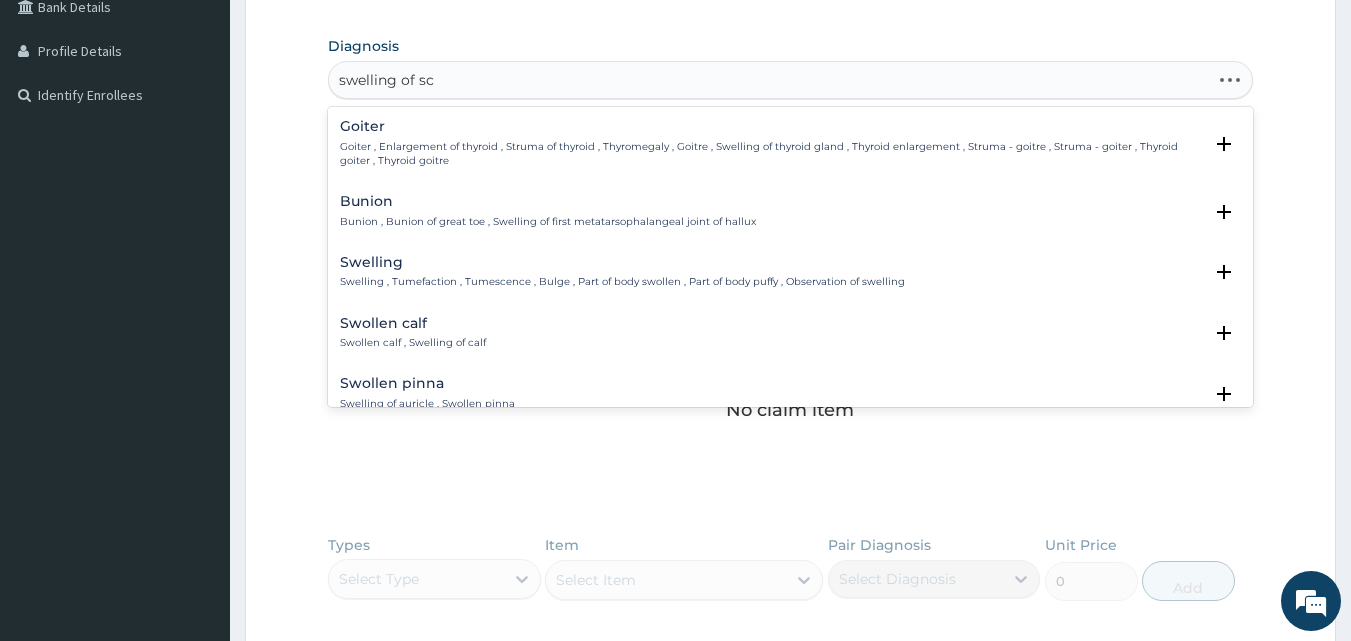 type on "swelling of scr" 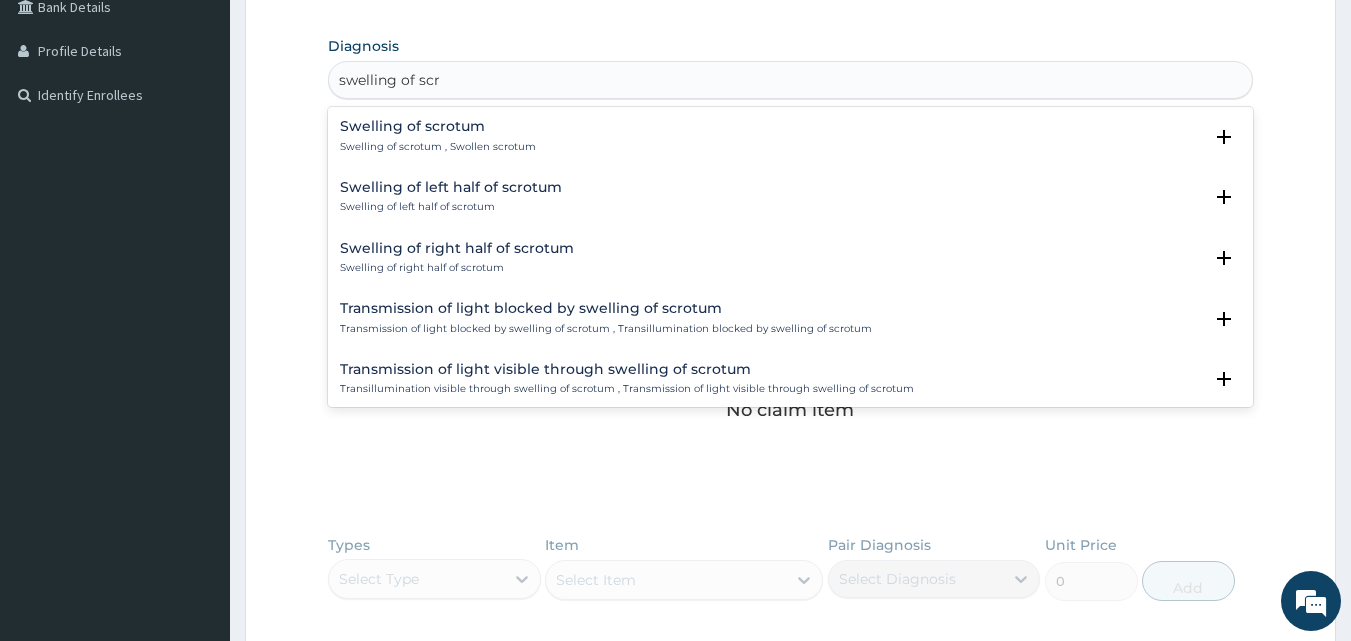 click on "Swelling of scrotum" at bounding box center (438, 126) 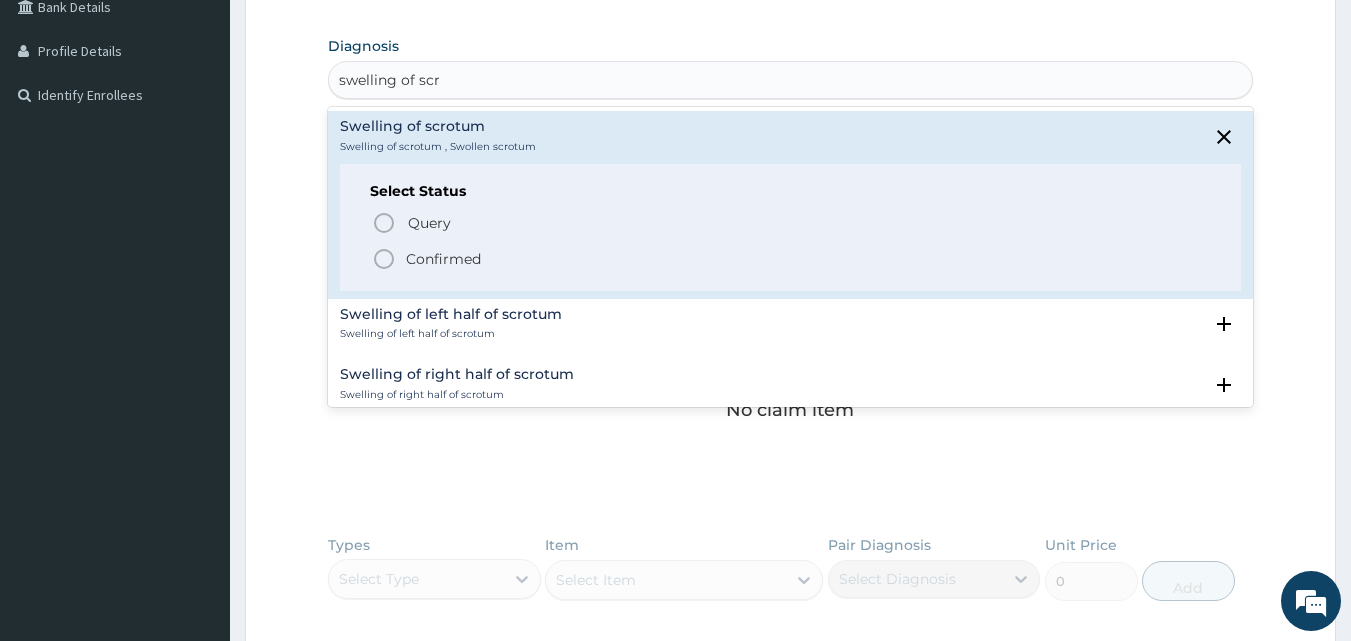click 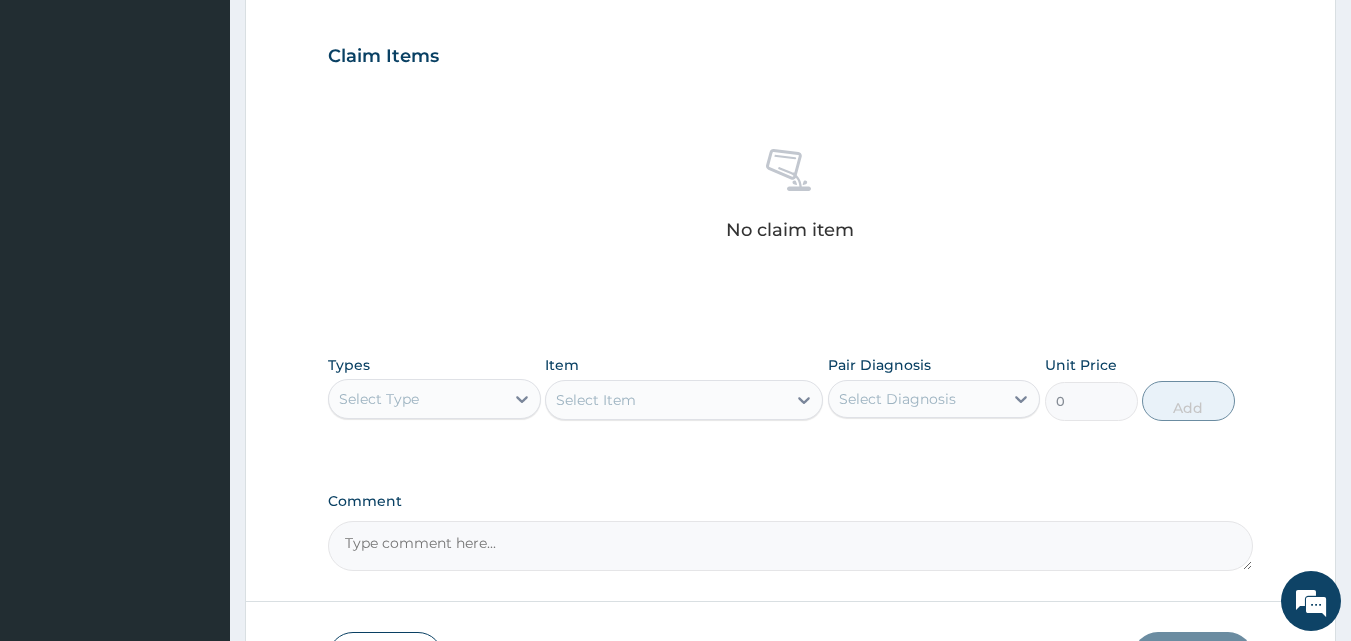 scroll, scrollTop: 677, scrollLeft: 0, axis: vertical 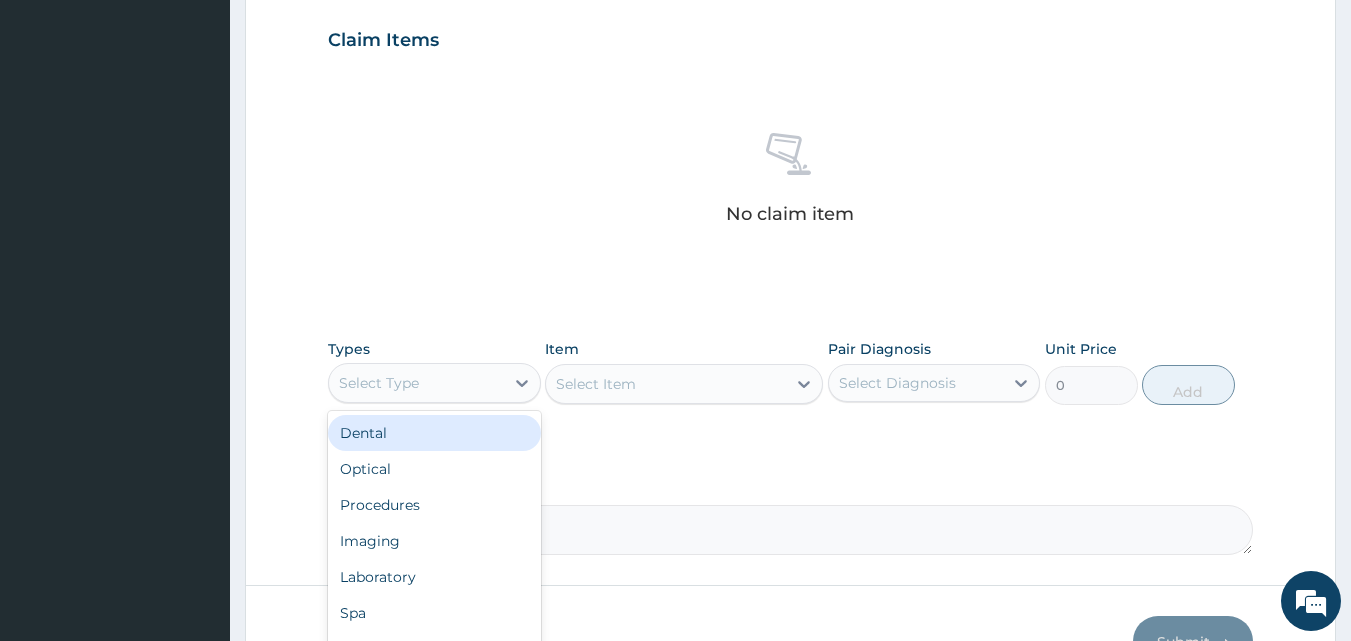 click on "Select Type" at bounding box center [416, 383] 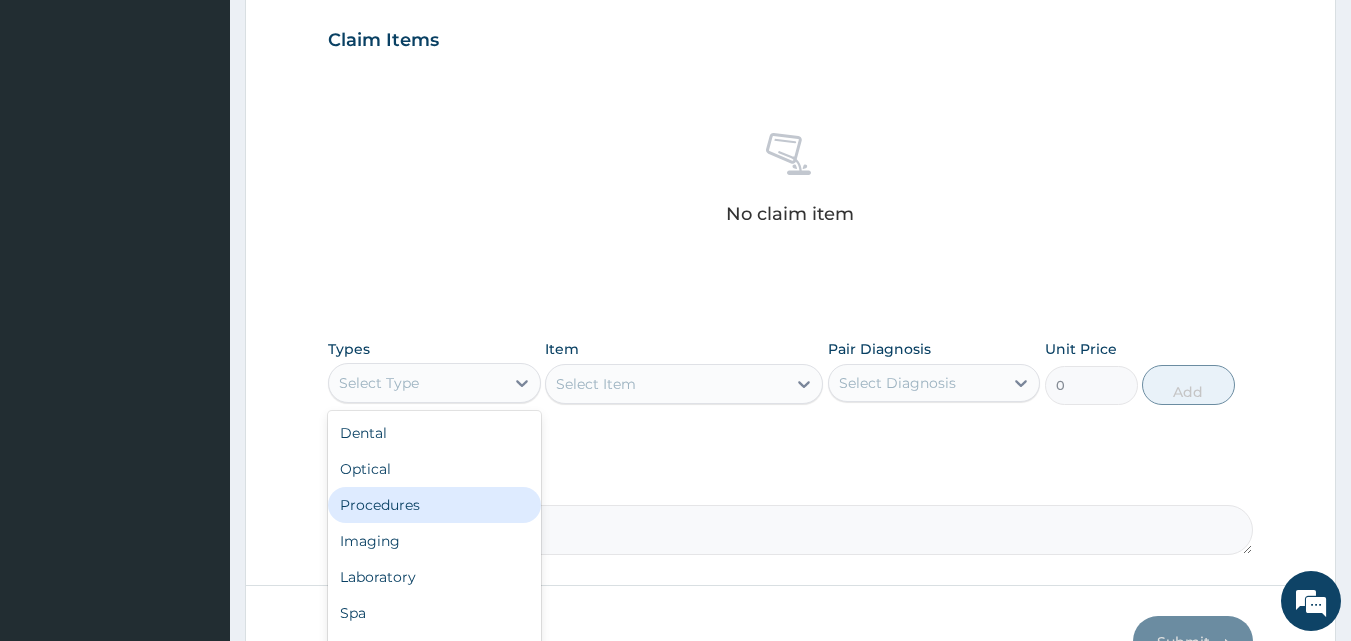 click on "Procedures" at bounding box center [434, 505] 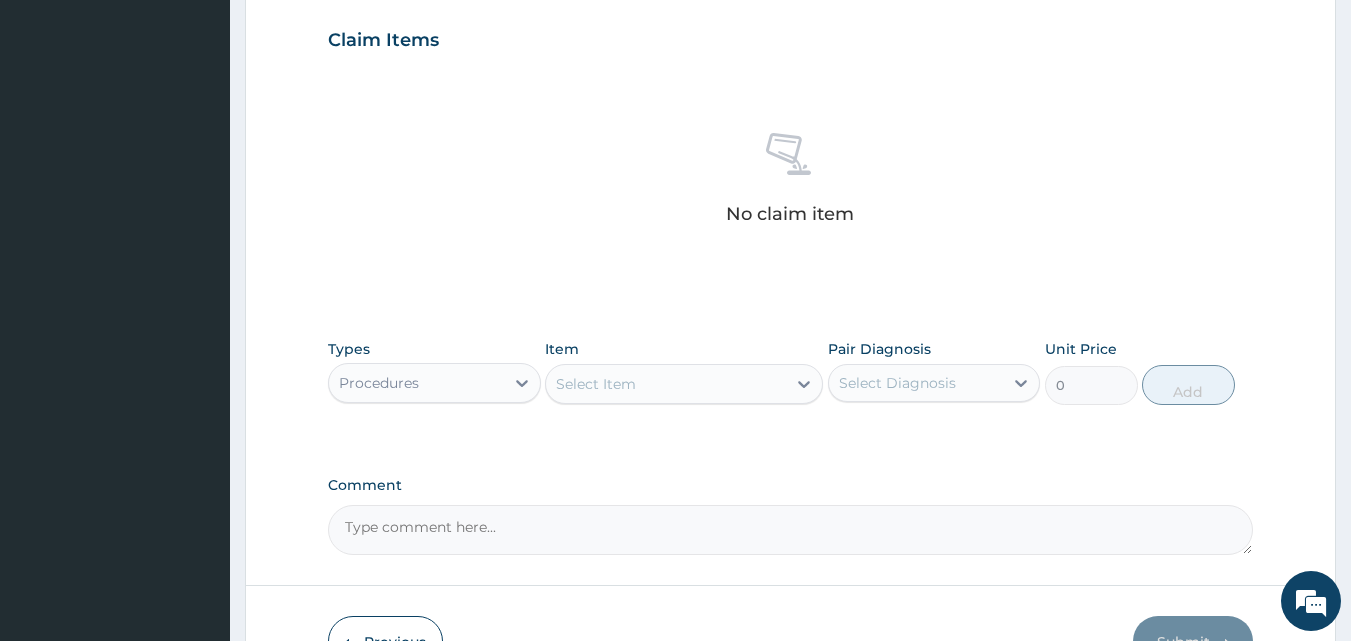 click 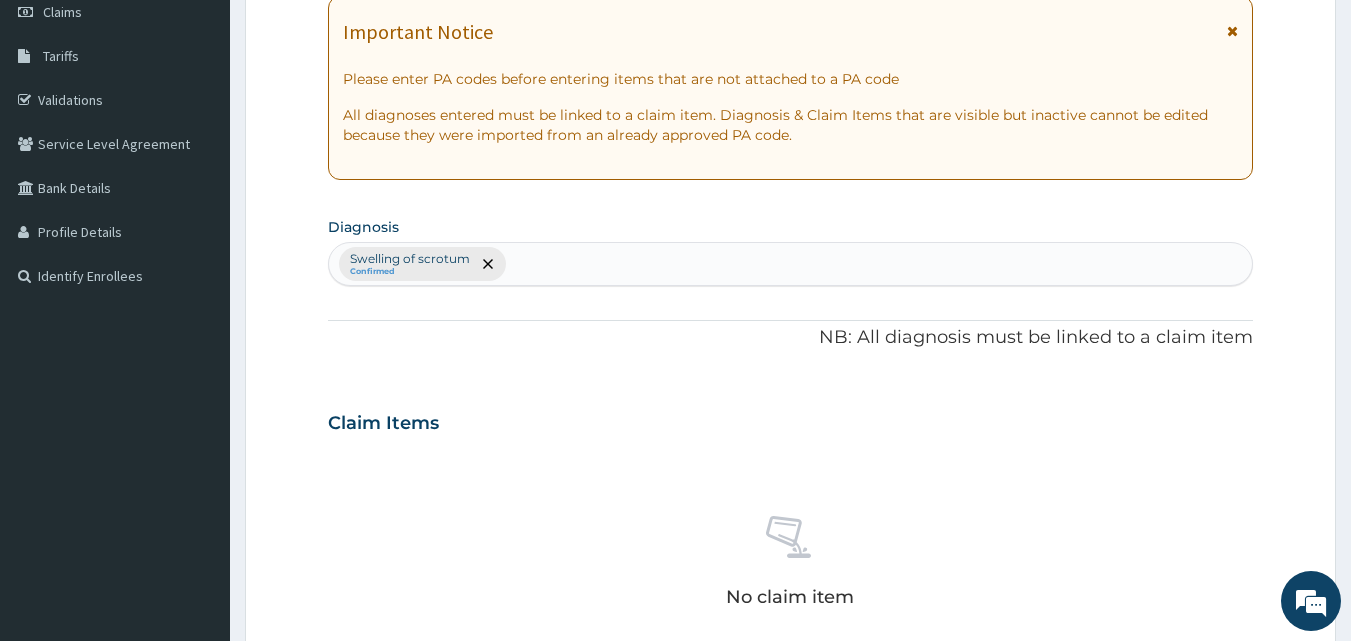 scroll, scrollTop: 163, scrollLeft: 0, axis: vertical 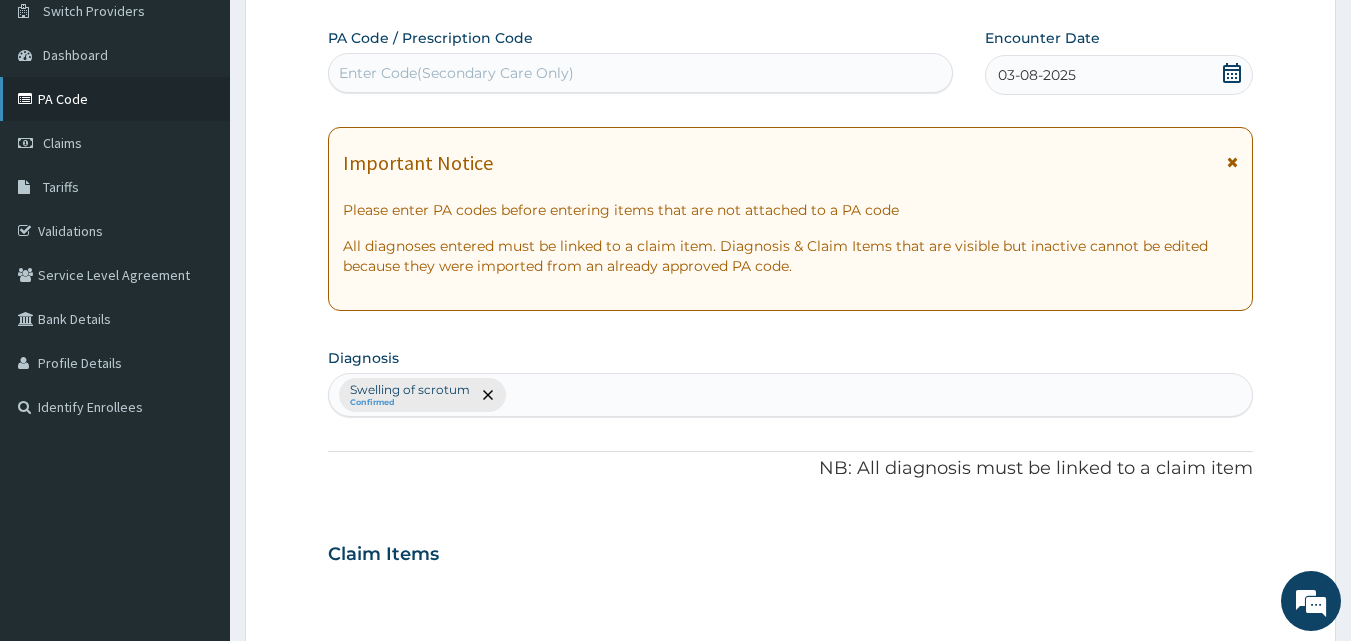 type on "gene" 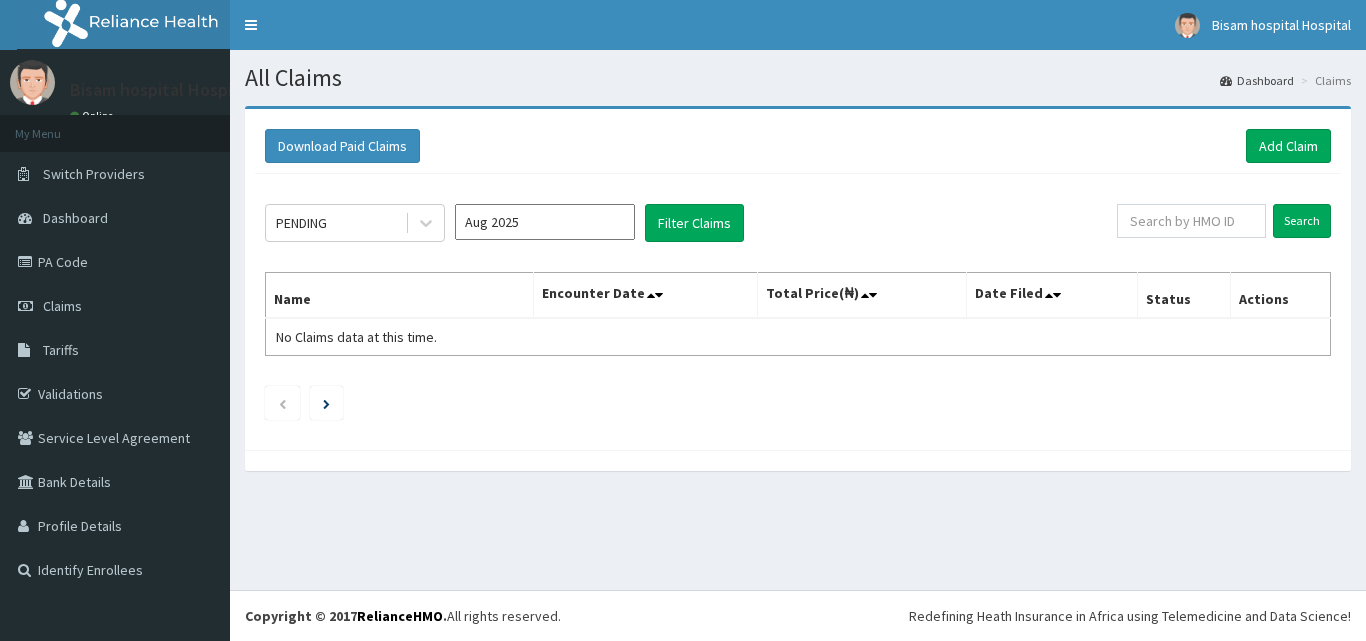 scroll, scrollTop: 0, scrollLeft: 0, axis: both 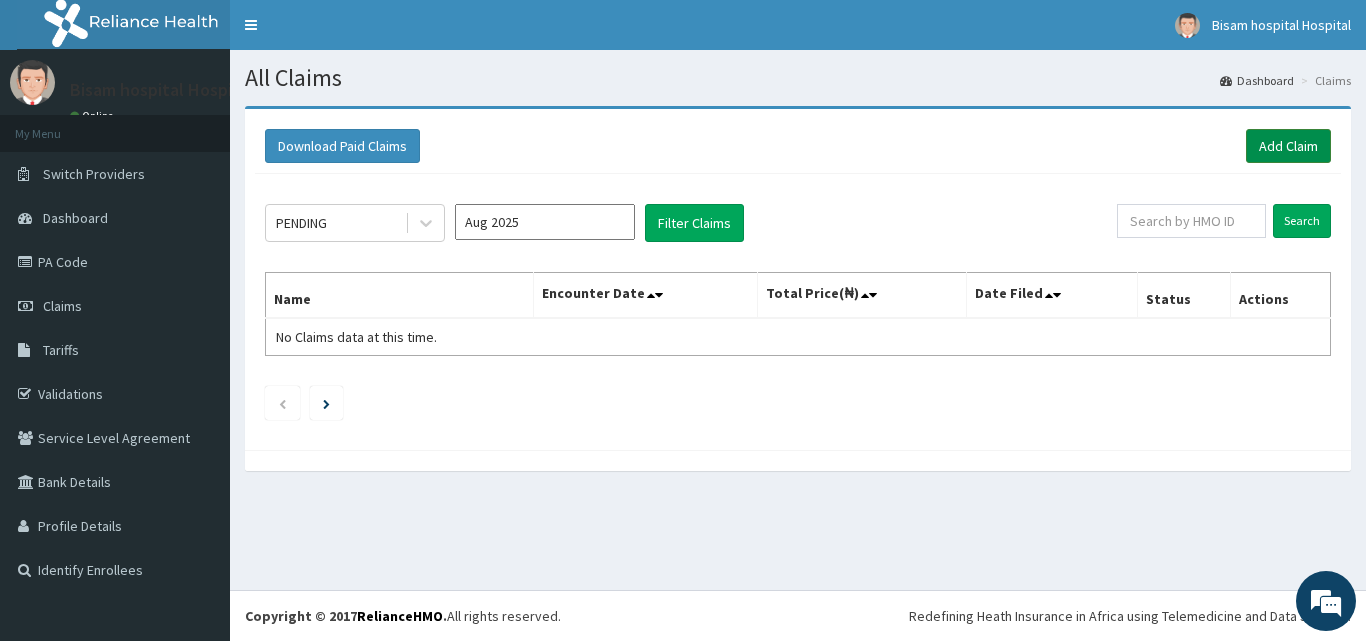 click on "Add Claim" at bounding box center (1288, 146) 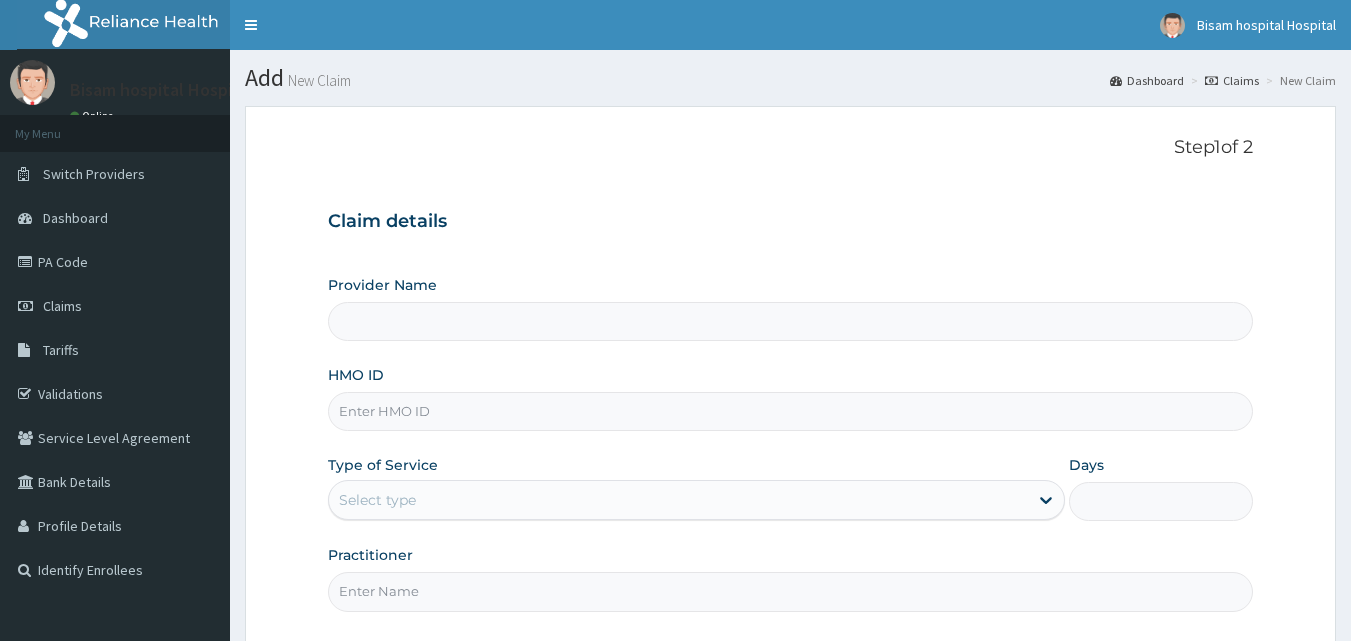 scroll, scrollTop: 0, scrollLeft: 0, axis: both 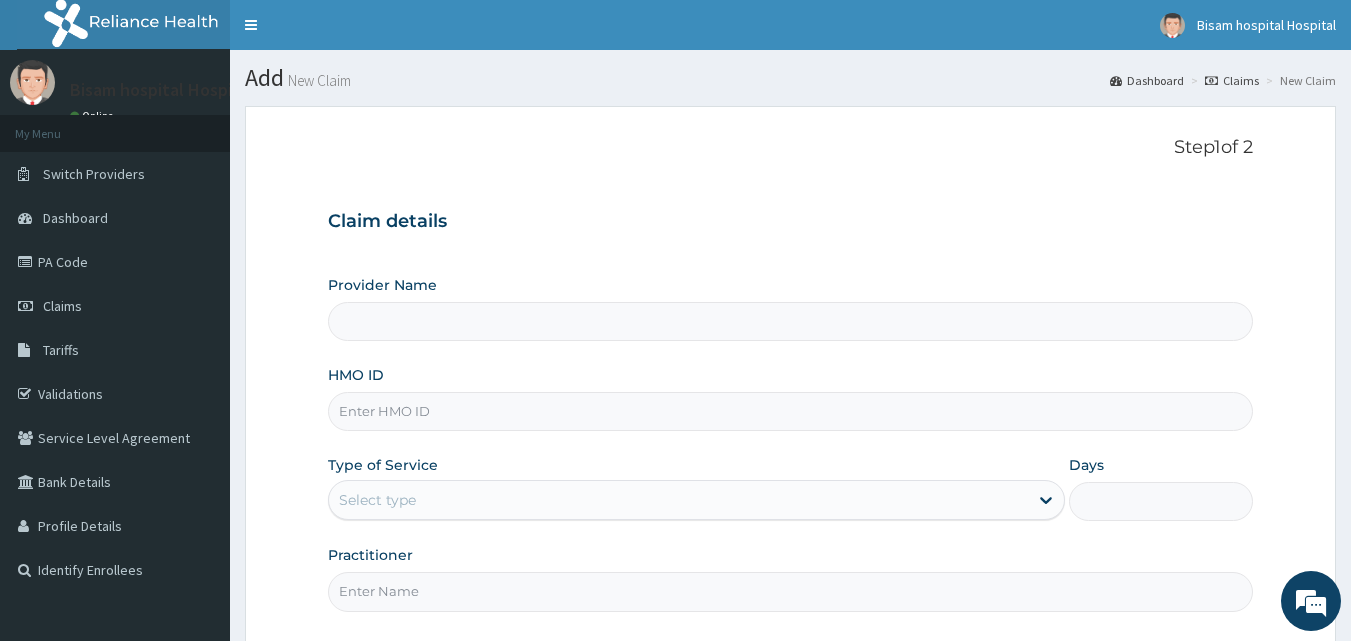 click on "Provider Name" at bounding box center [791, 321] 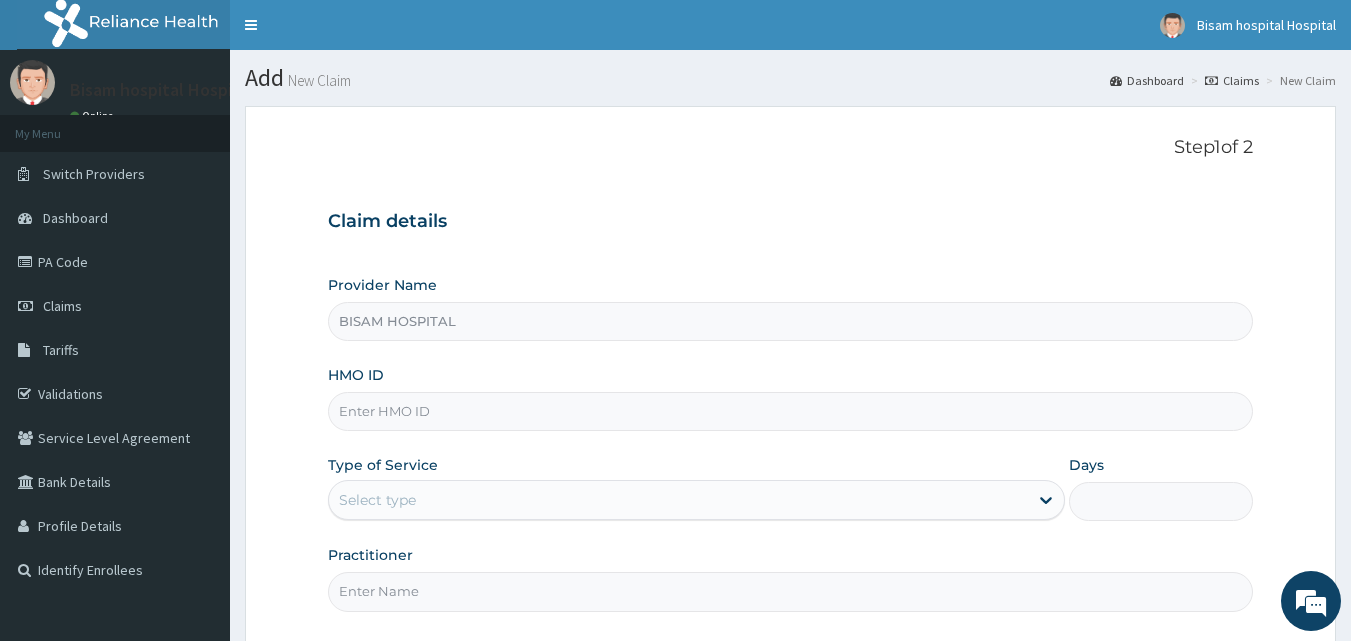 scroll, scrollTop: 0, scrollLeft: 0, axis: both 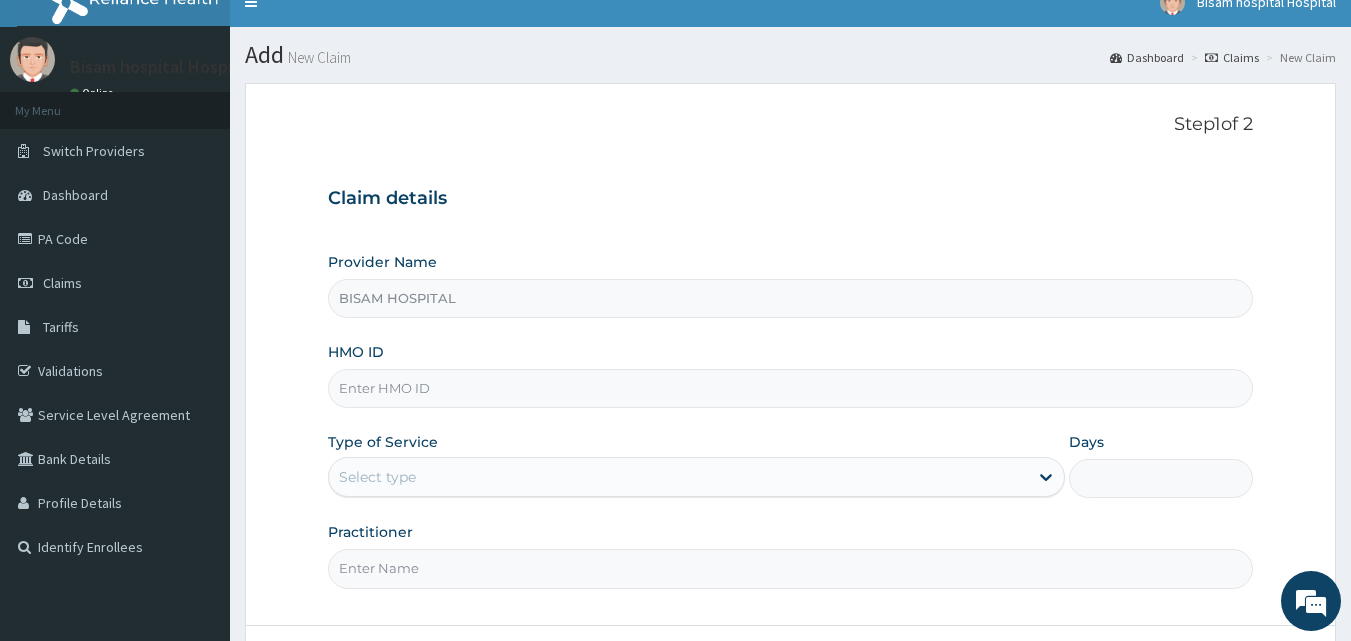 click on "HMO ID" at bounding box center (791, 388) 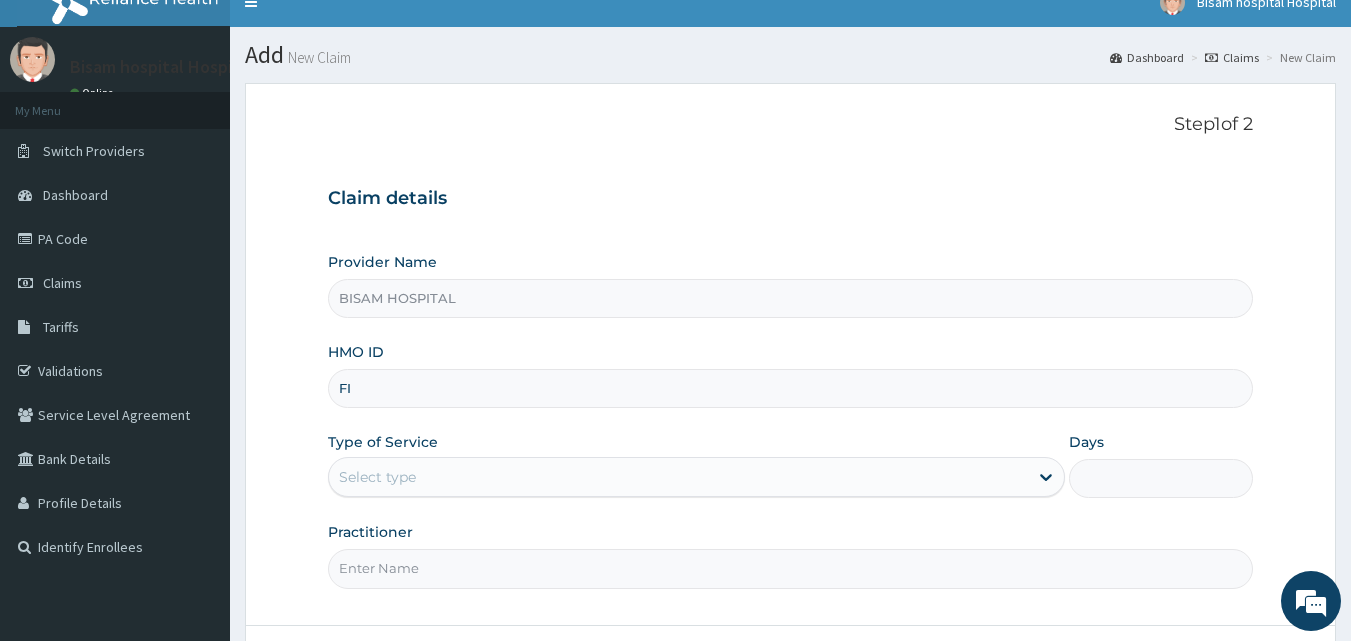 type on "F" 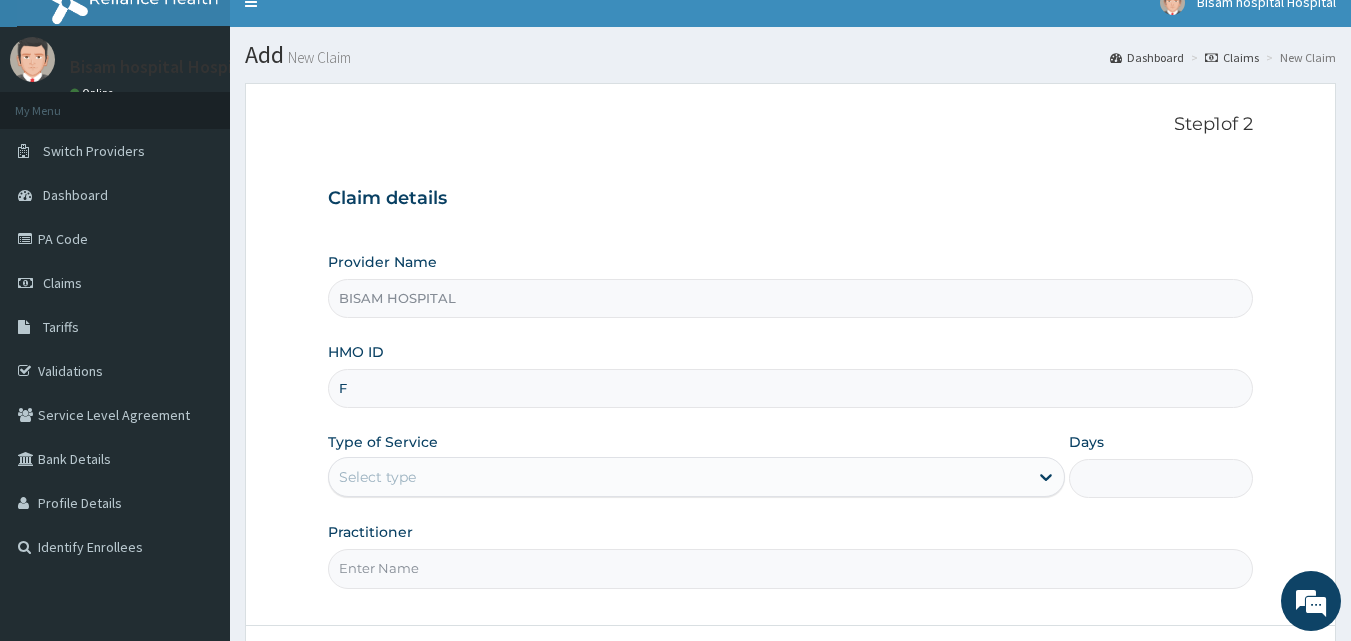 type 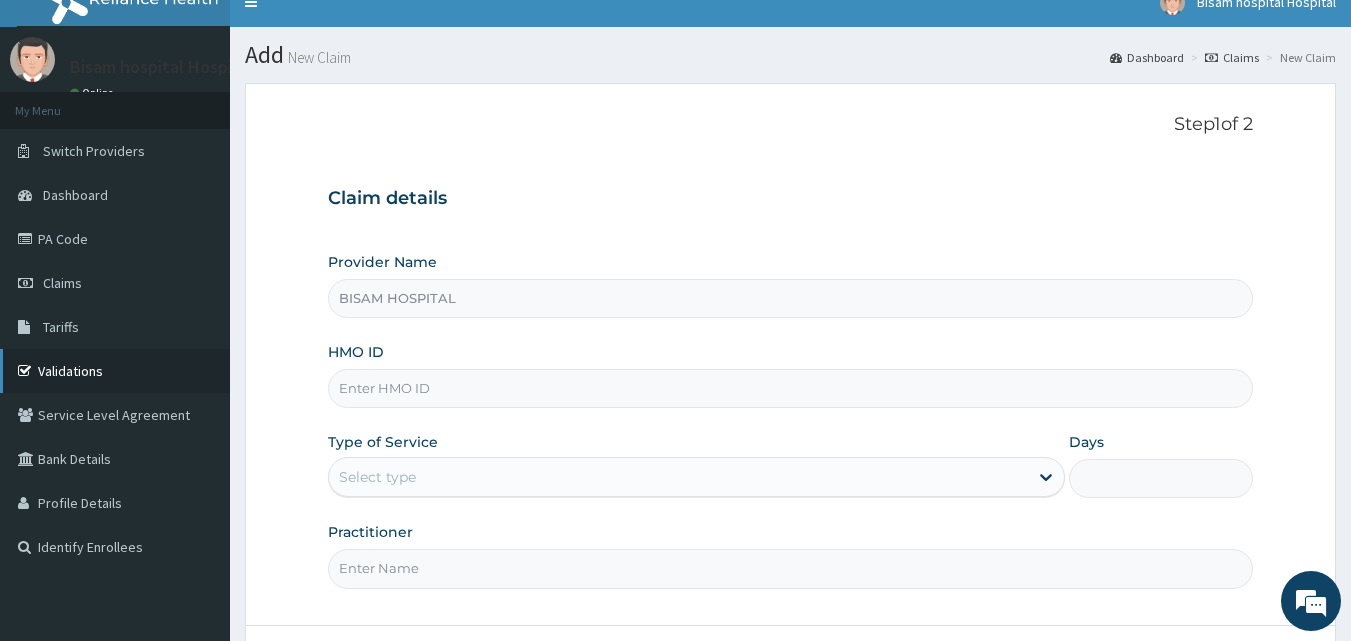 click on "Validations" at bounding box center [115, 371] 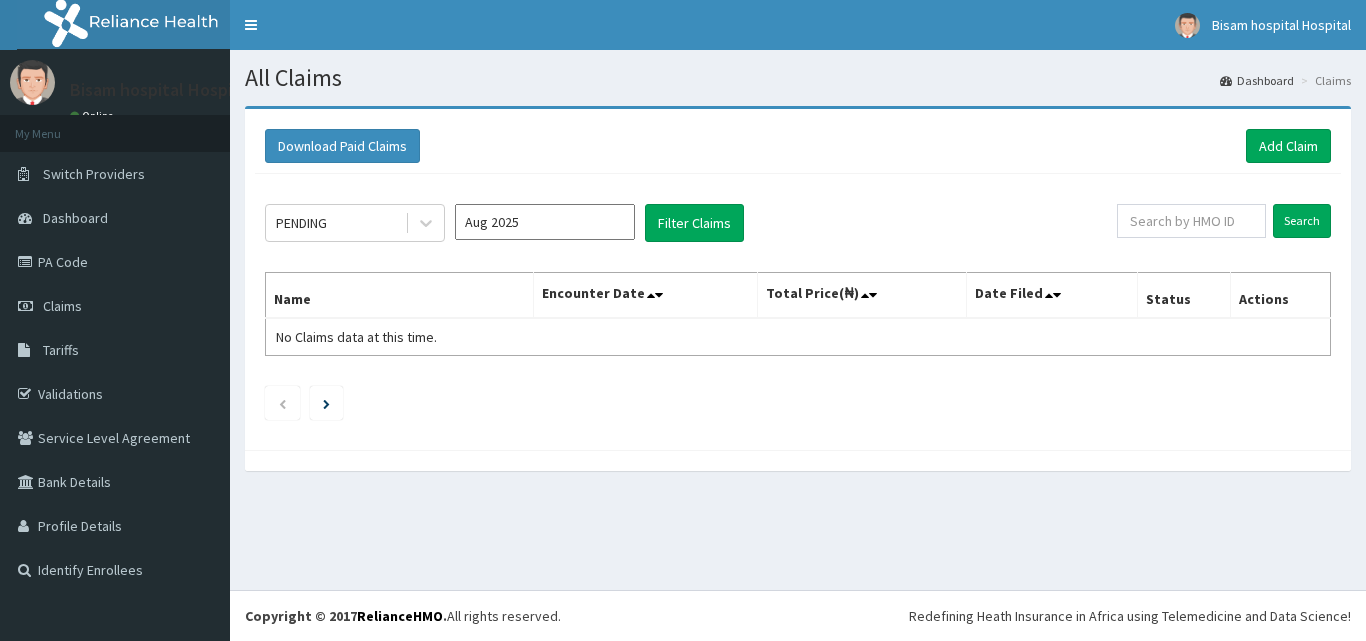 scroll, scrollTop: 0, scrollLeft: 0, axis: both 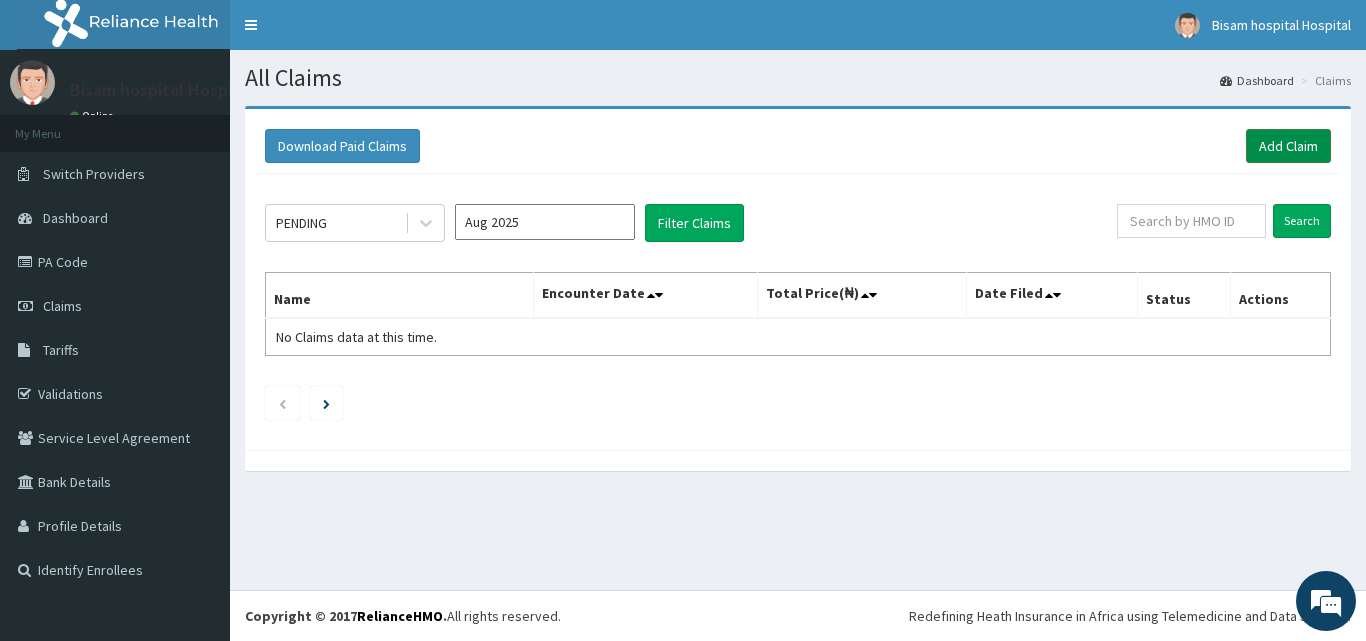 click on "Add Claim" at bounding box center (1288, 146) 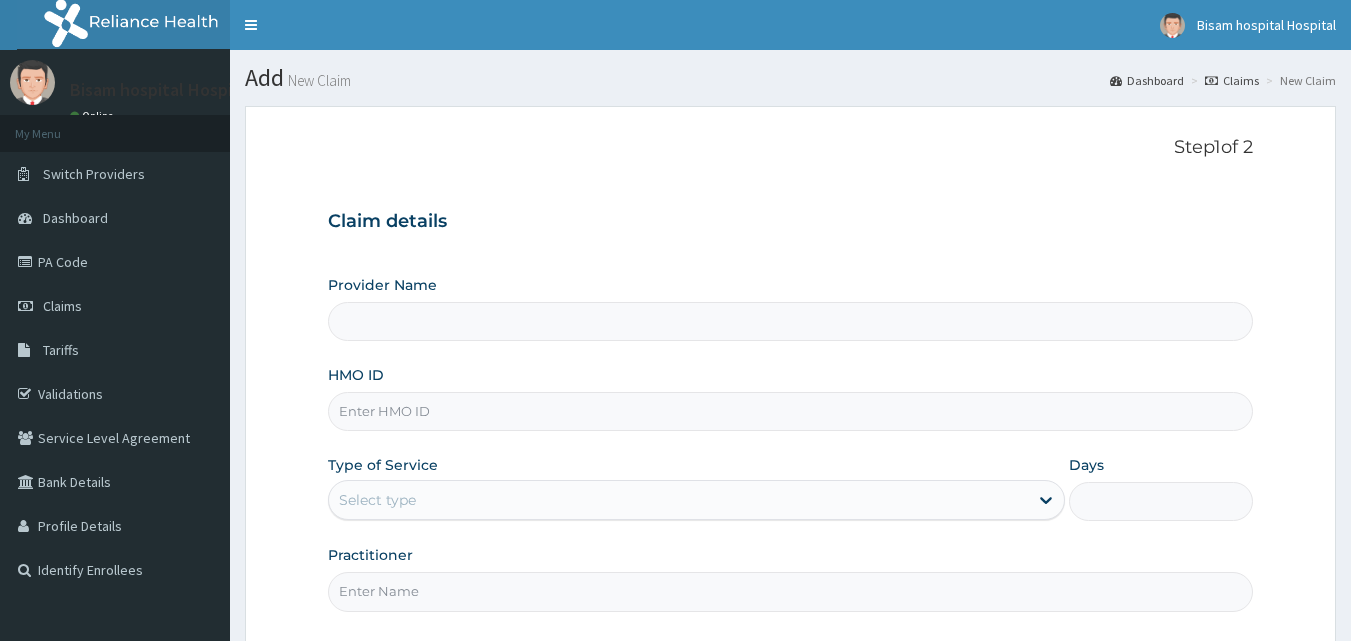 scroll, scrollTop: 0, scrollLeft: 0, axis: both 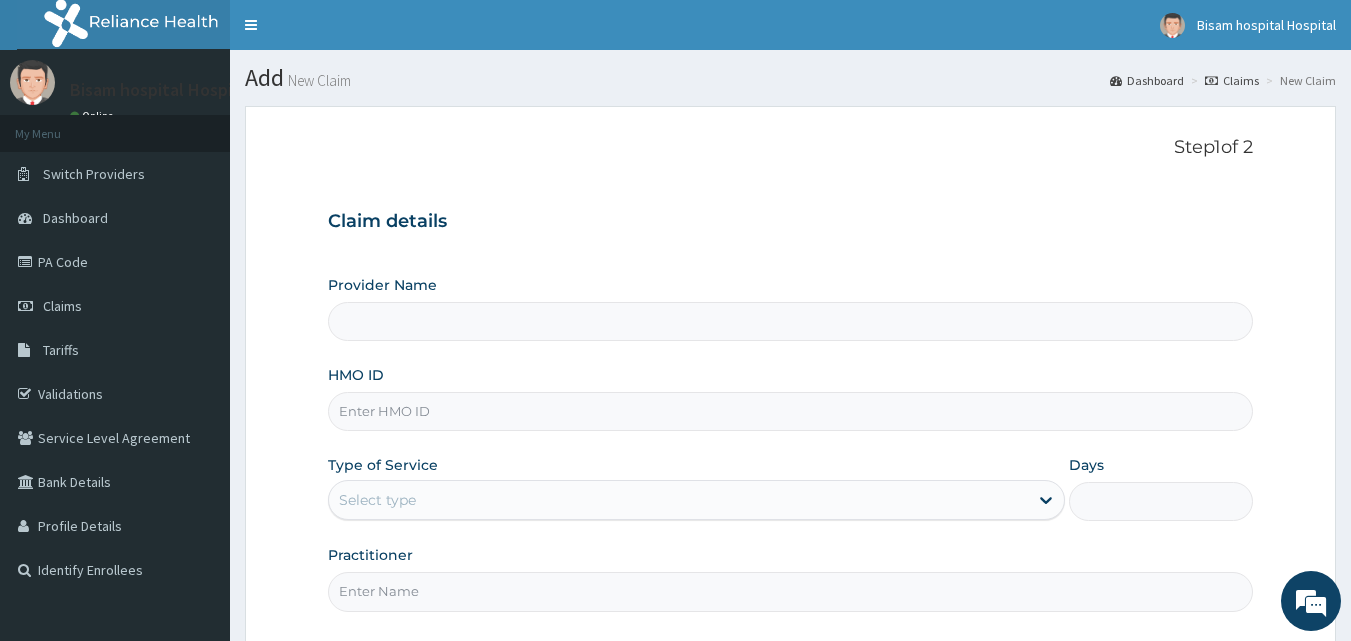 type on "BISAM HOSPITAL" 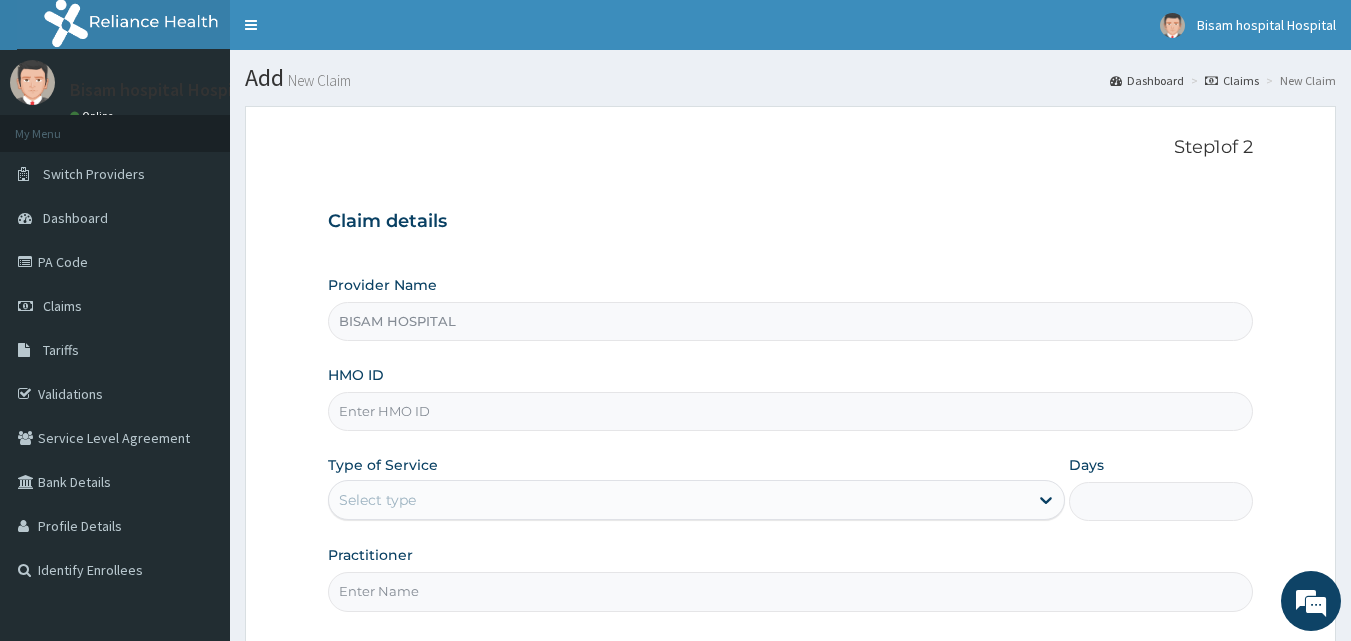 click on "HMO ID" at bounding box center [791, 411] 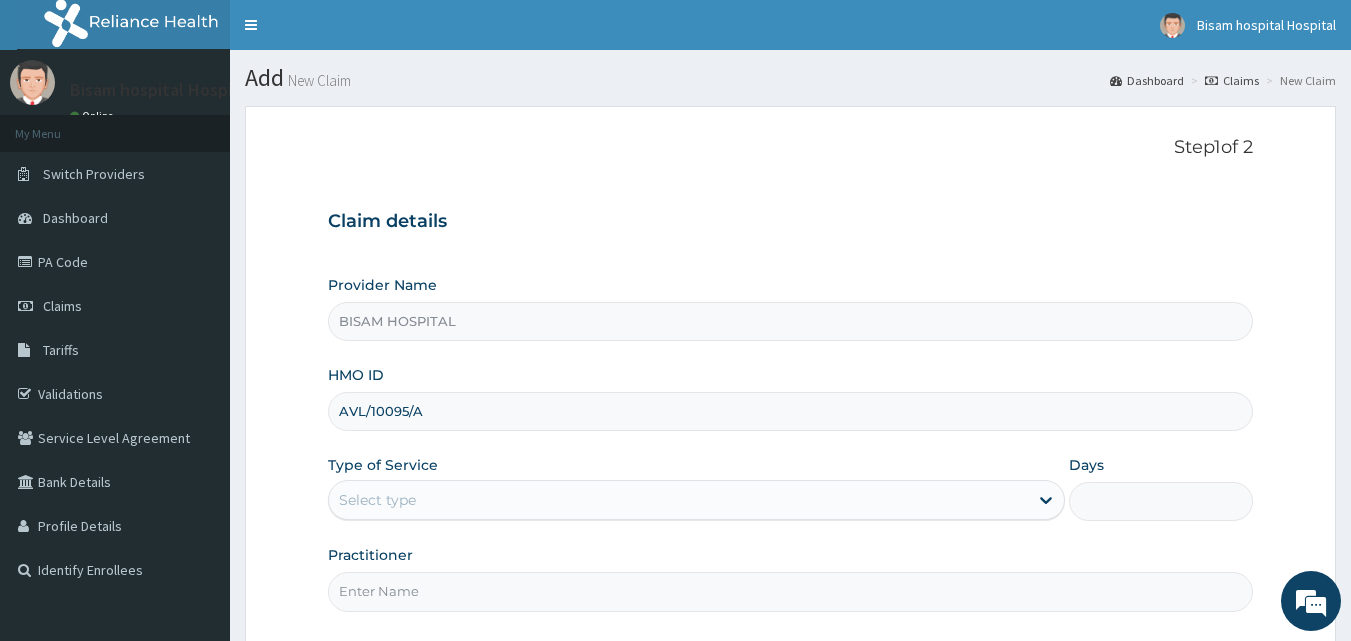 type on "AVL/10095/A" 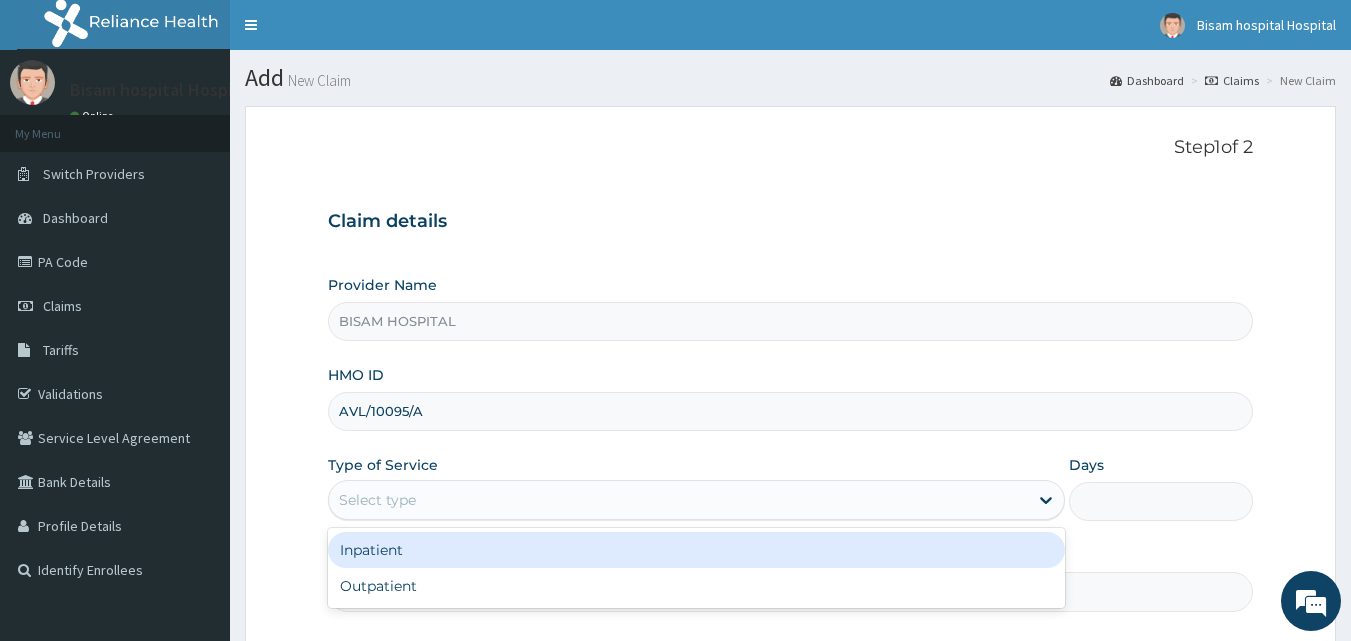 click on "Select type" at bounding box center [678, 500] 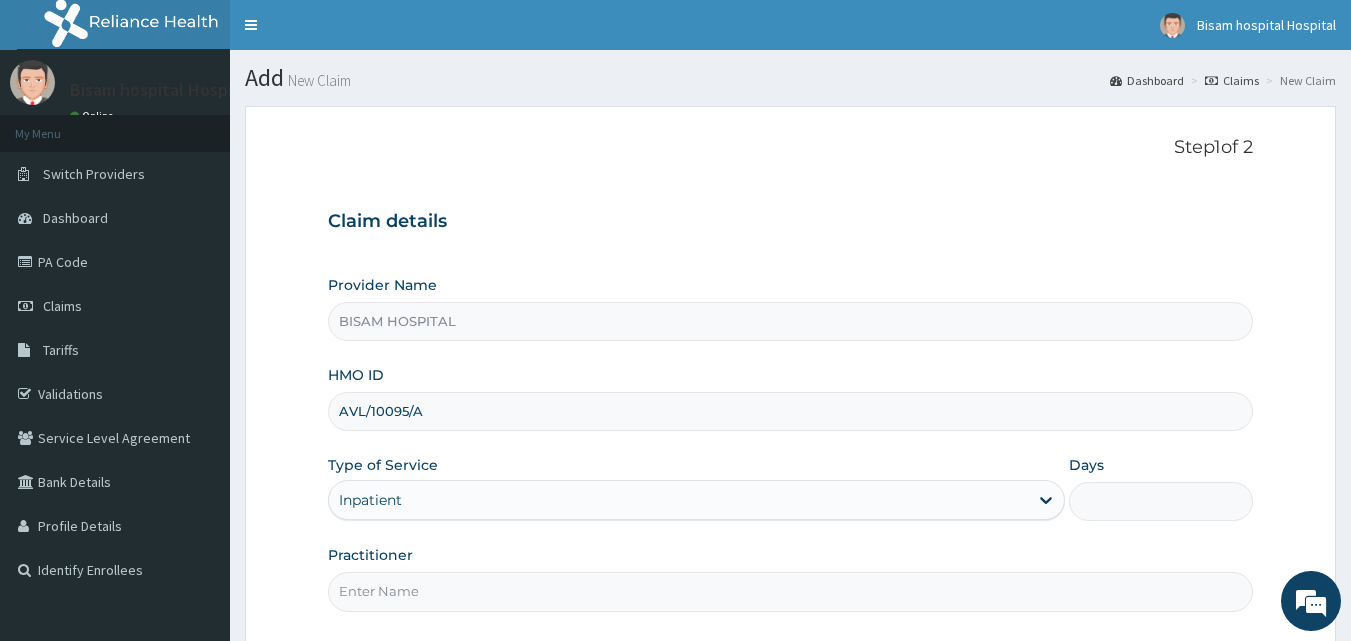 click on "Days" at bounding box center [1161, 501] 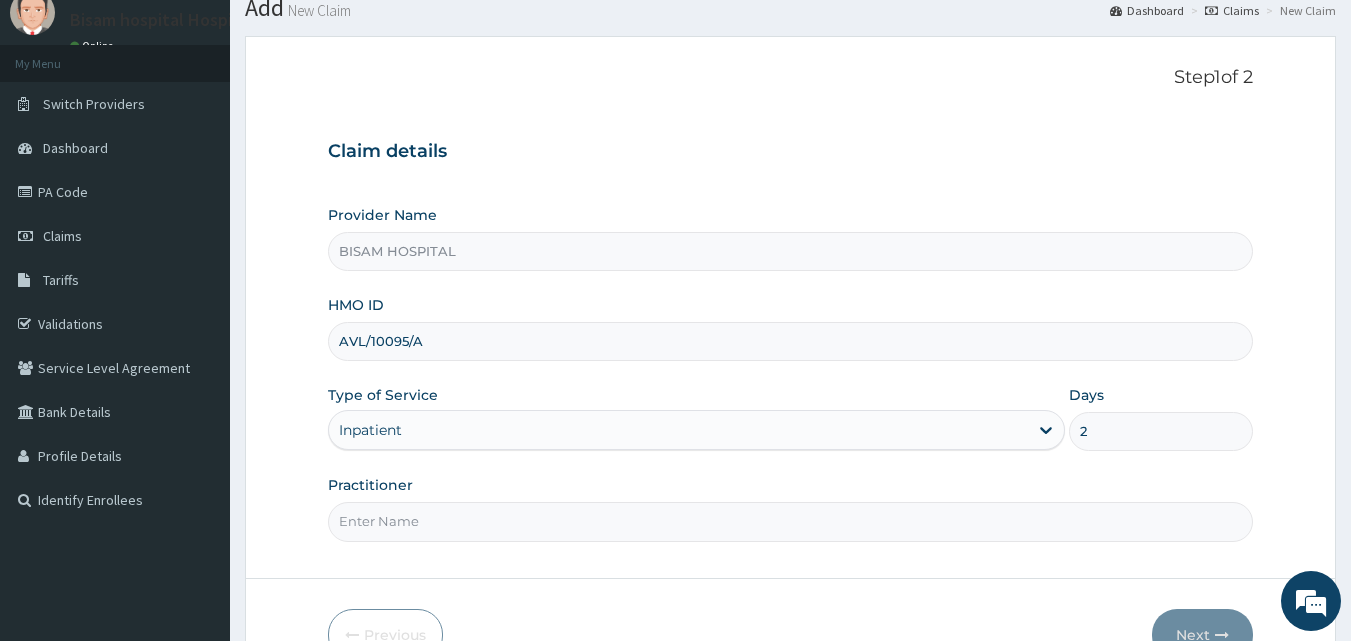scroll, scrollTop: 76, scrollLeft: 0, axis: vertical 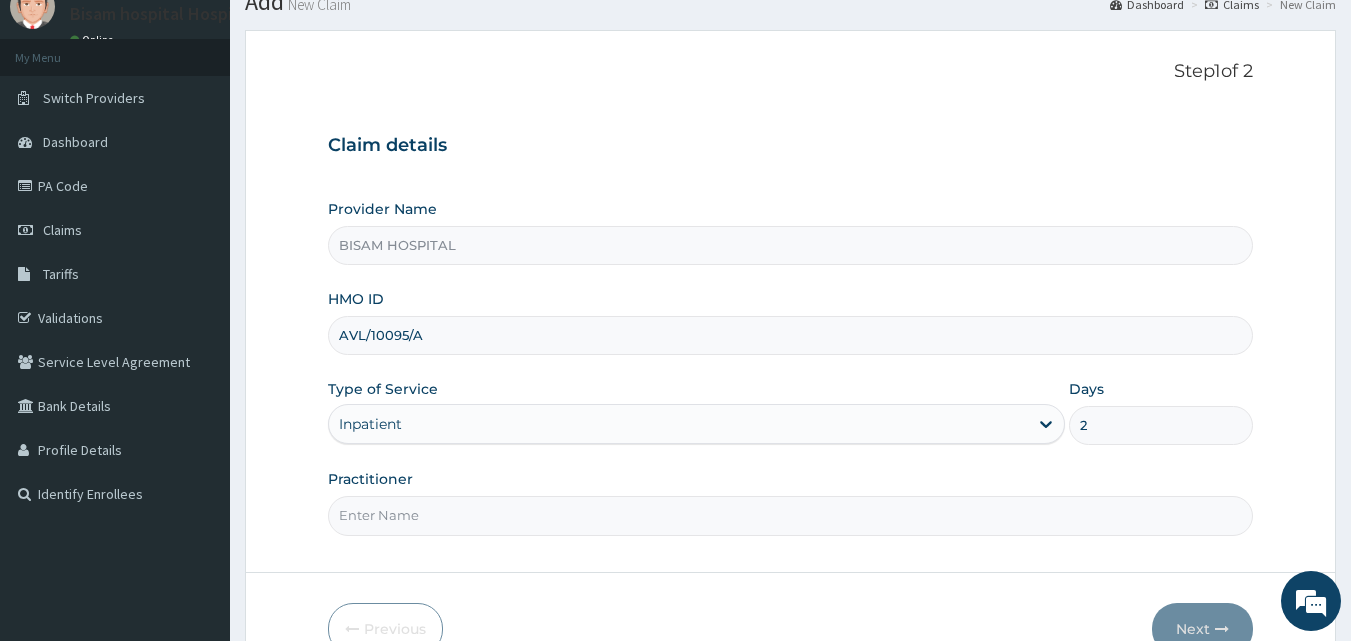 type on "2" 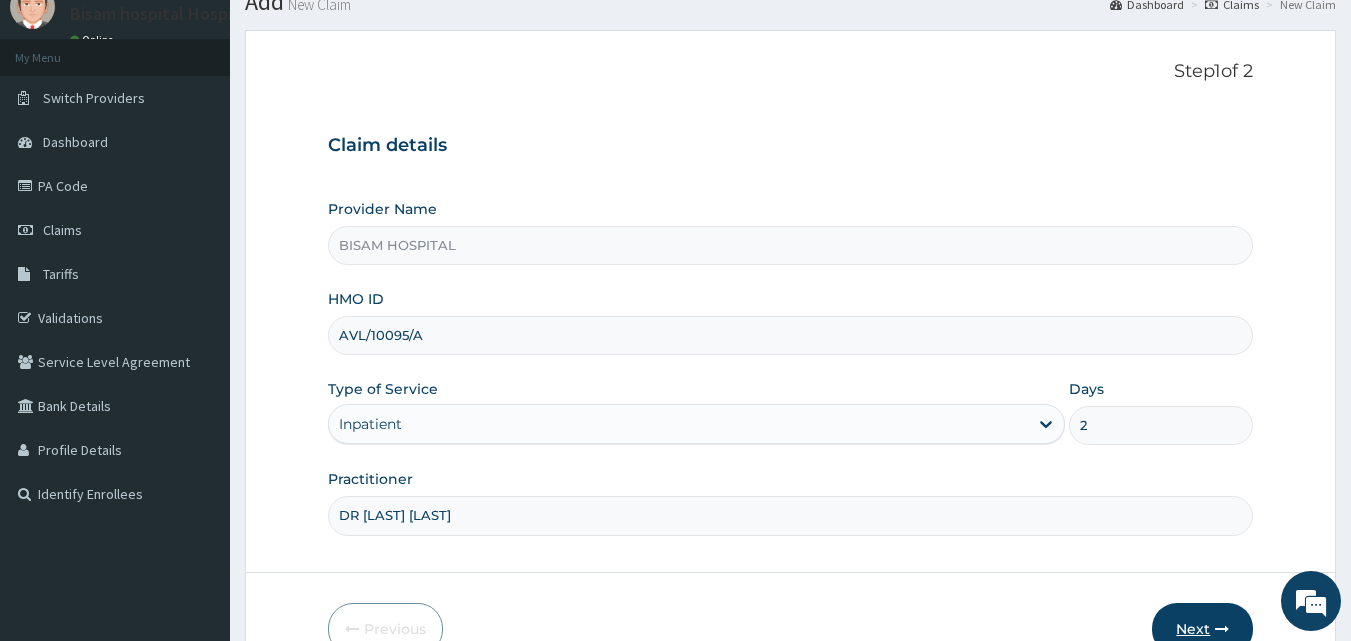 click on "Next" at bounding box center [1202, 629] 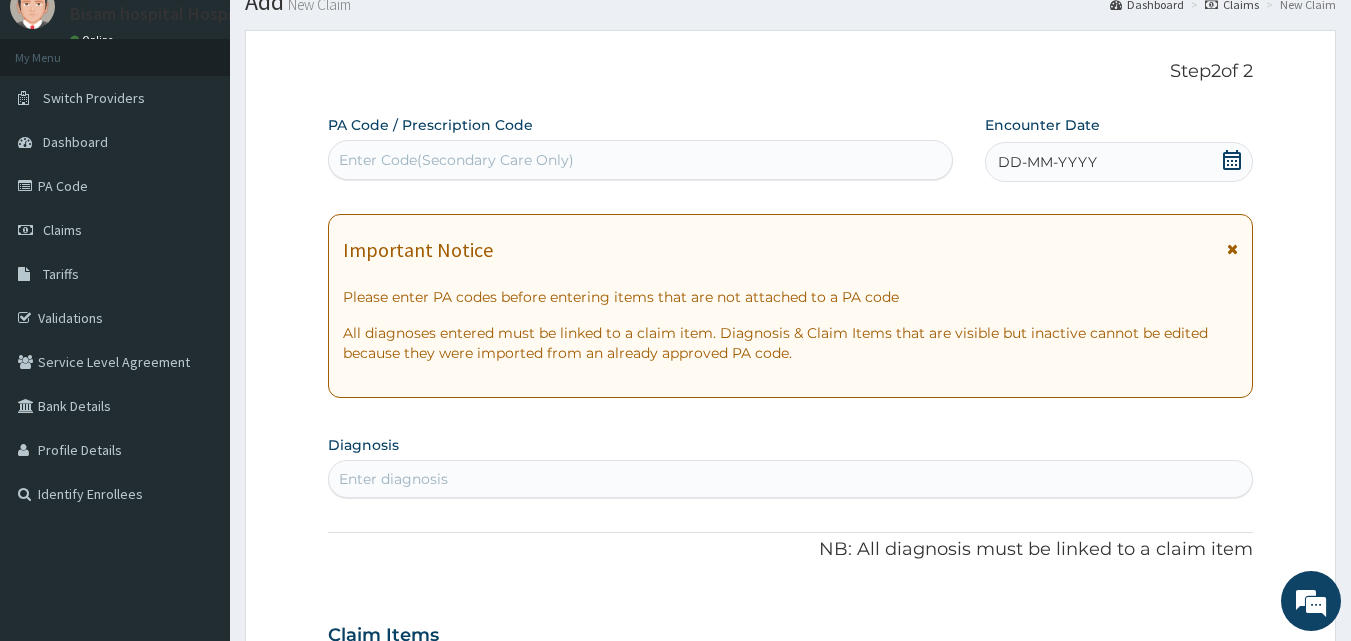 scroll, scrollTop: 0, scrollLeft: 0, axis: both 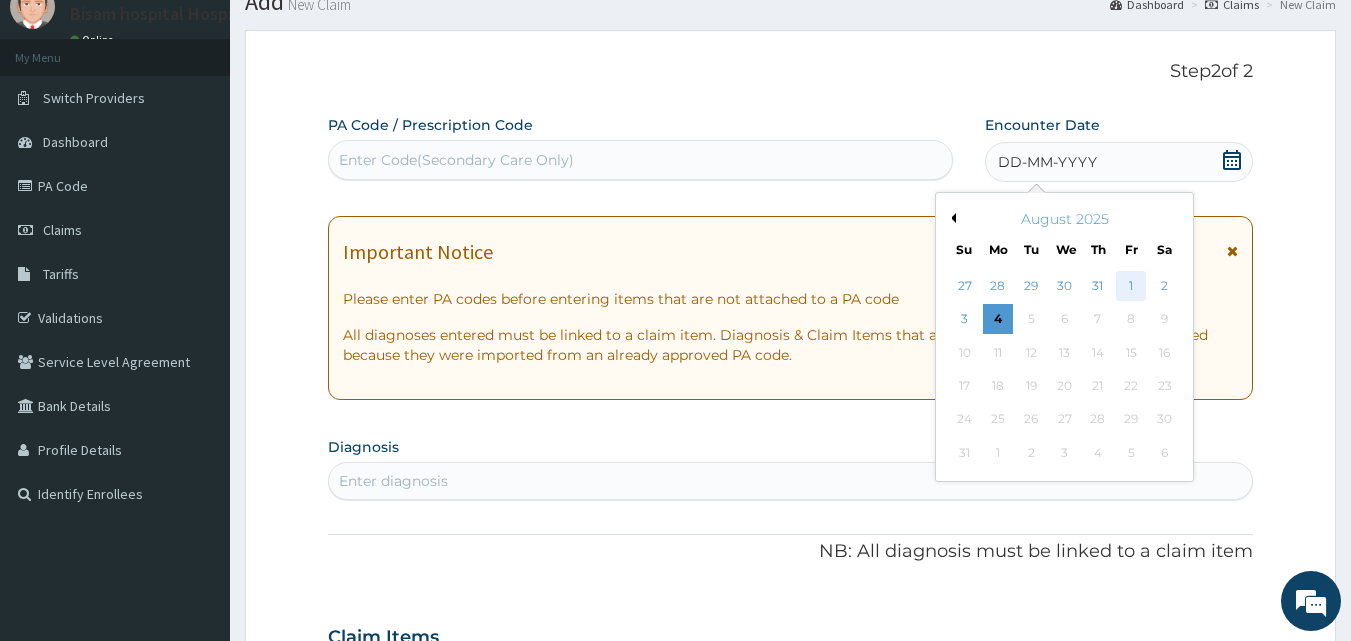 click on "1" at bounding box center [1131, 286] 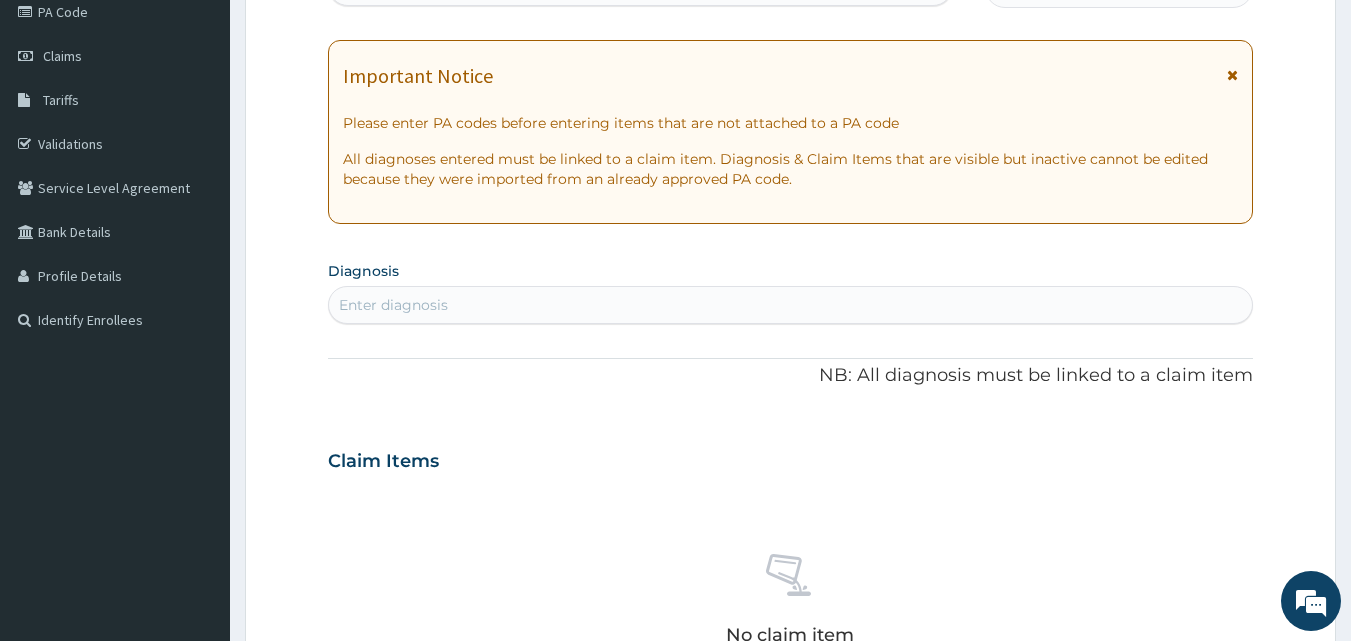 scroll, scrollTop: 290, scrollLeft: 0, axis: vertical 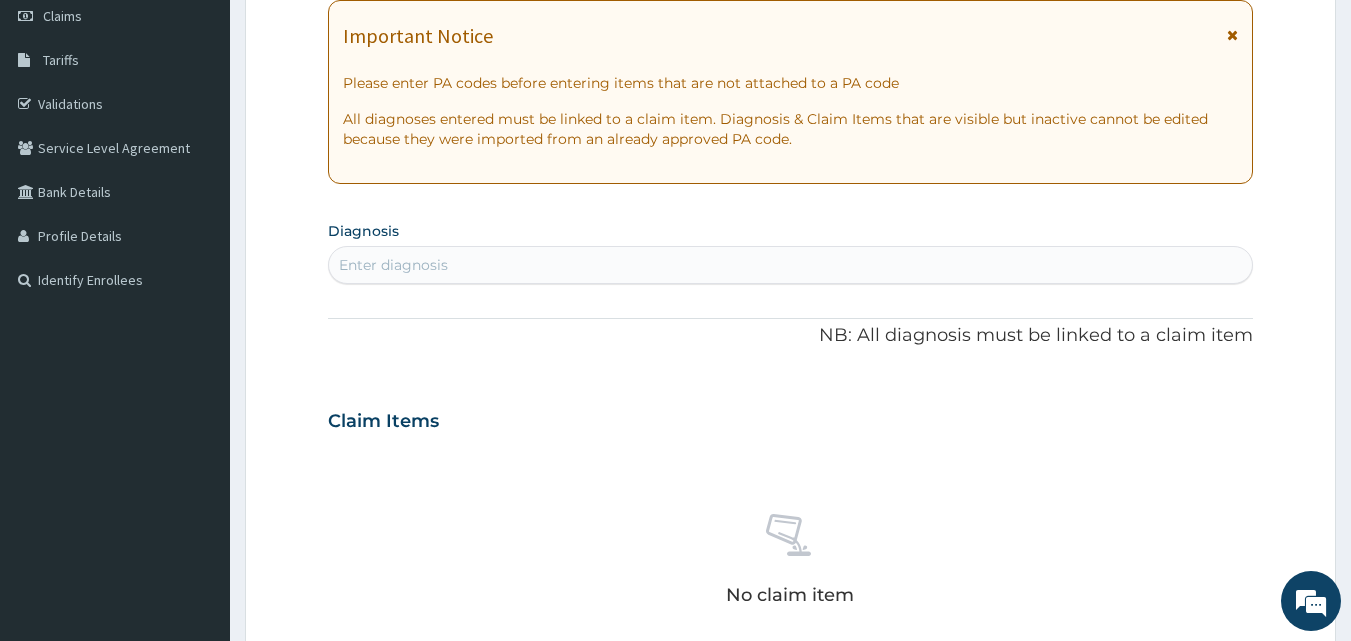 click on "Enter diagnosis" at bounding box center (791, 265) 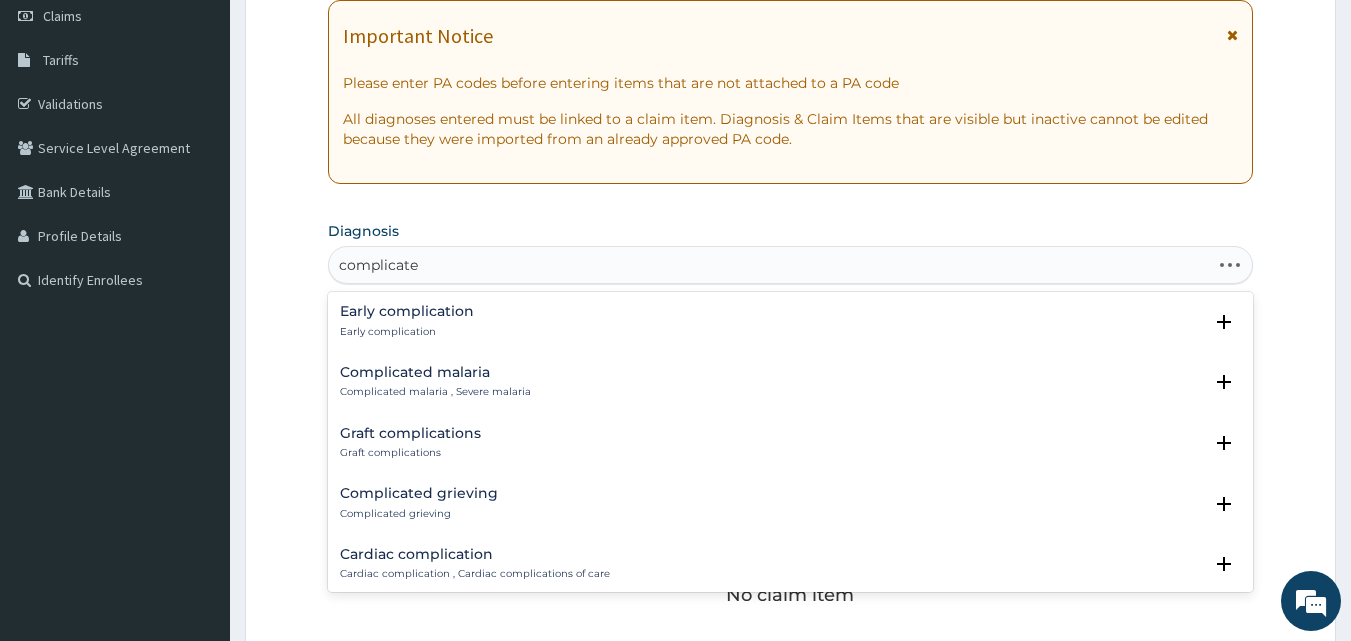 type on "complicated" 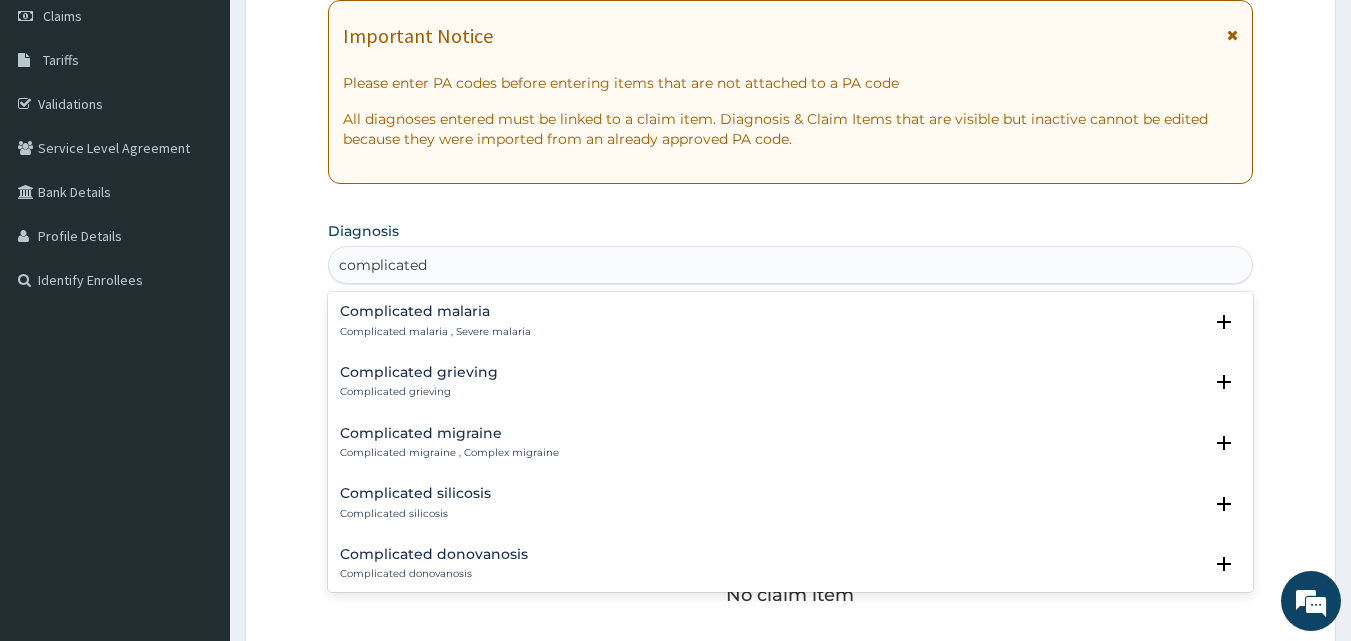 click on "Complicated malaria Complicated malaria , Severe malaria" at bounding box center [791, 321] 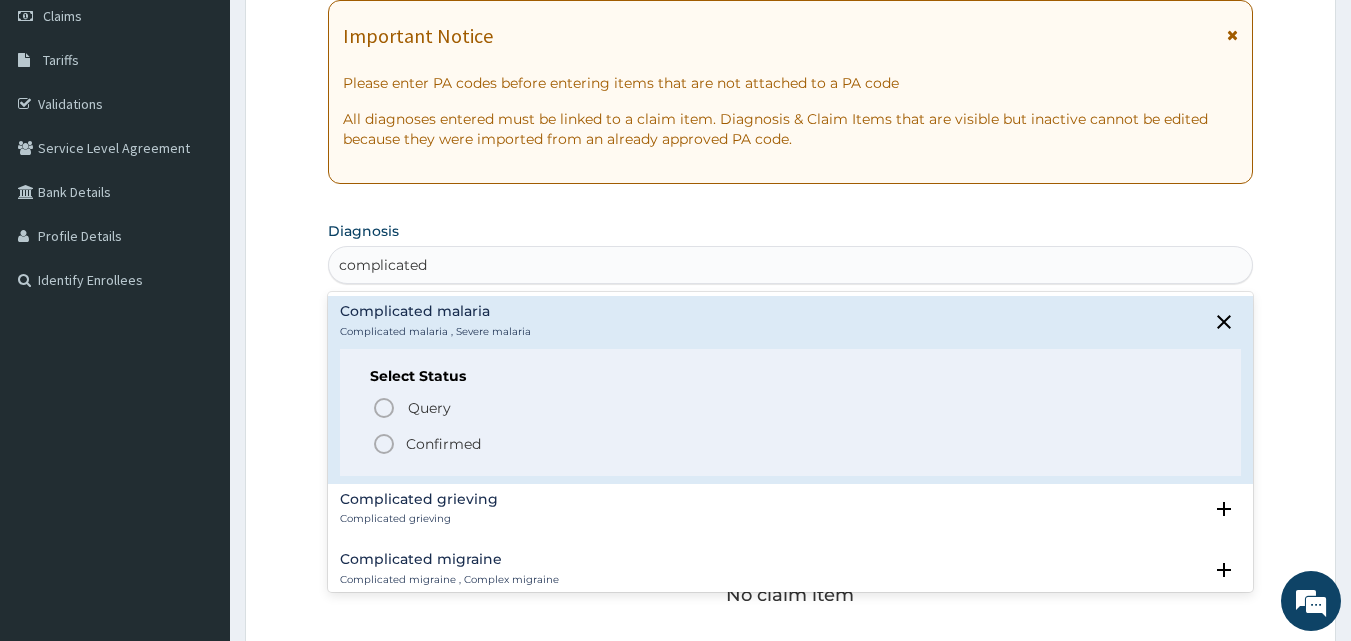 click 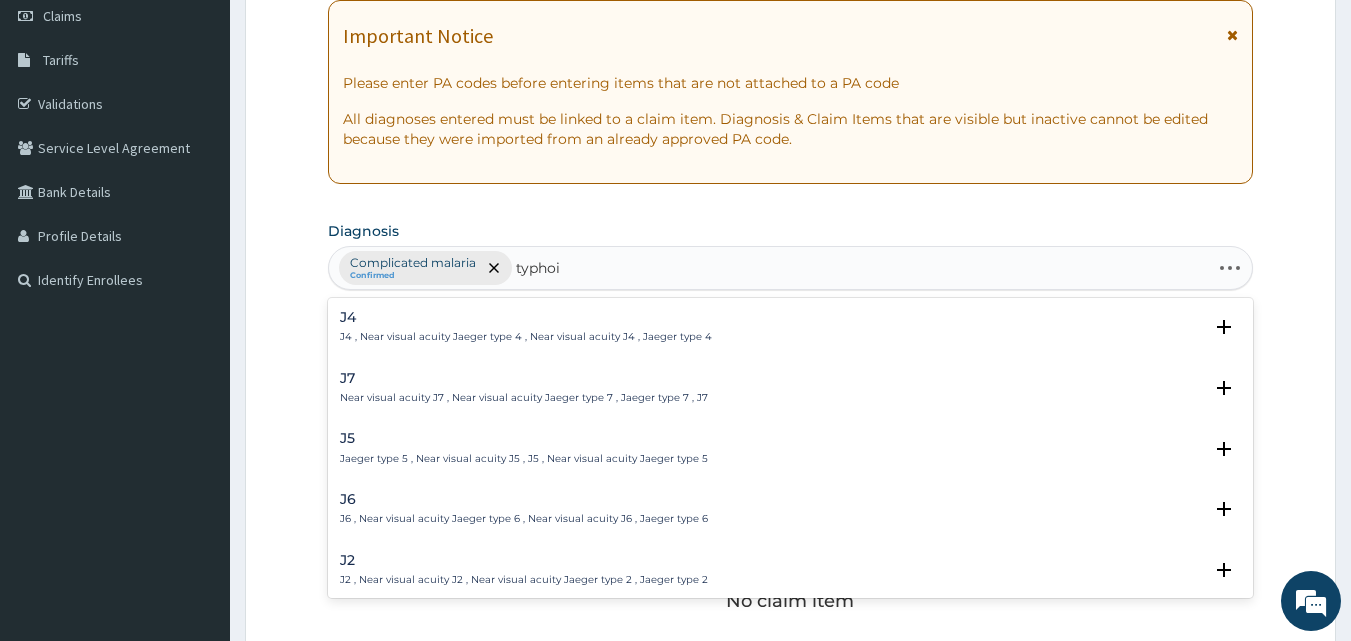 type on "typhoid" 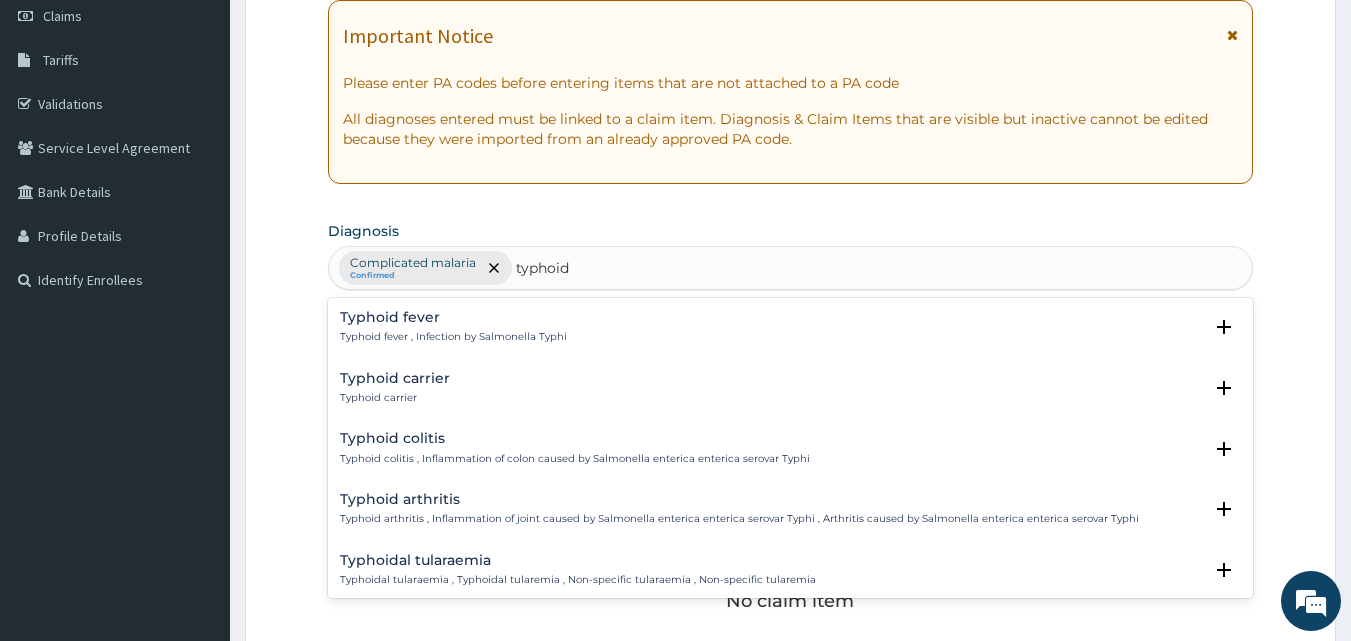 click on "Typhoid fever" at bounding box center (453, 317) 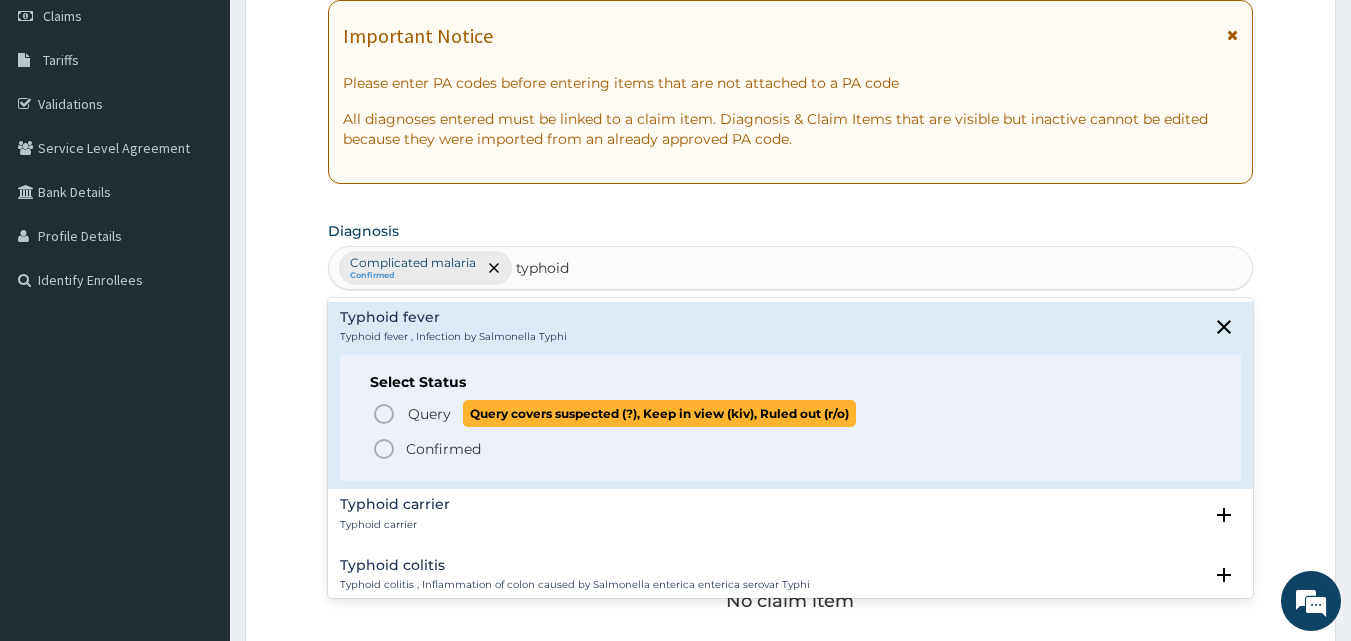 click 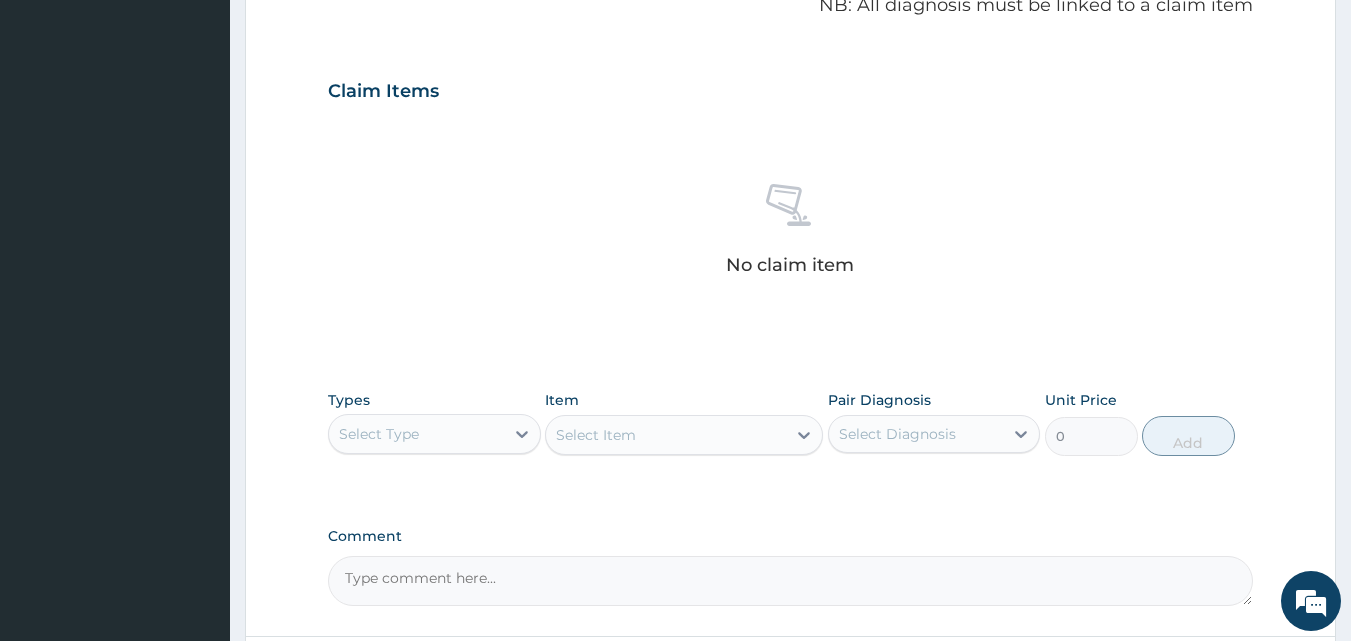 scroll, scrollTop: 679, scrollLeft: 0, axis: vertical 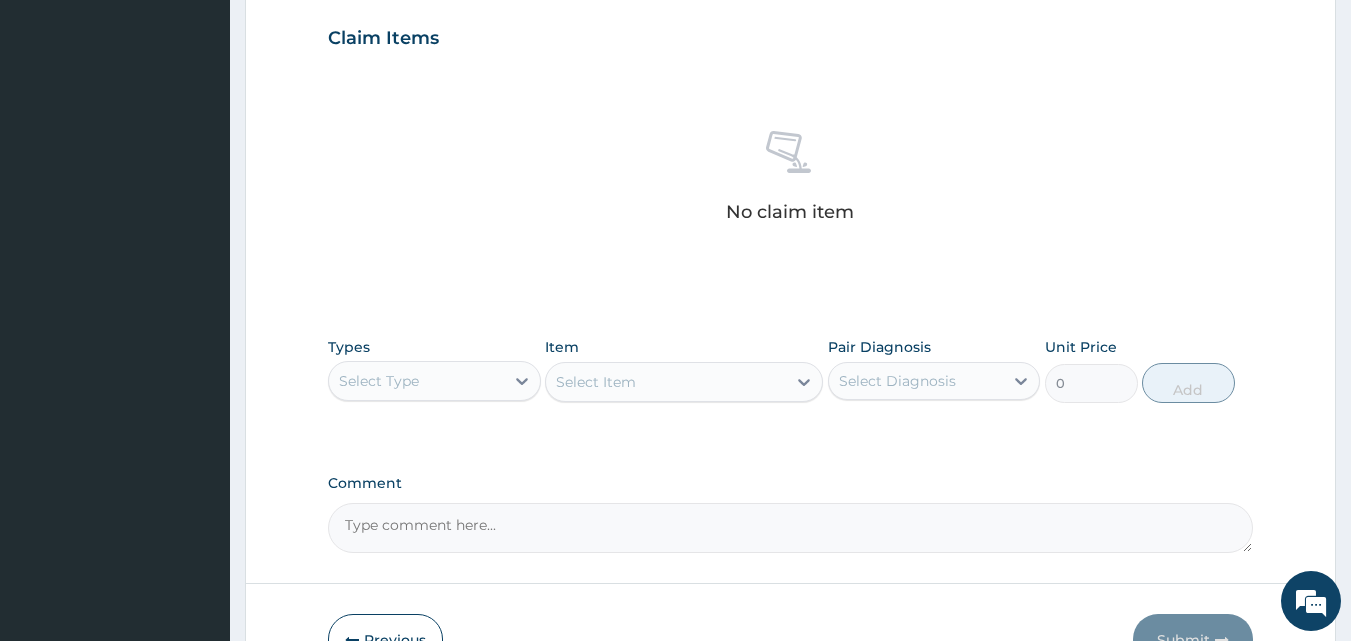 click on "Select Type" at bounding box center (416, 381) 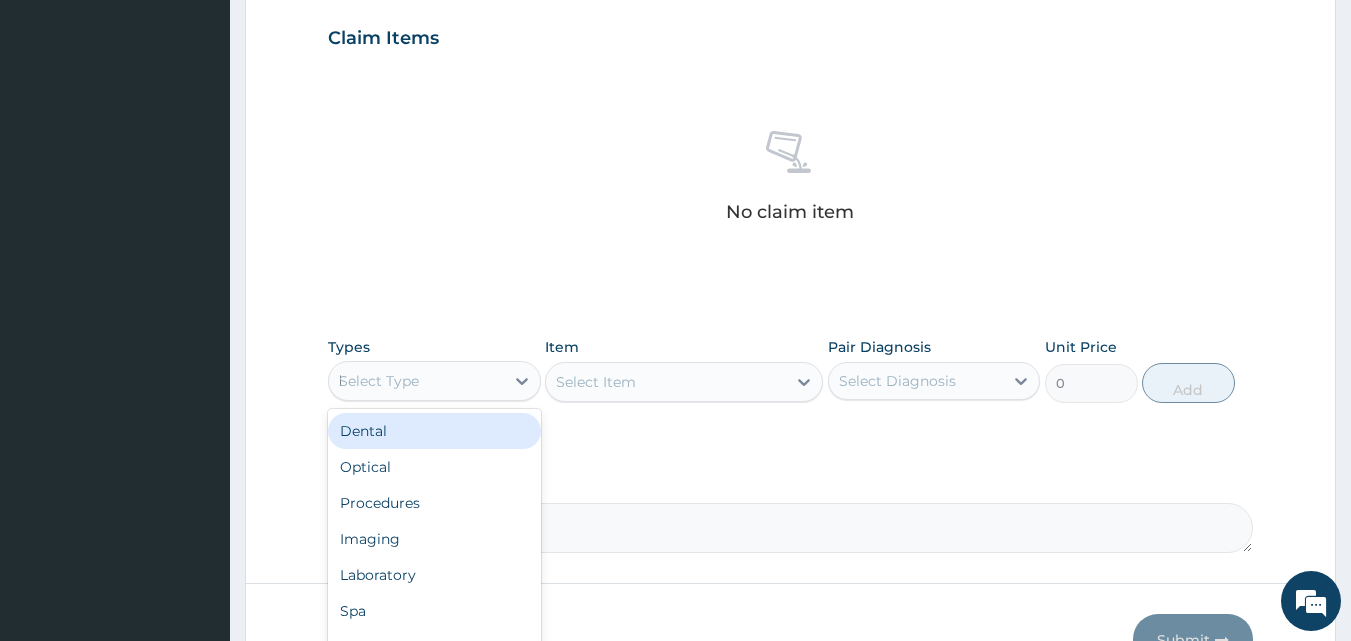 type on "la" 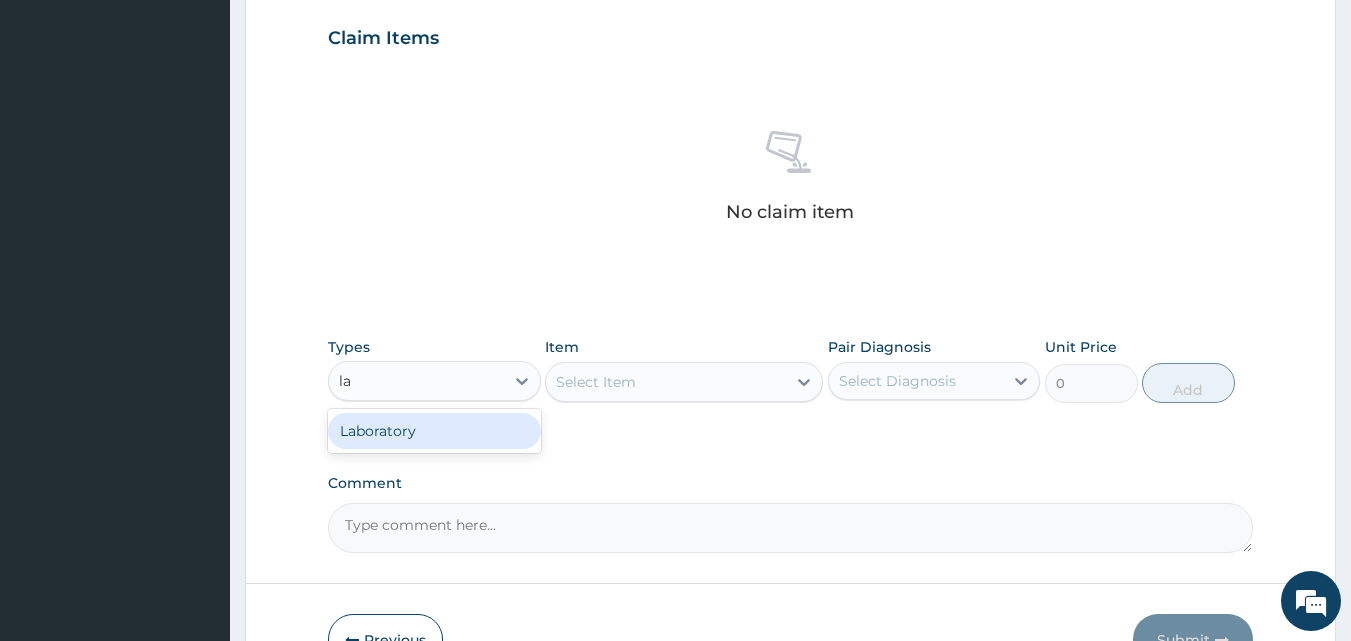 type 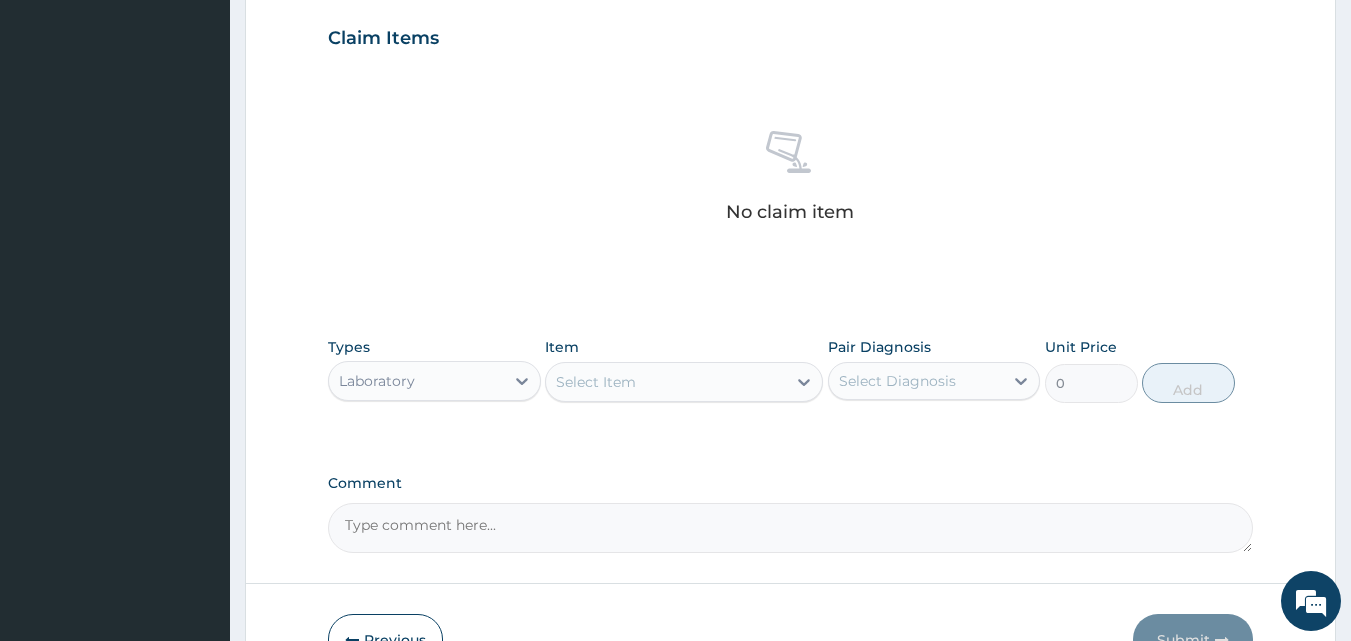 click on "Select Item" at bounding box center (666, 382) 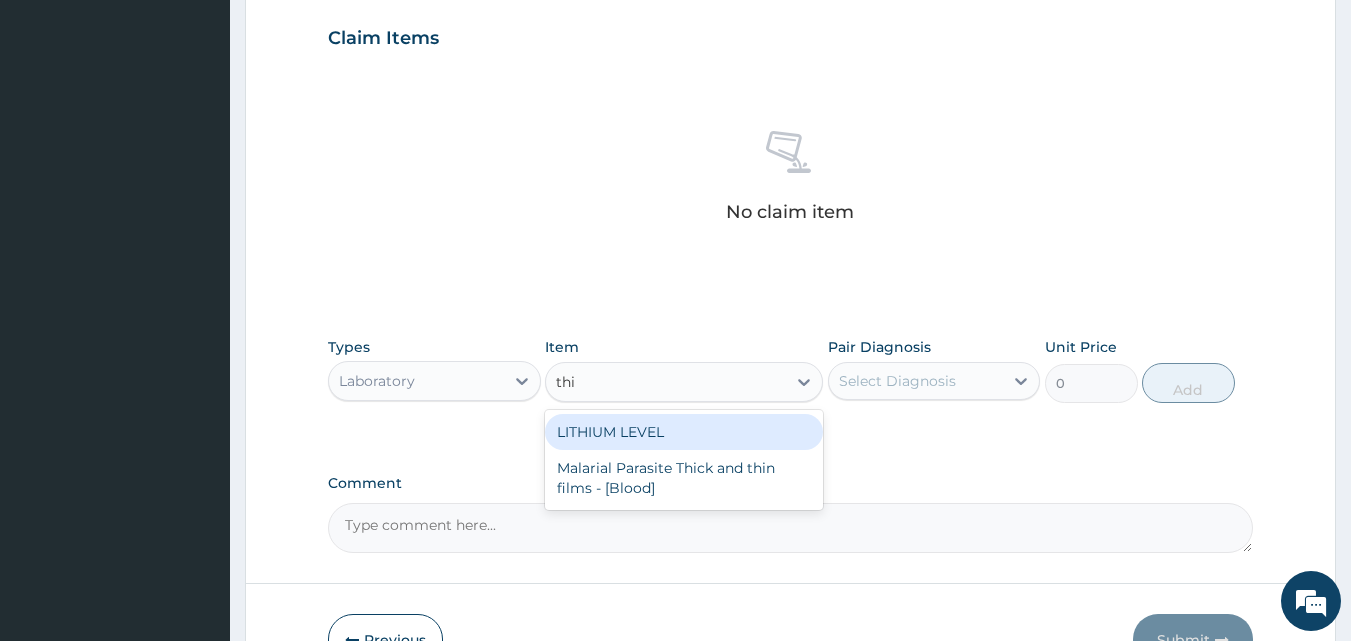 type on "thin" 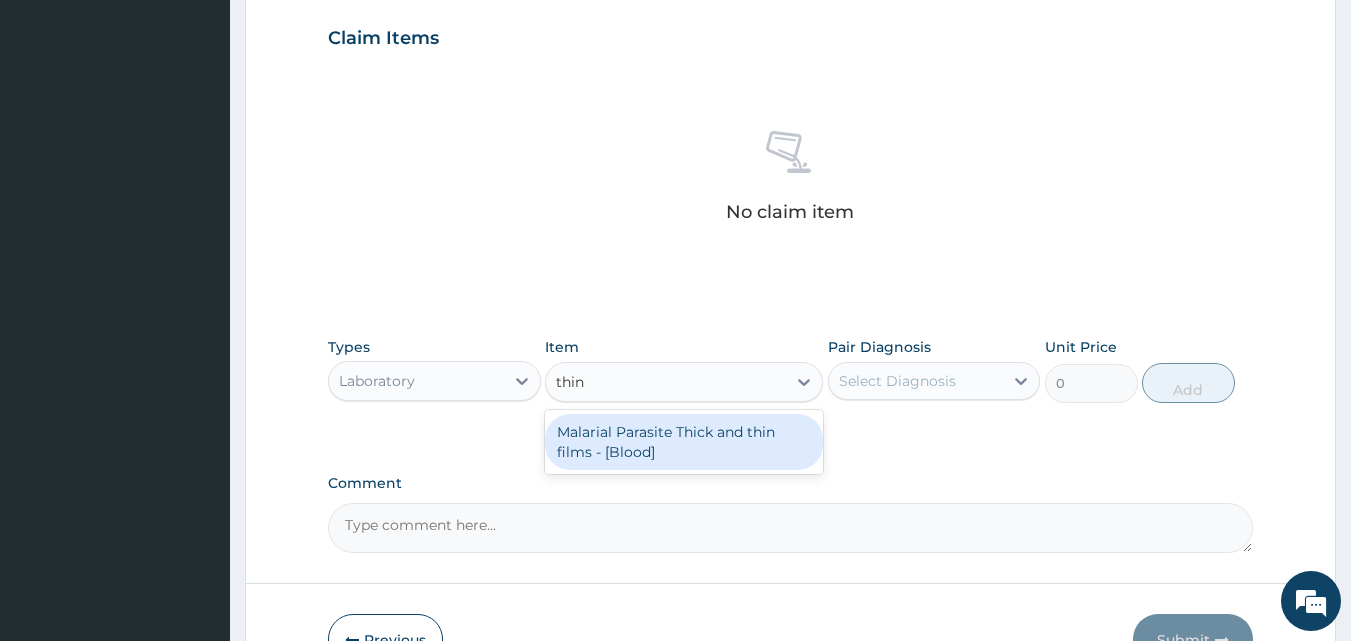 type 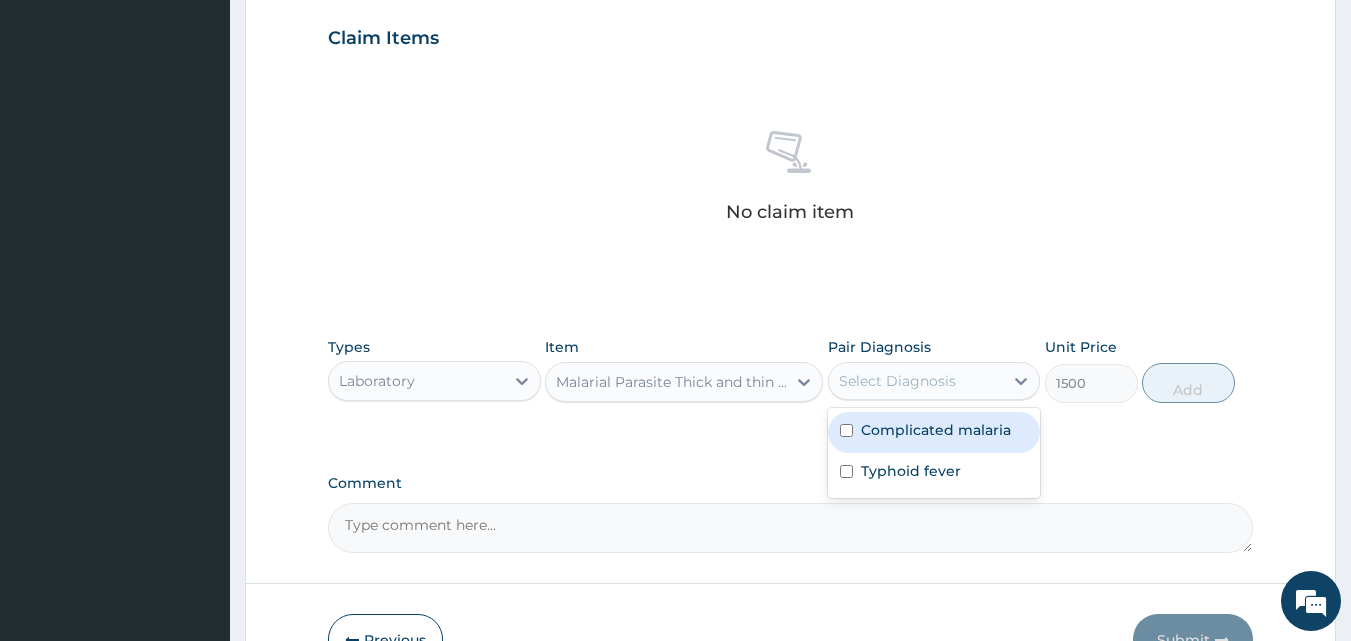 click on "Select Diagnosis" at bounding box center (897, 381) 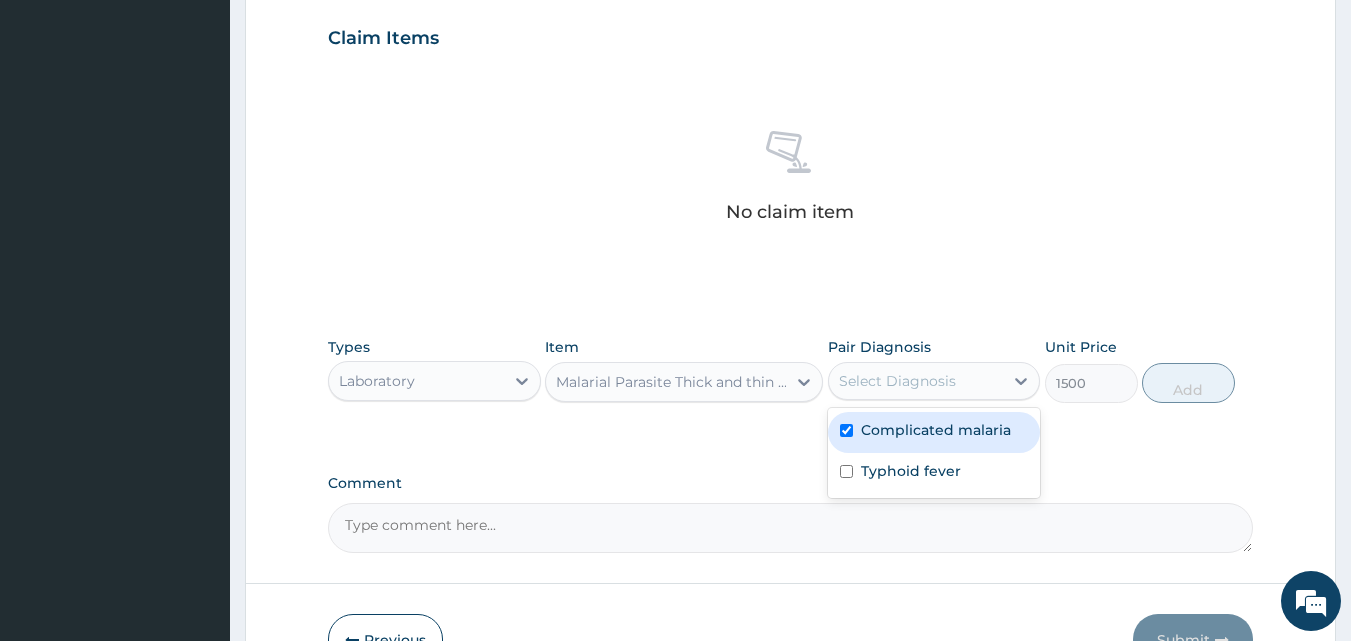 checkbox on "true" 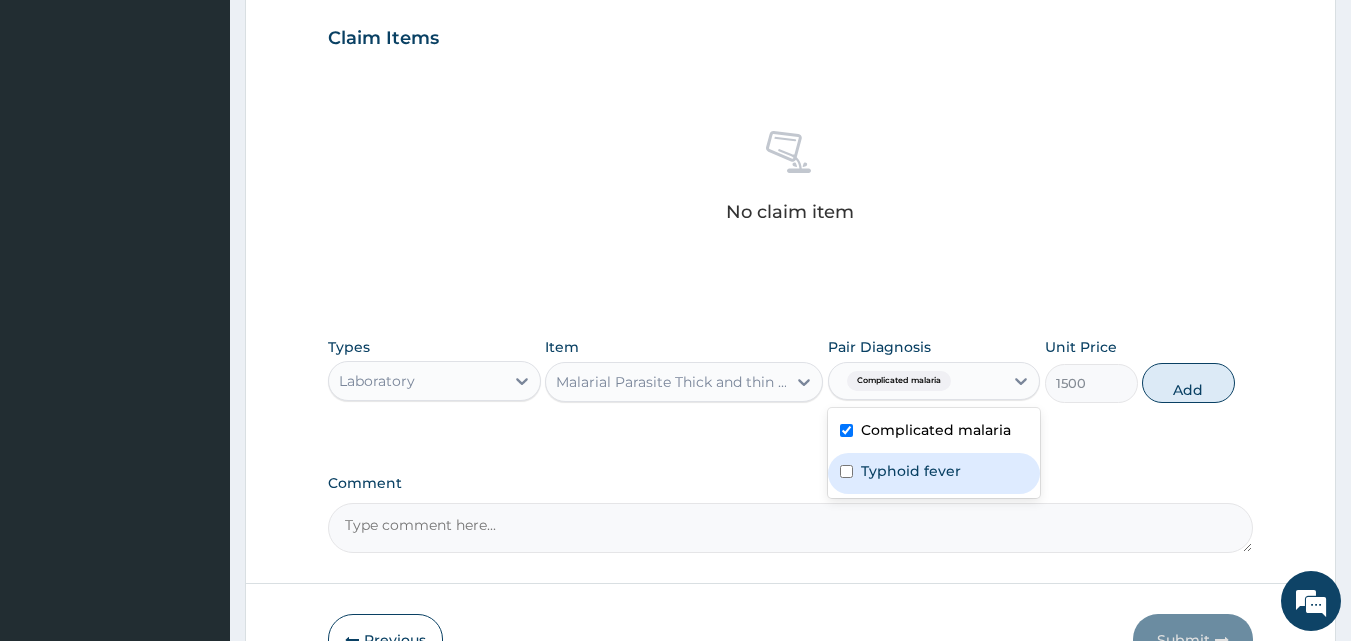 click on "Typhoid fever" at bounding box center [911, 471] 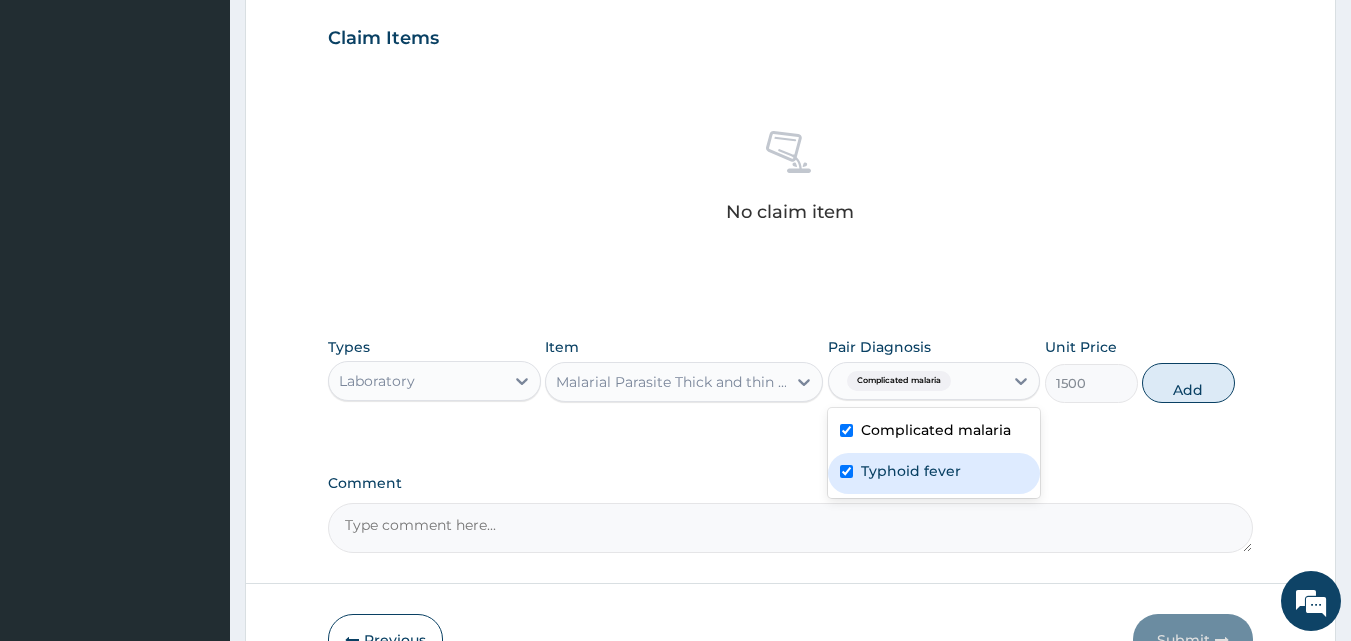 checkbox on "true" 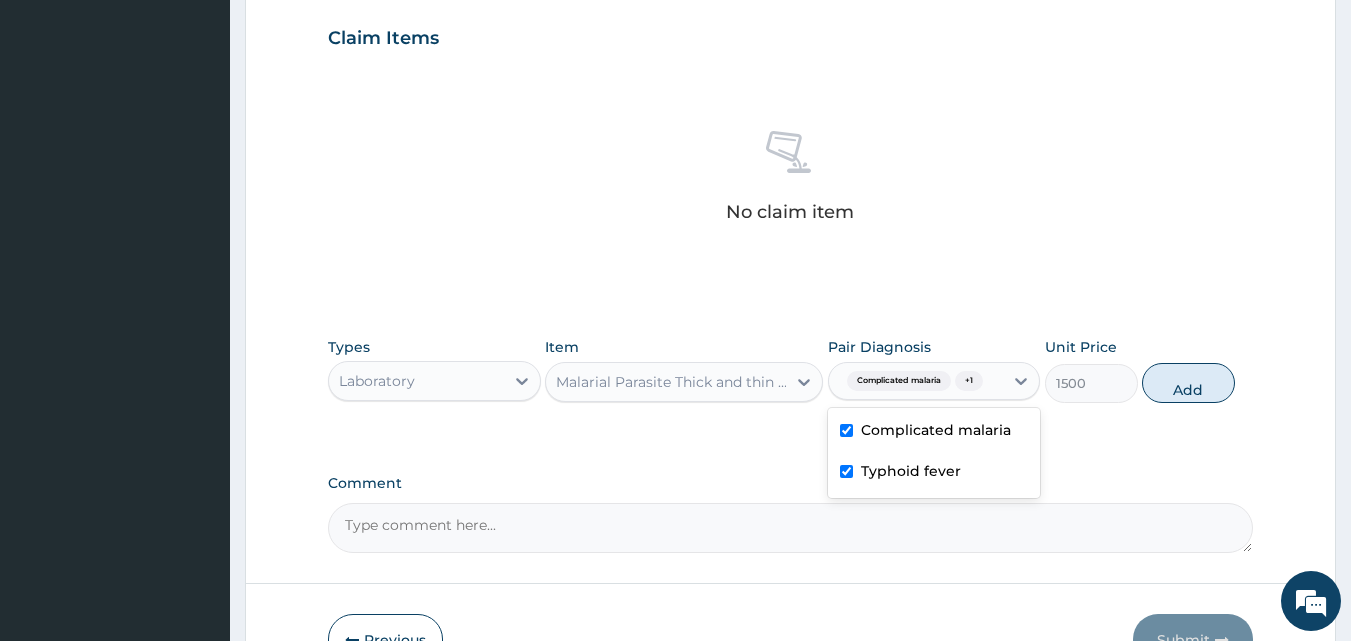 click on "Types Laboratory Item Malarial Parasite Thick and thin films - [Blood] Pair Diagnosis option Typhoid fever, selected. option Complicated malaria selected, 1 of 2. 2 results available. Use Up and Down to choose options, press Enter to select the currently focused option, press Escape to exit the menu, press Tab to select the option and exit the menu. Complicated malaria  + 1 Complicated malaria Typhoid fever Unit Price 1500 Add" at bounding box center [791, 370] 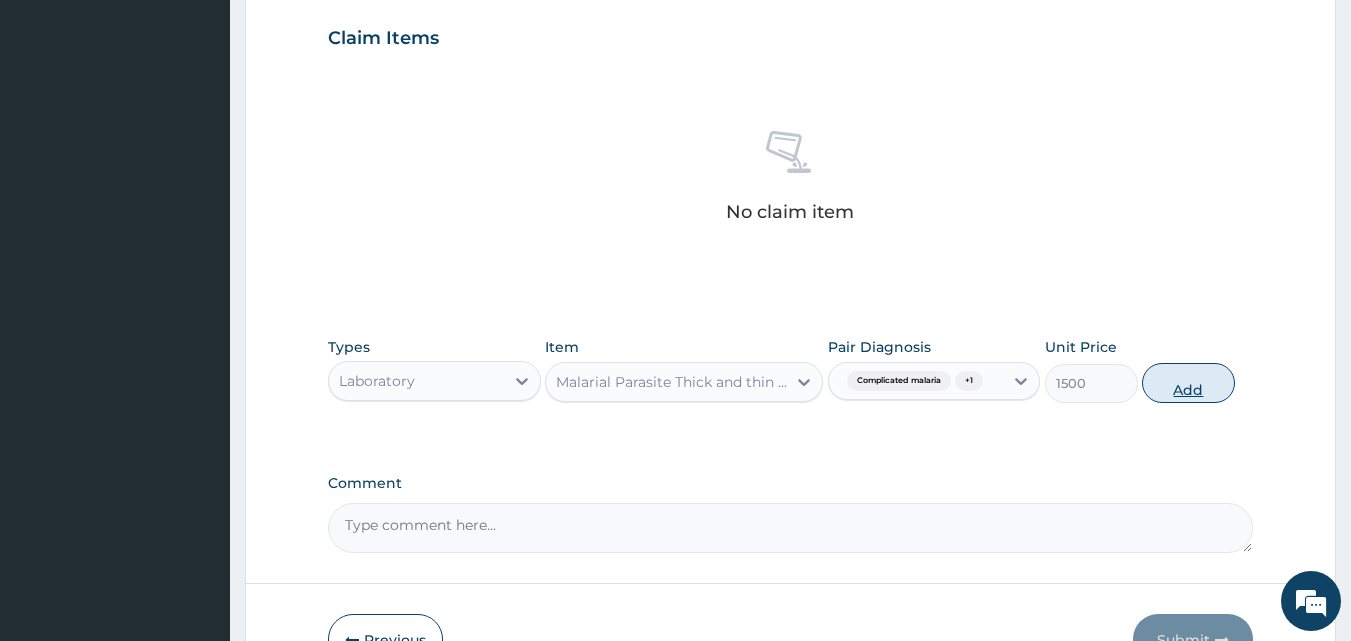 click on "Add" at bounding box center (1188, 383) 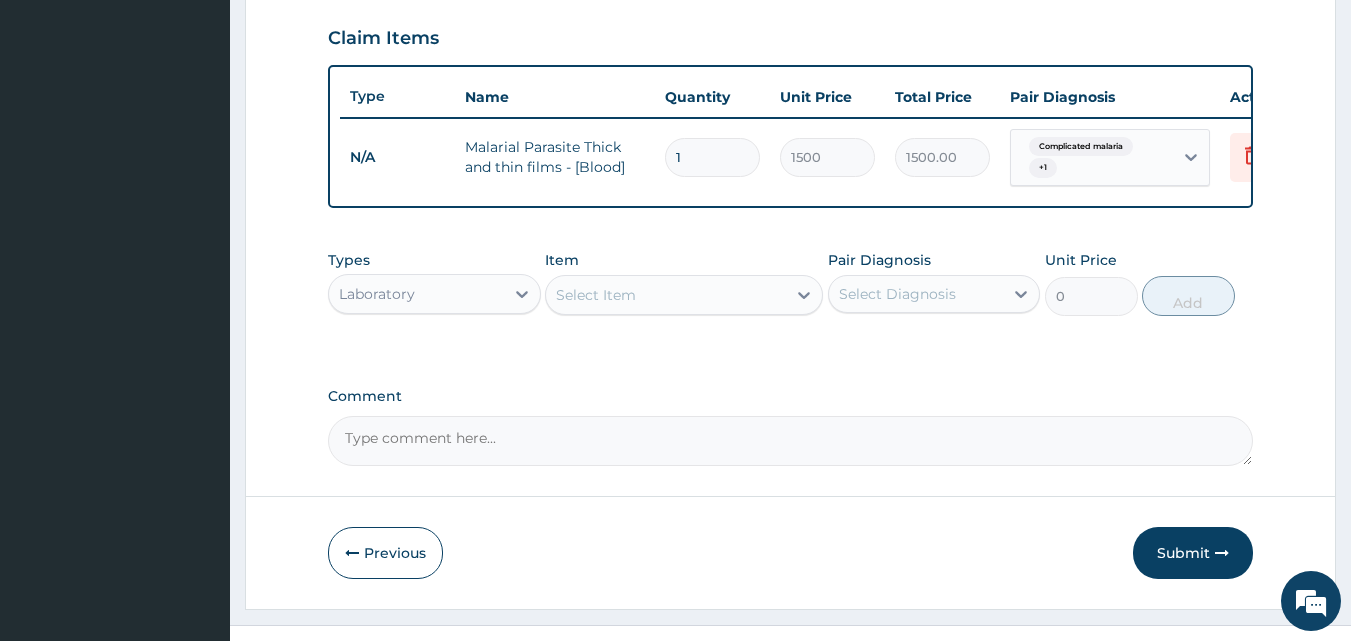 click on "Select Item" at bounding box center (666, 295) 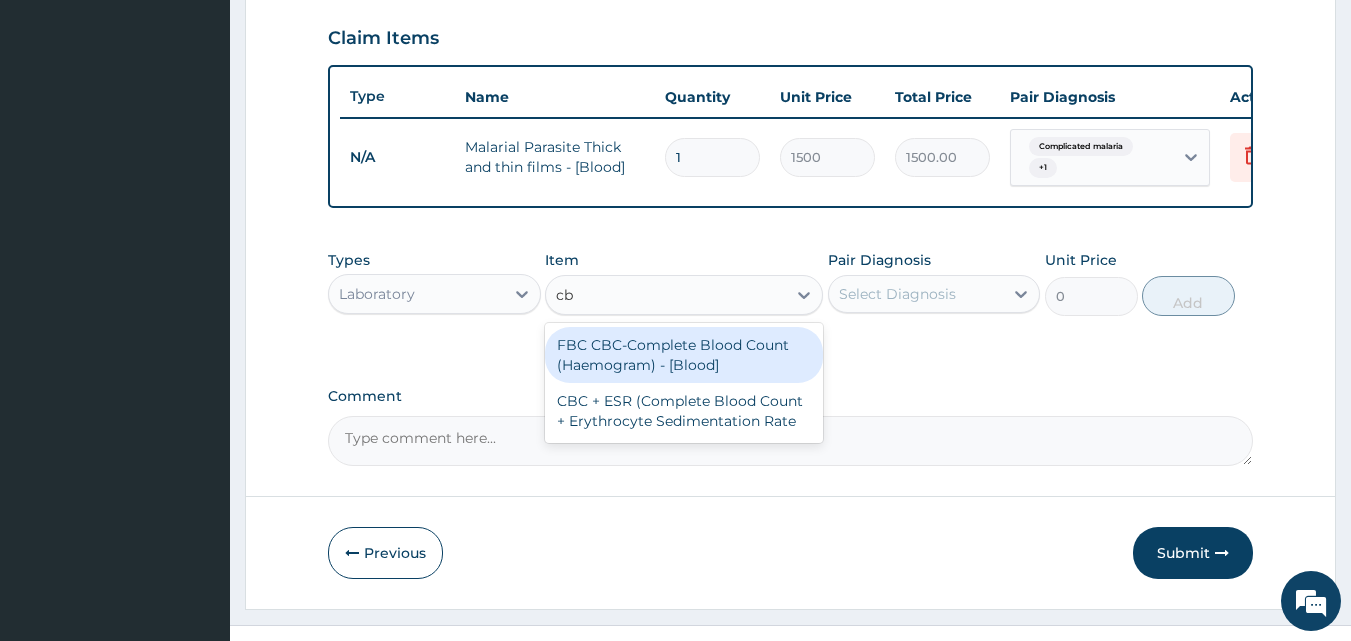 type on "cbc" 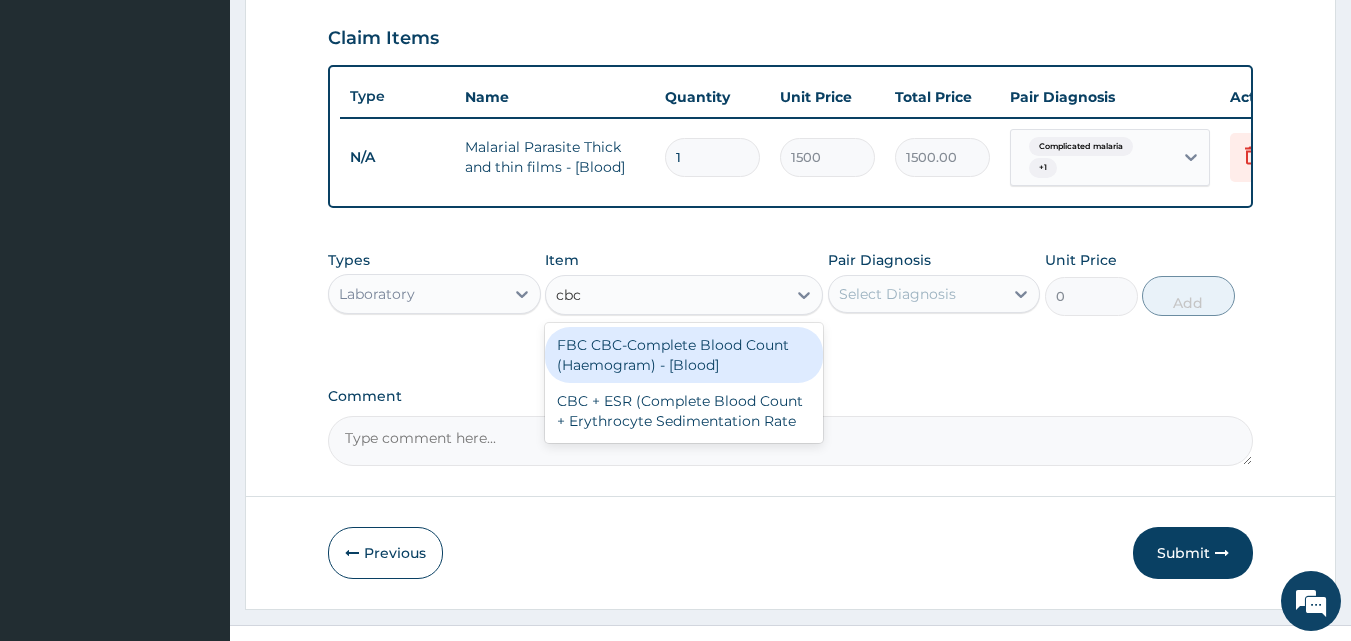 click on "FBC CBC-Complete Blood Count (Haemogram) - [Blood]" at bounding box center (684, 355) 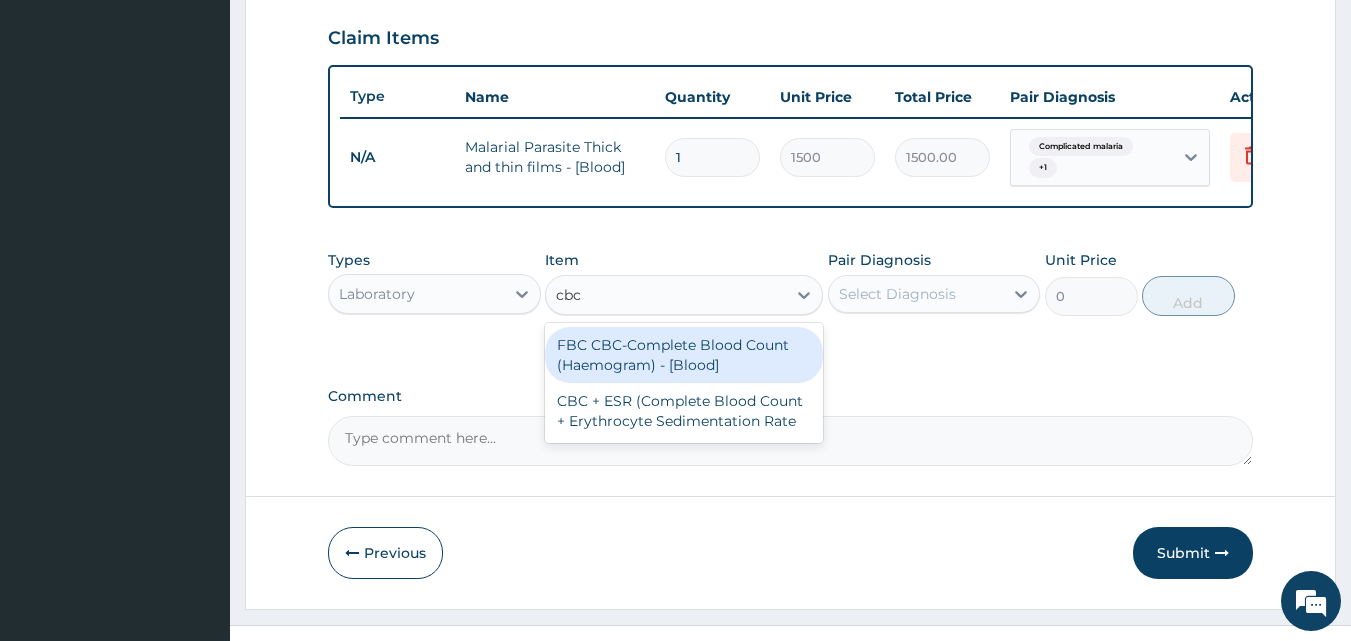 type 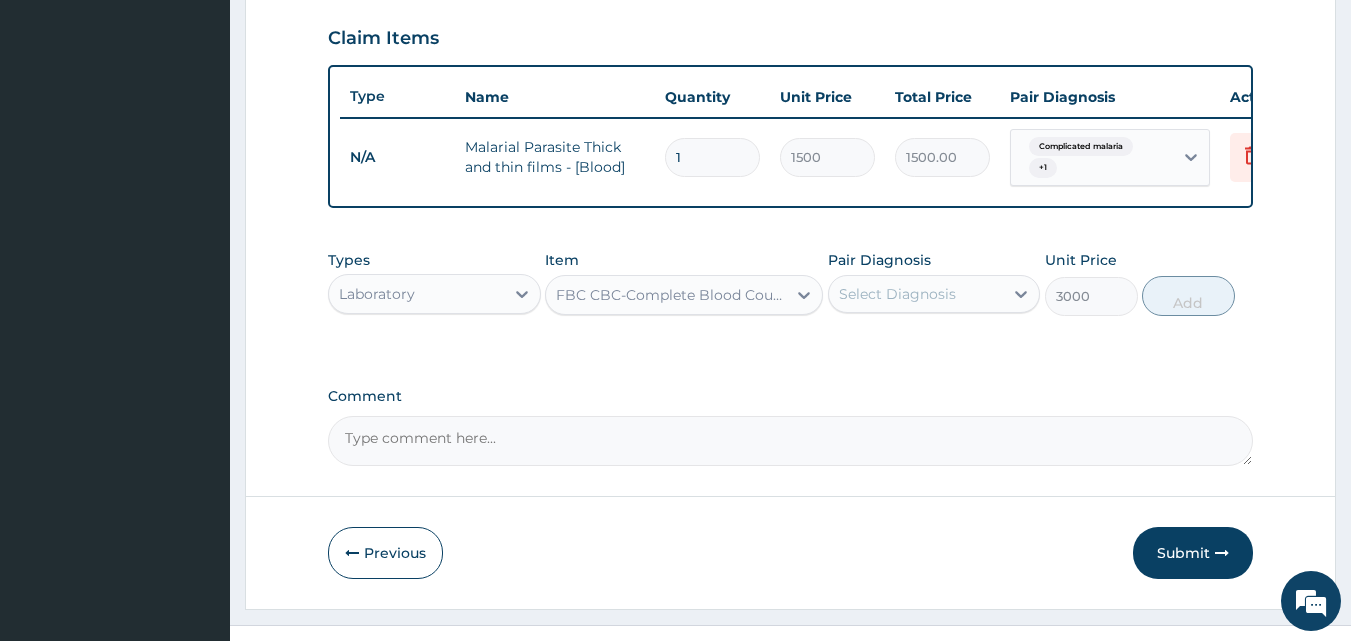 click on "Select Diagnosis" at bounding box center [916, 294] 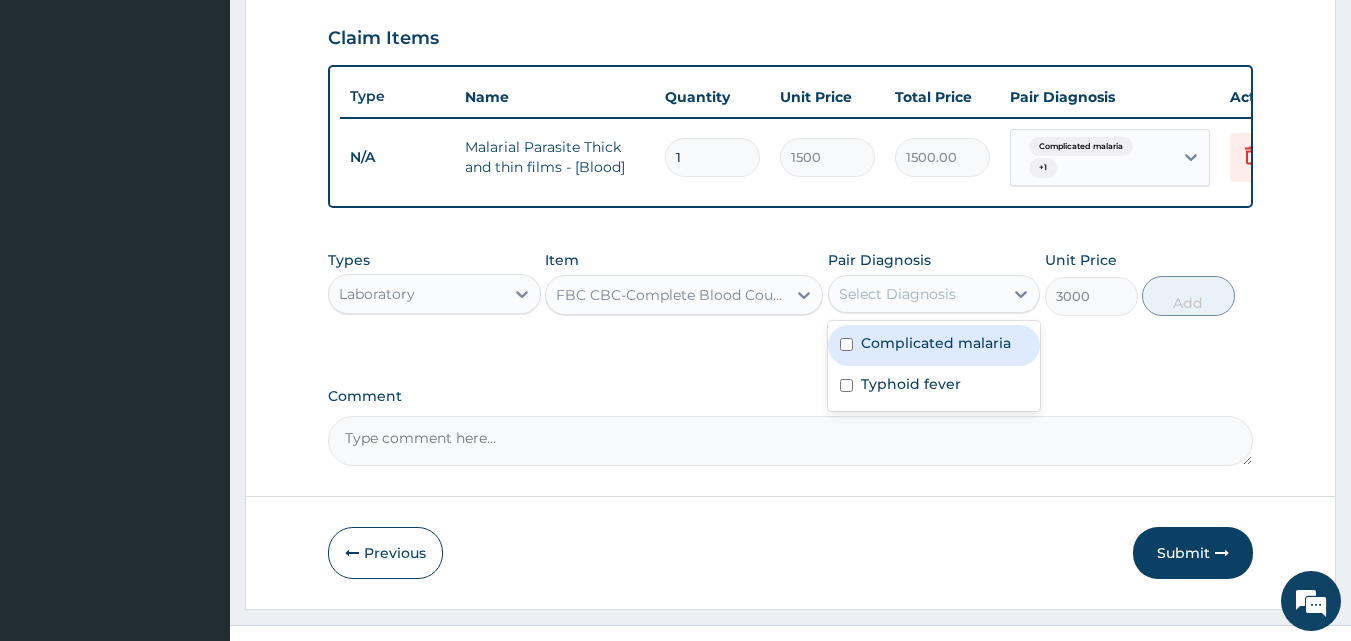 click on "Complicated malaria" at bounding box center [934, 345] 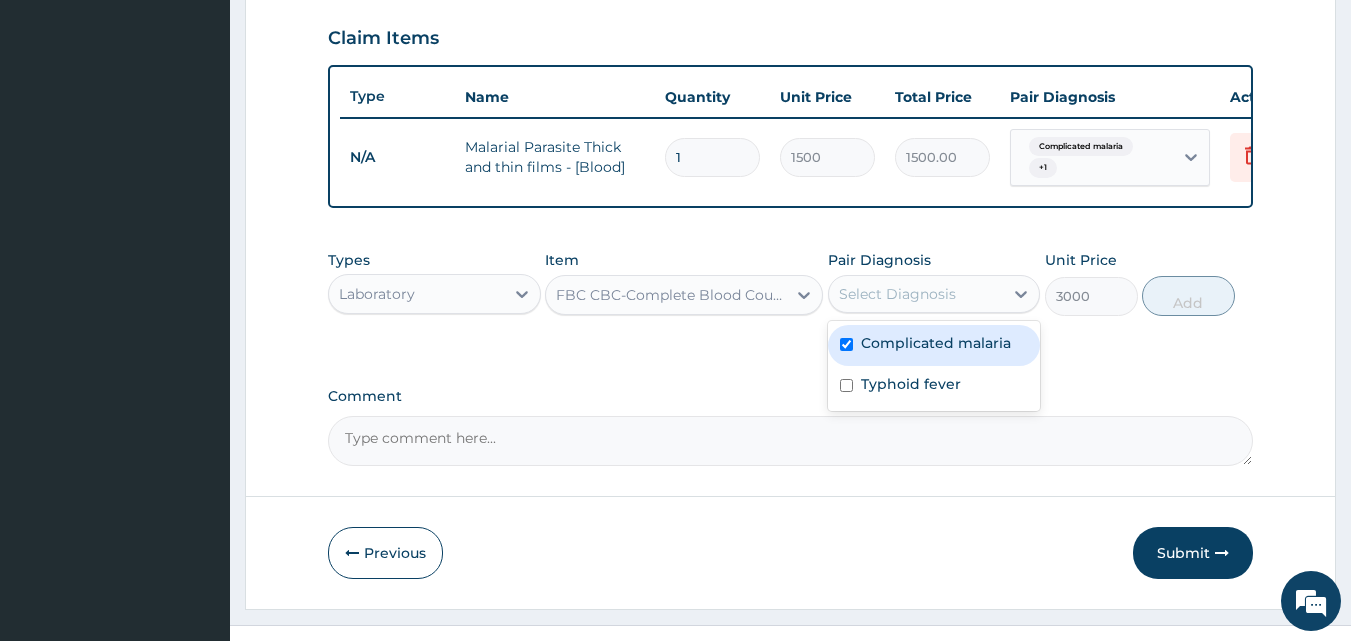 checkbox on "true" 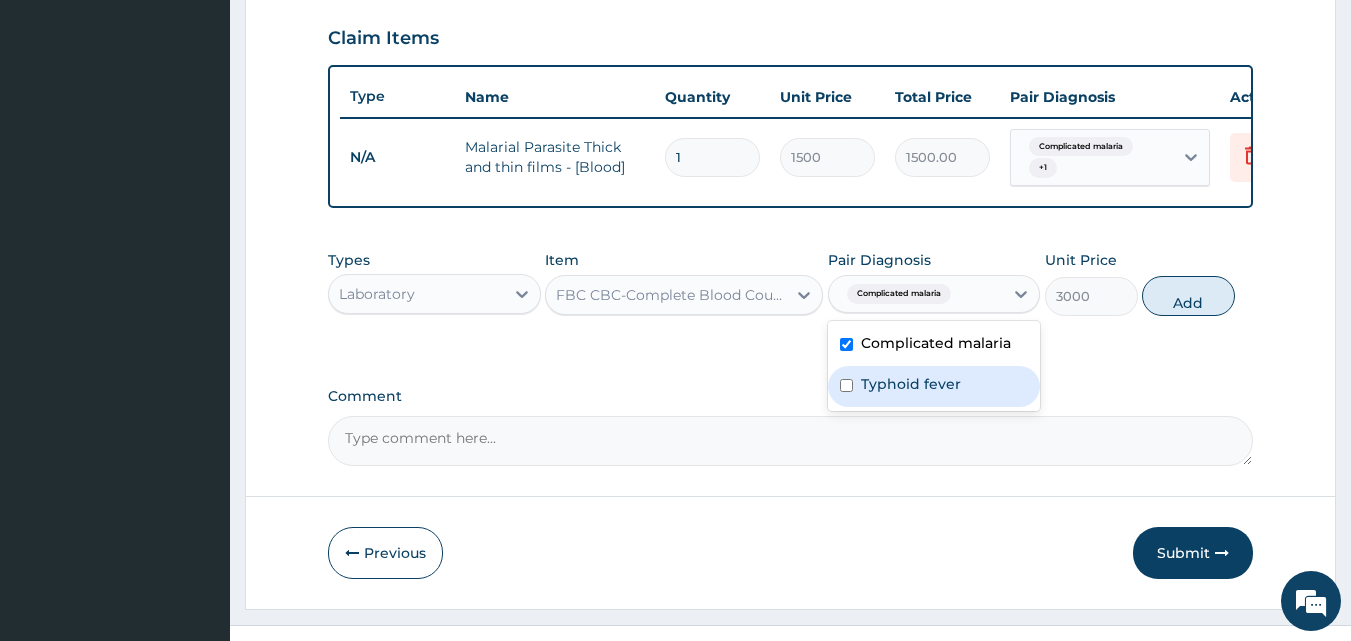 click on "Typhoid fever" at bounding box center (911, 384) 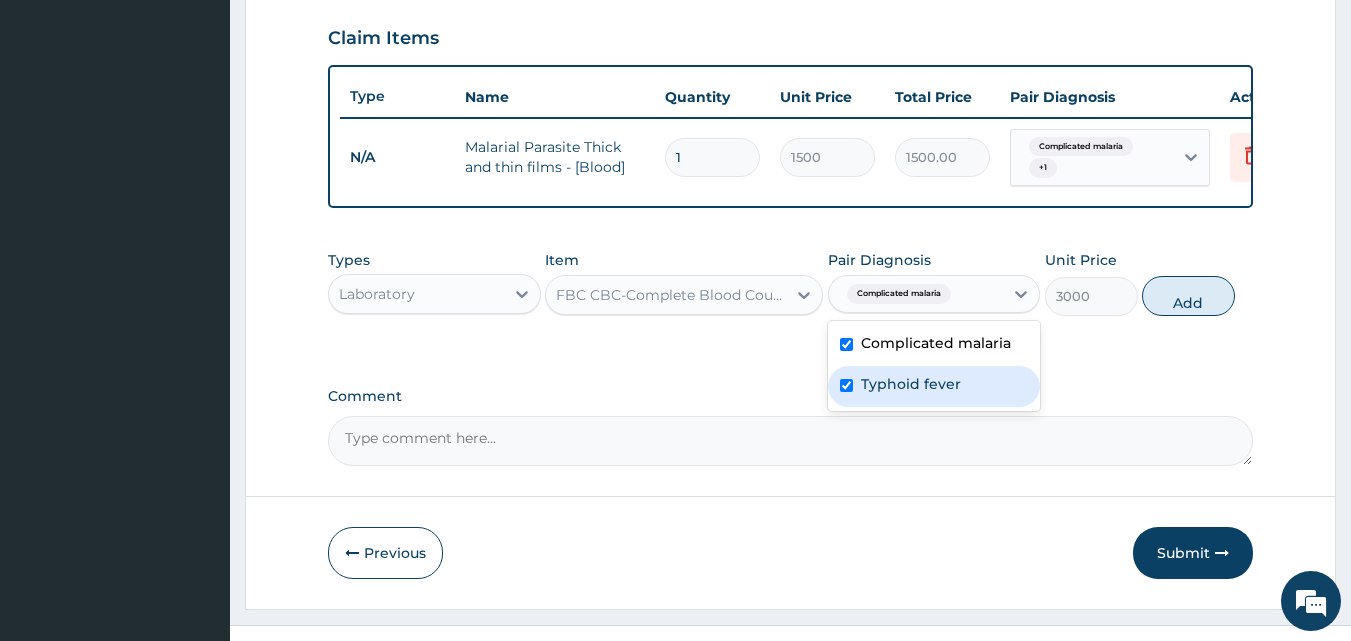 checkbox on "true" 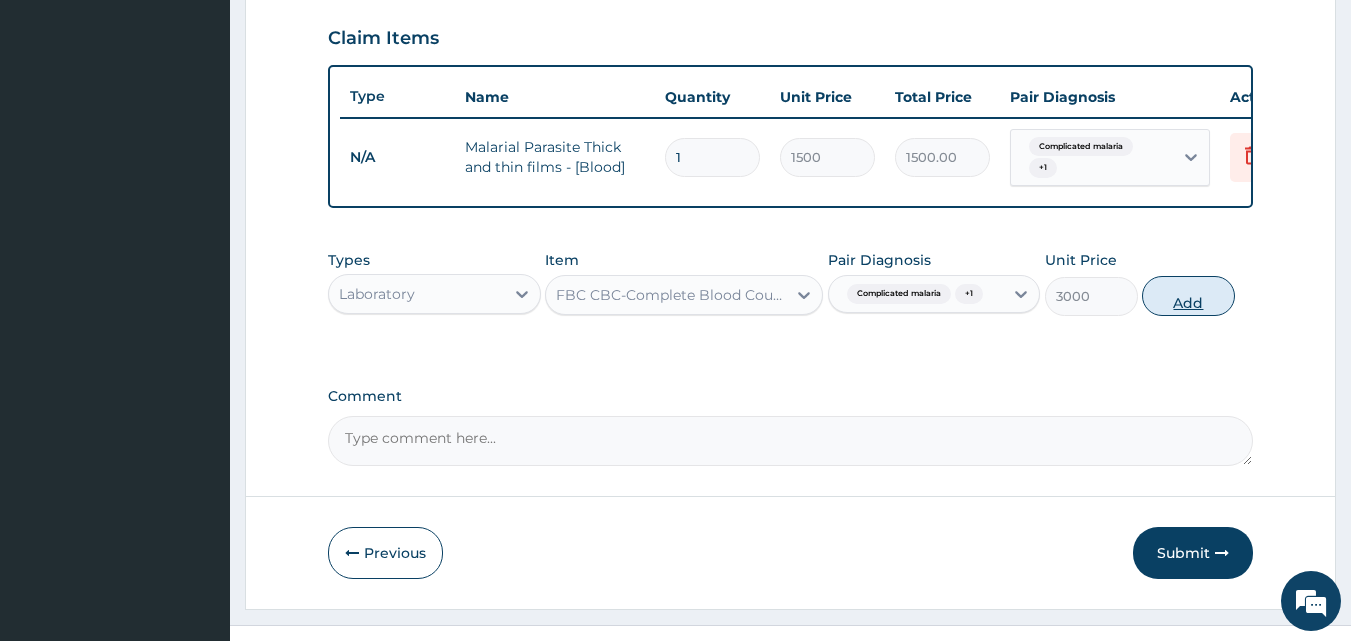 click on "Add" at bounding box center [1188, 296] 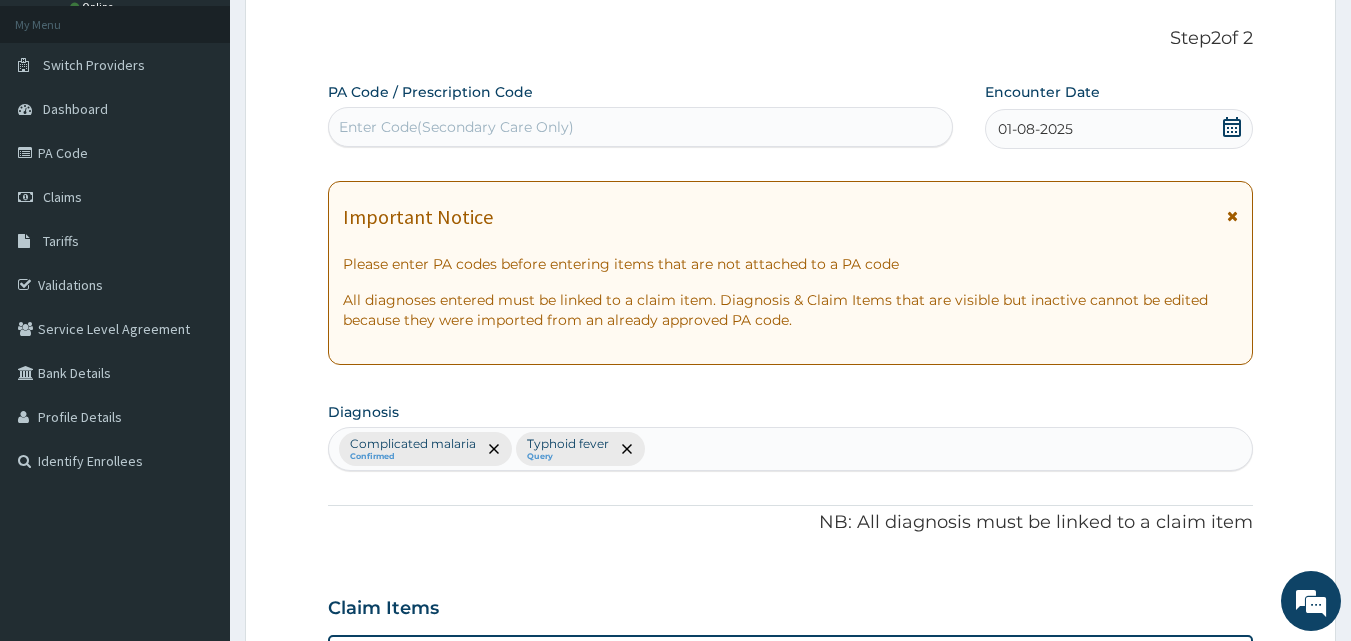 scroll, scrollTop: 56, scrollLeft: 0, axis: vertical 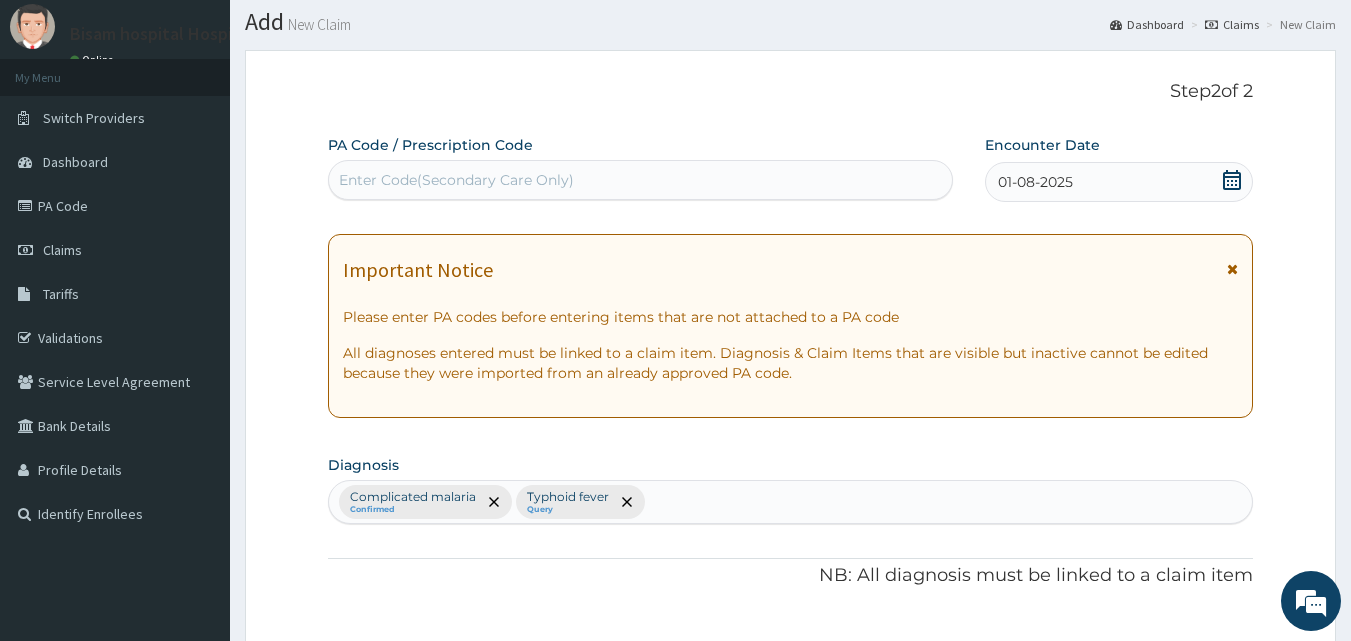 click on "Enter Code(Secondary Care Only)" at bounding box center [641, 180] 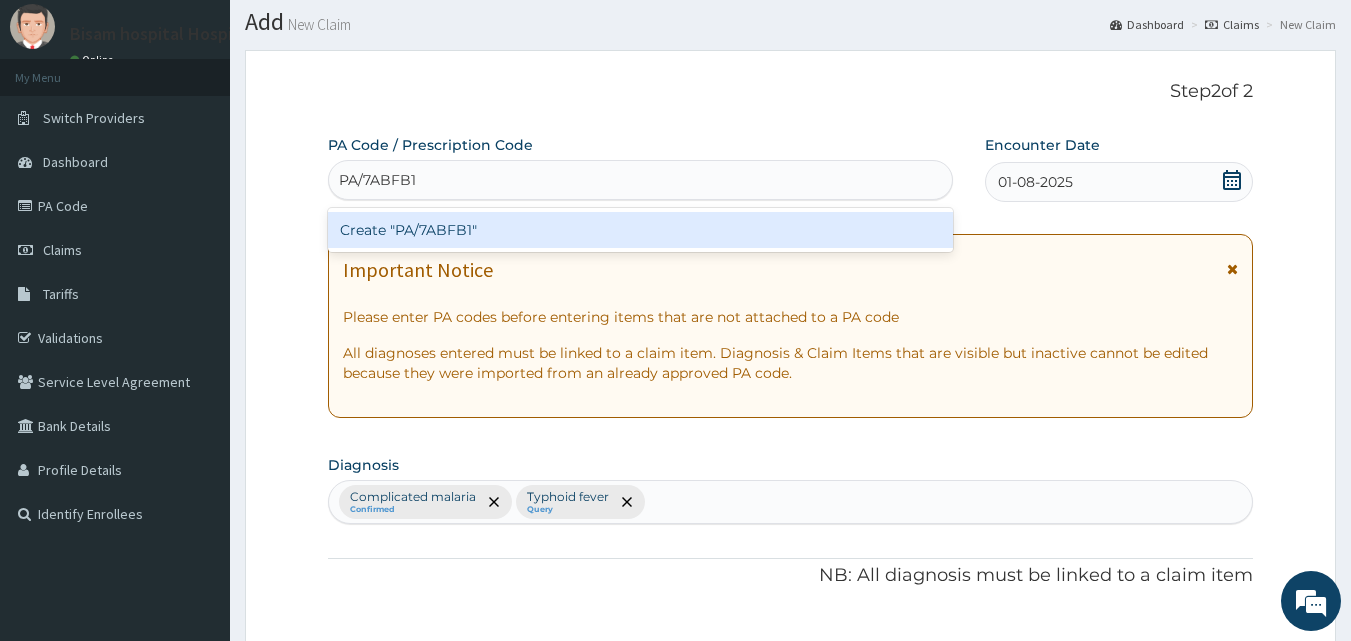 click on "Create "PA/7ABFB1"" at bounding box center (641, 230) 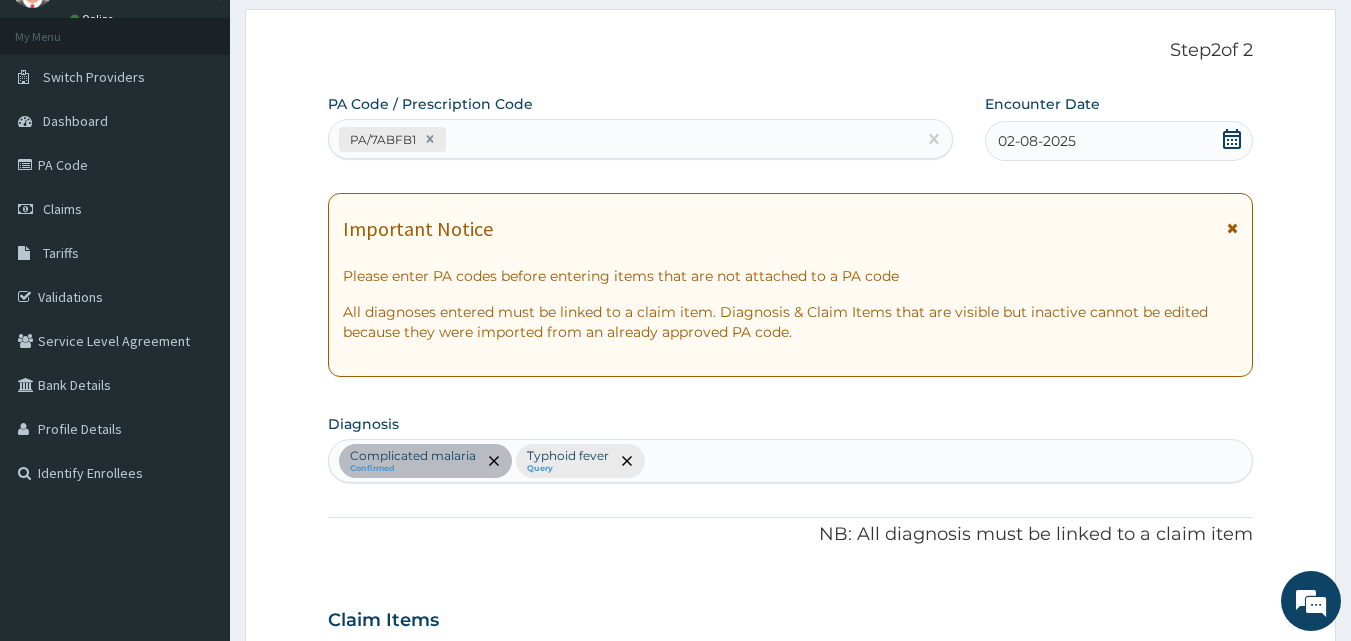 scroll, scrollTop: 100, scrollLeft: 0, axis: vertical 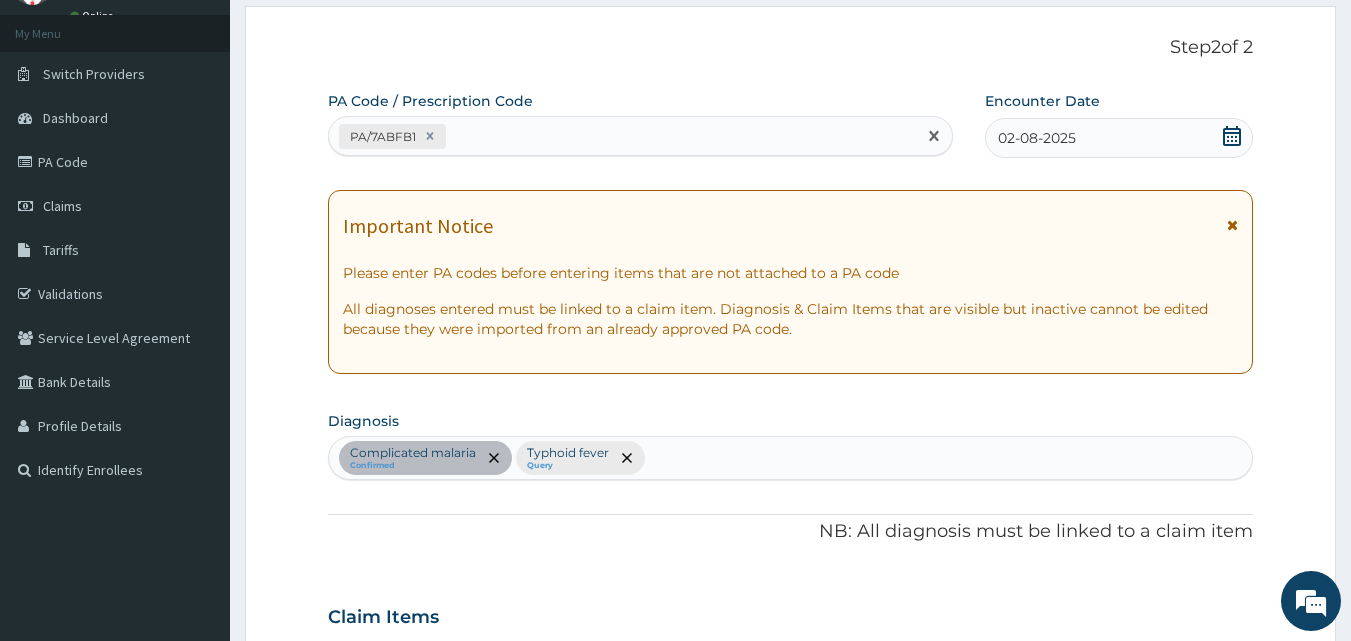 click on "PA/7ABFB1" at bounding box center (623, 136) 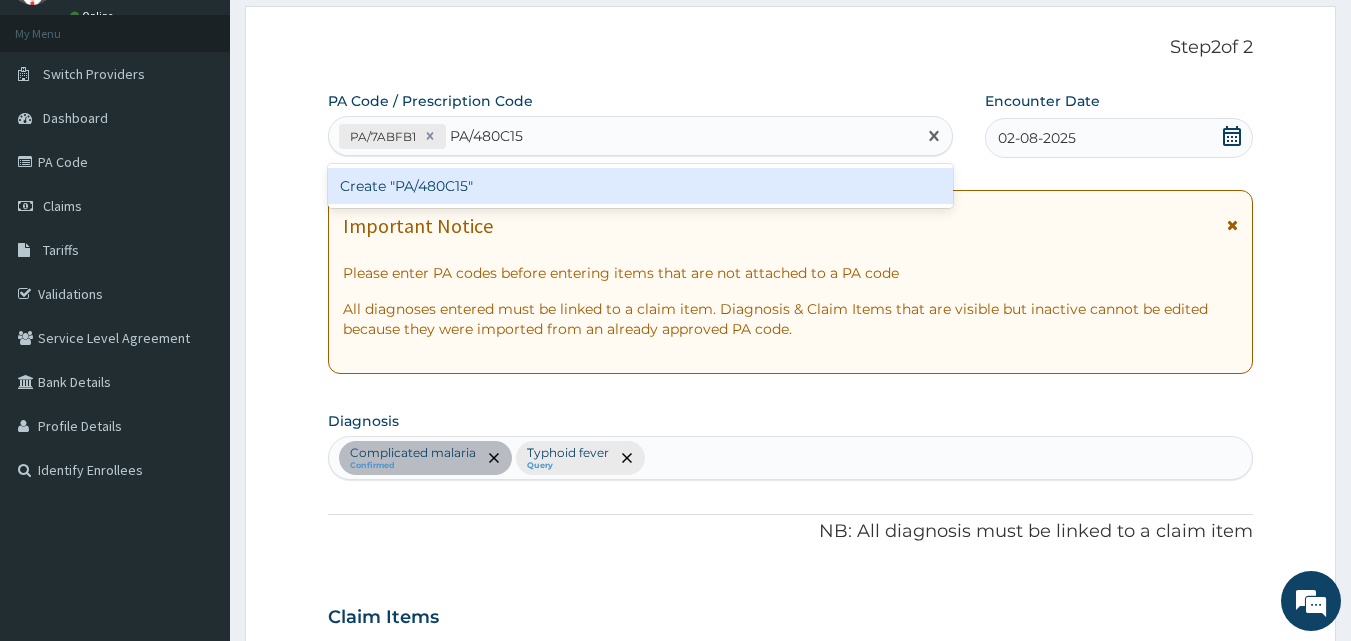 click on "Create "PA/480C15"" at bounding box center (641, 186) 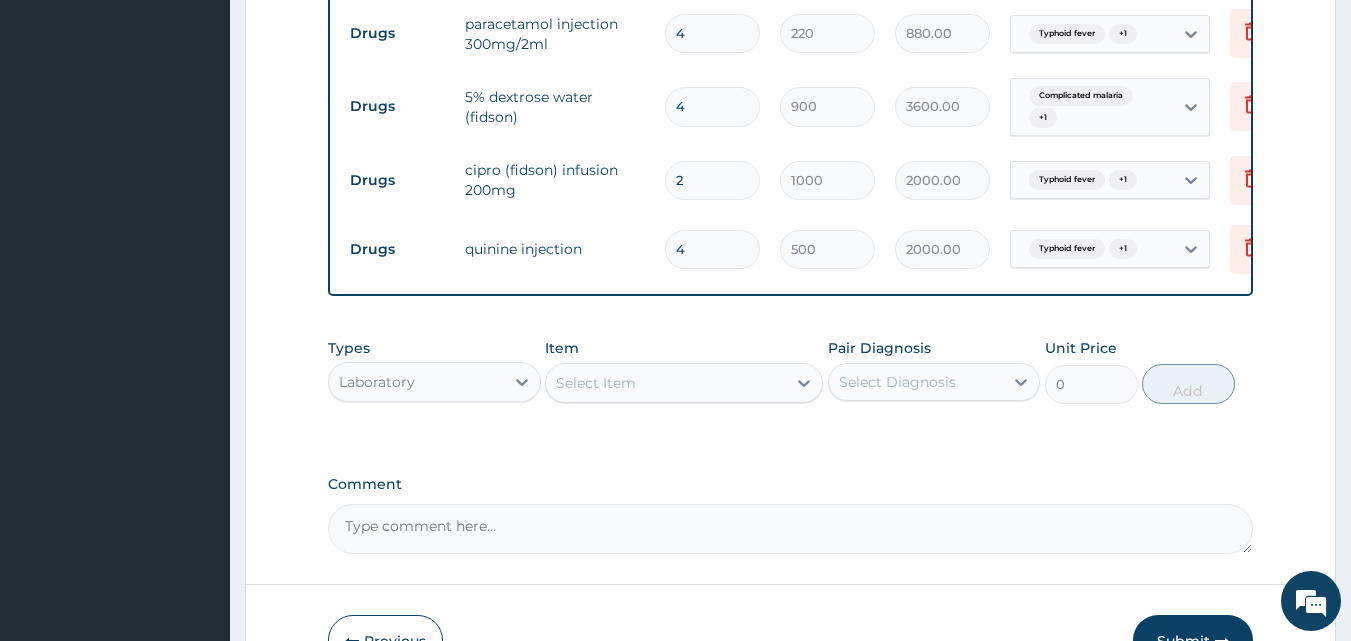 scroll, scrollTop: 1052, scrollLeft: 0, axis: vertical 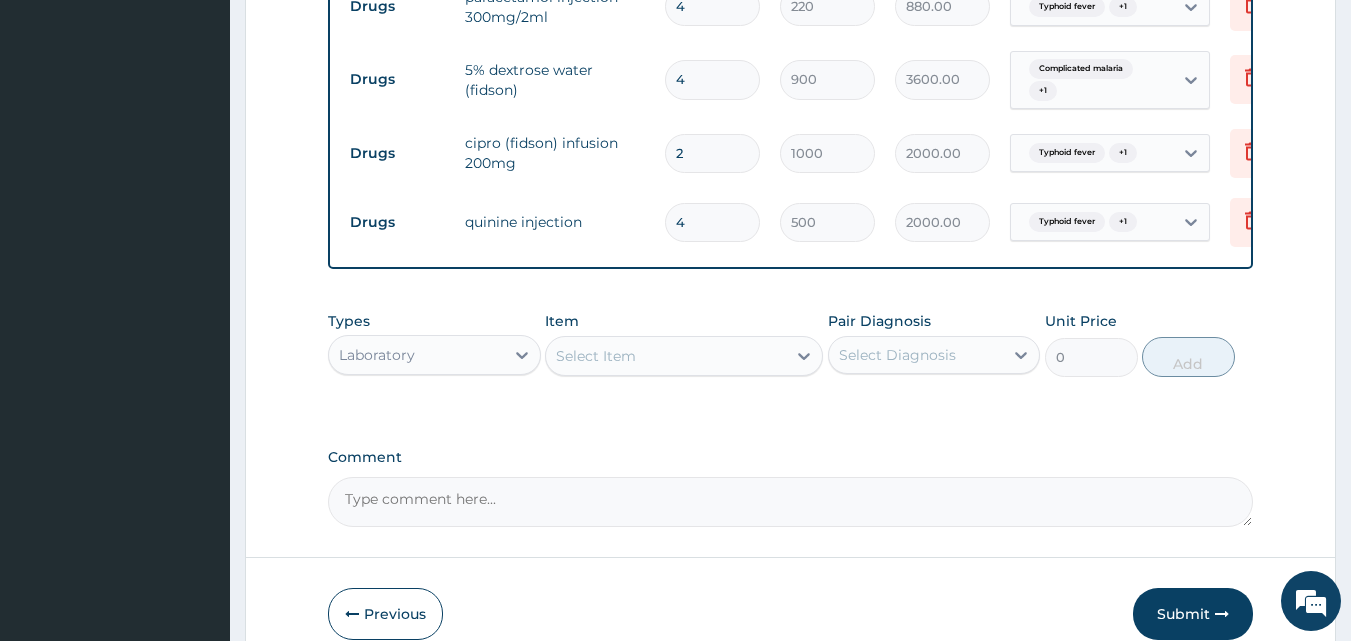 click on "Comment" at bounding box center (791, 502) 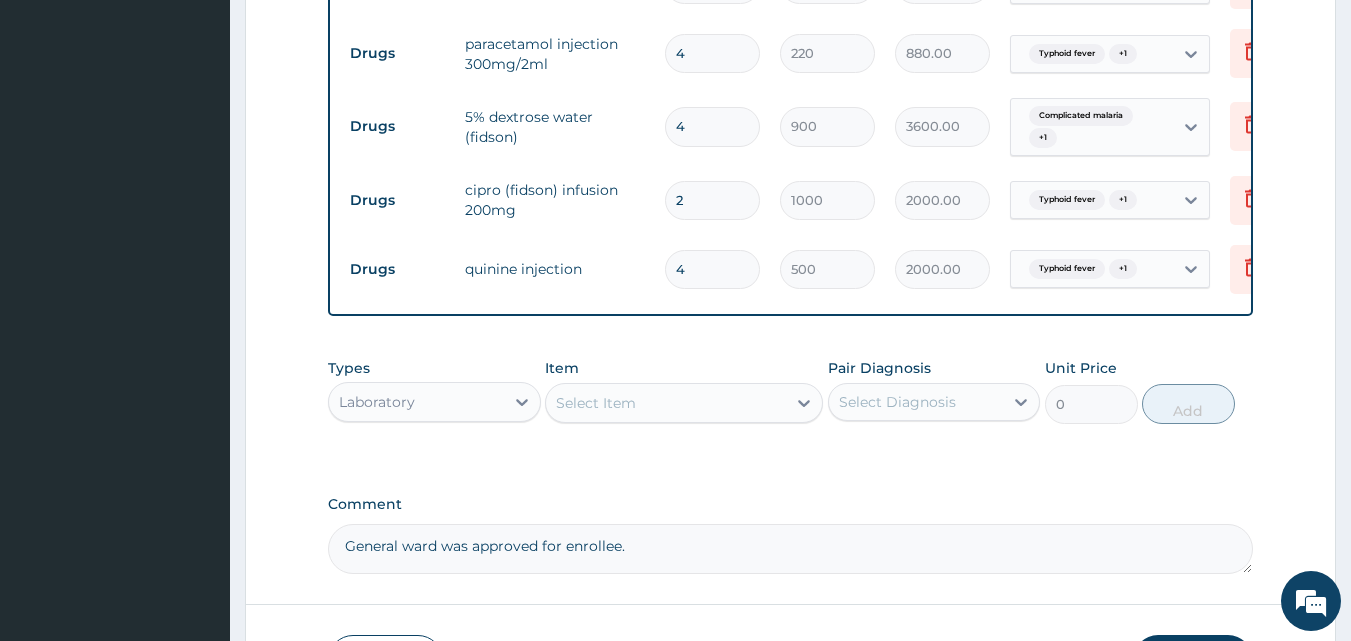 scroll, scrollTop: 1008, scrollLeft: 0, axis: vertical 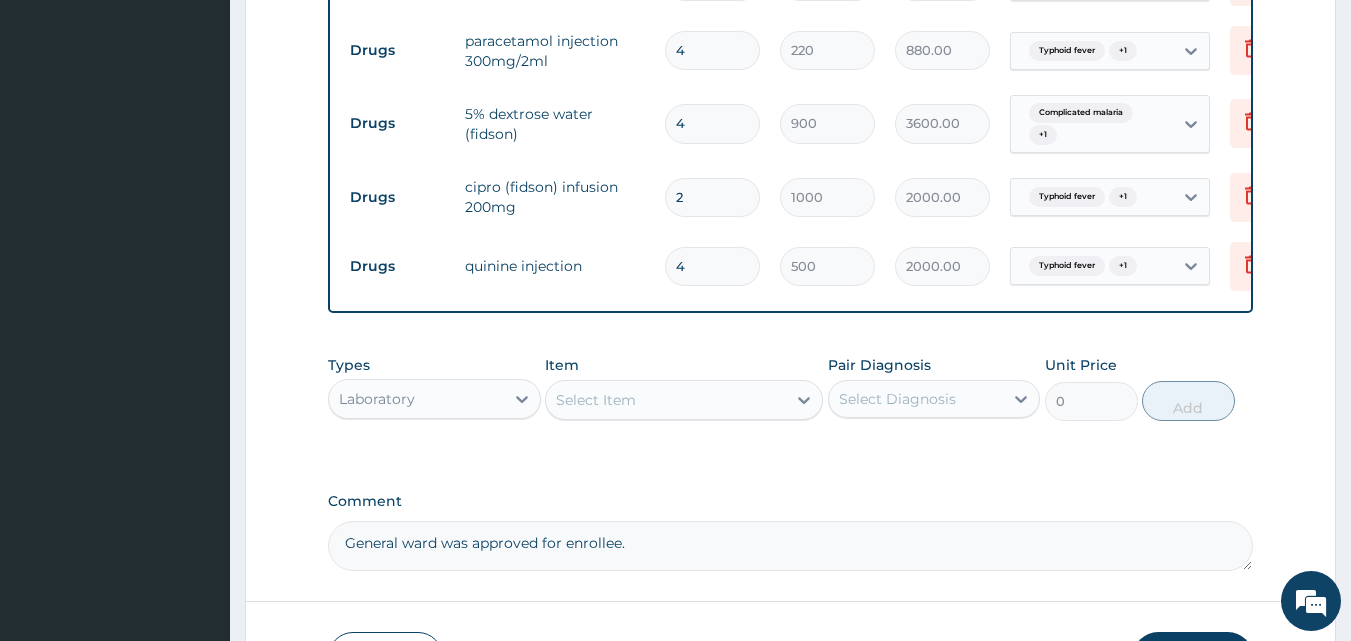 type on "General ward was approved for enrollee." 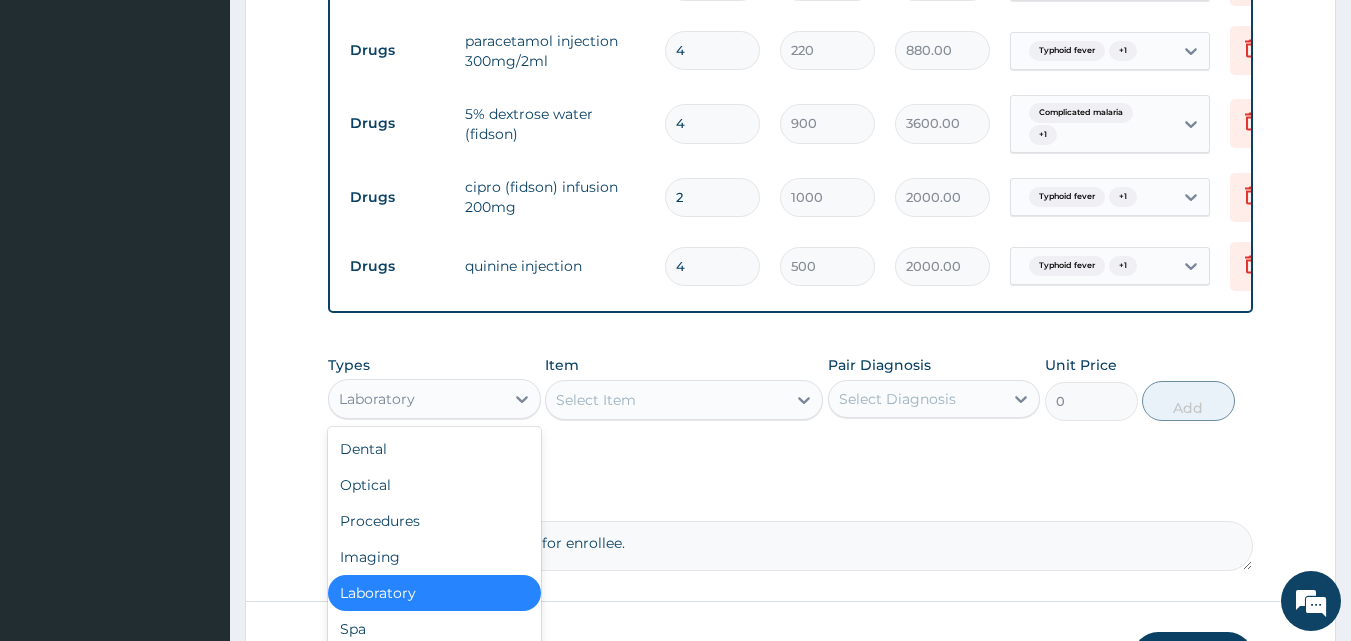 click on "Laboratory" at bounding box center (416, 399) 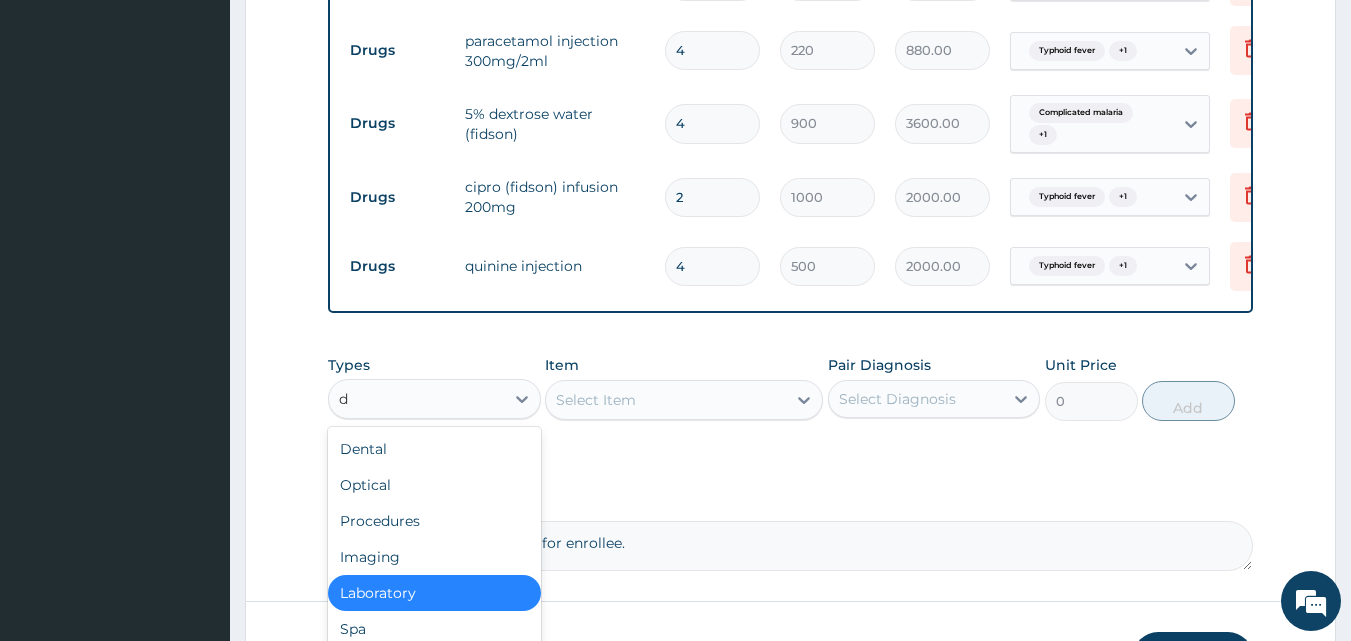 type on "dr" 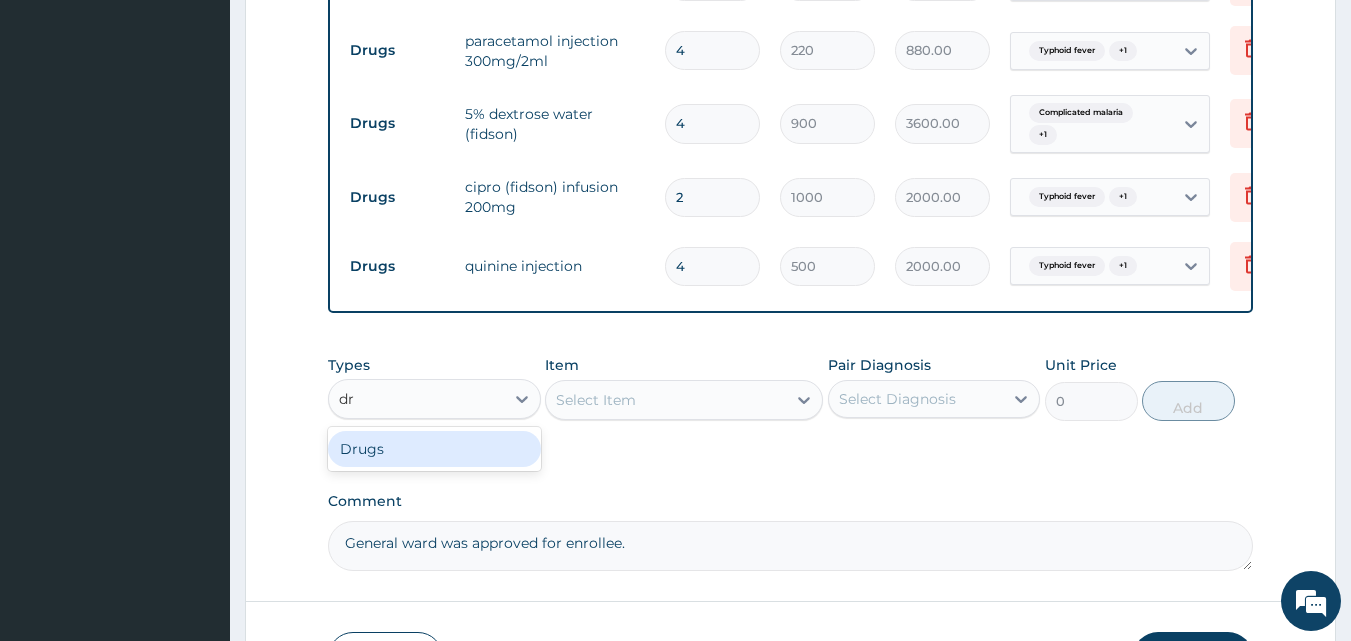 type 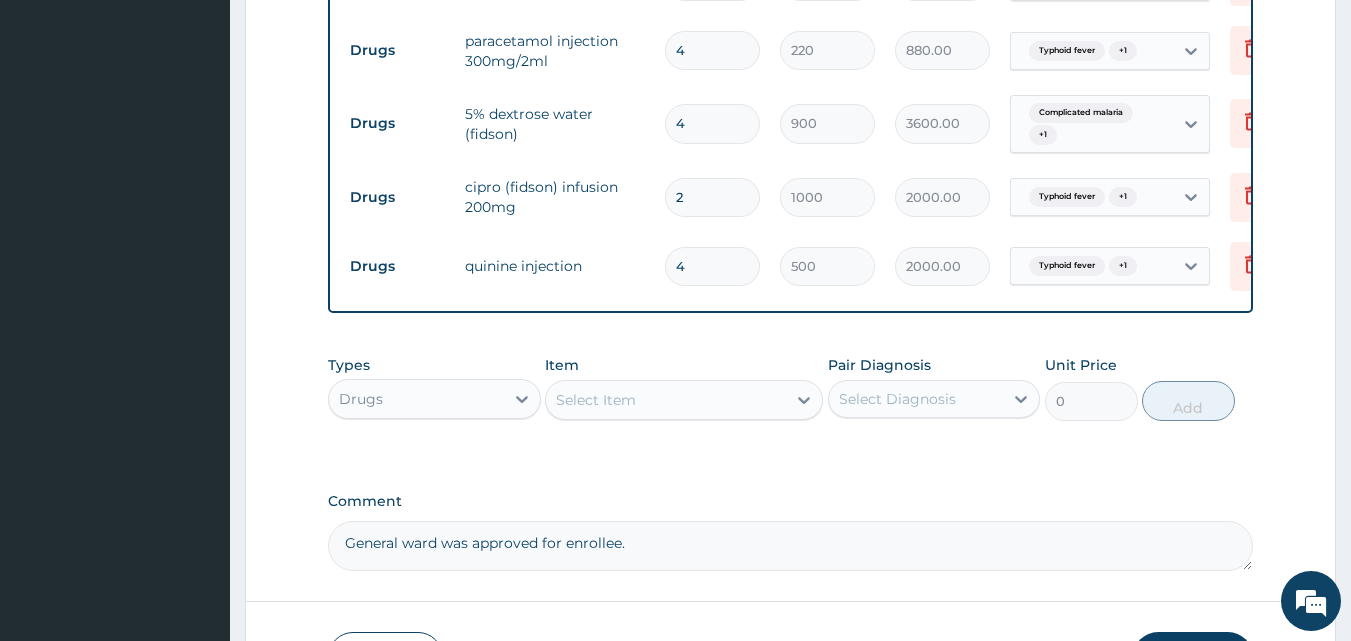 click on "Select Item" at bounding box center (596, 400) 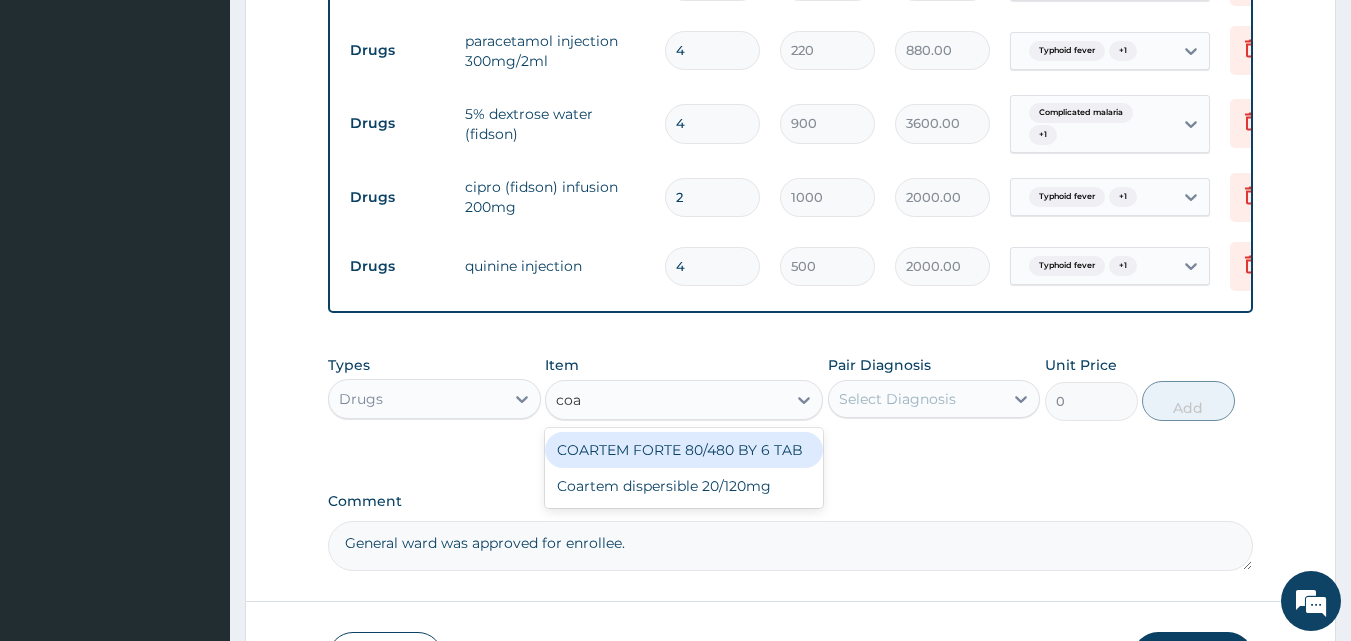 type on "coar" 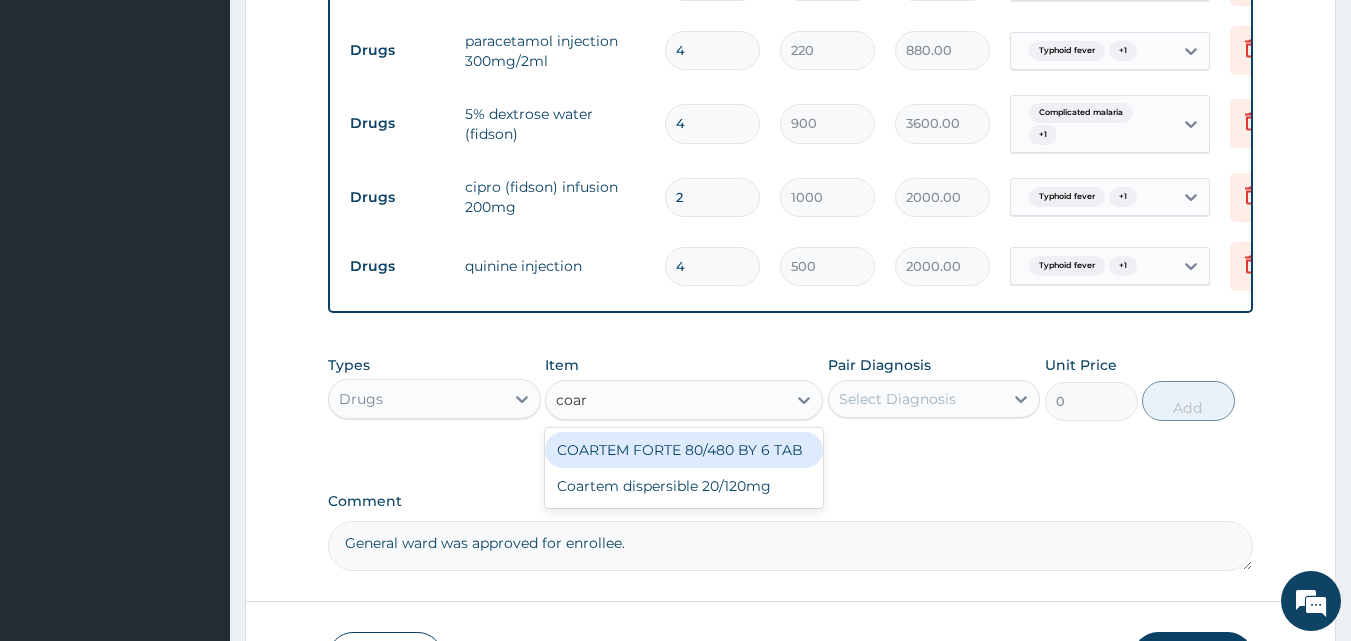 click on "COARTEM FORTE 80/480 BY 6 TAB" at bounding box center [684, 450] 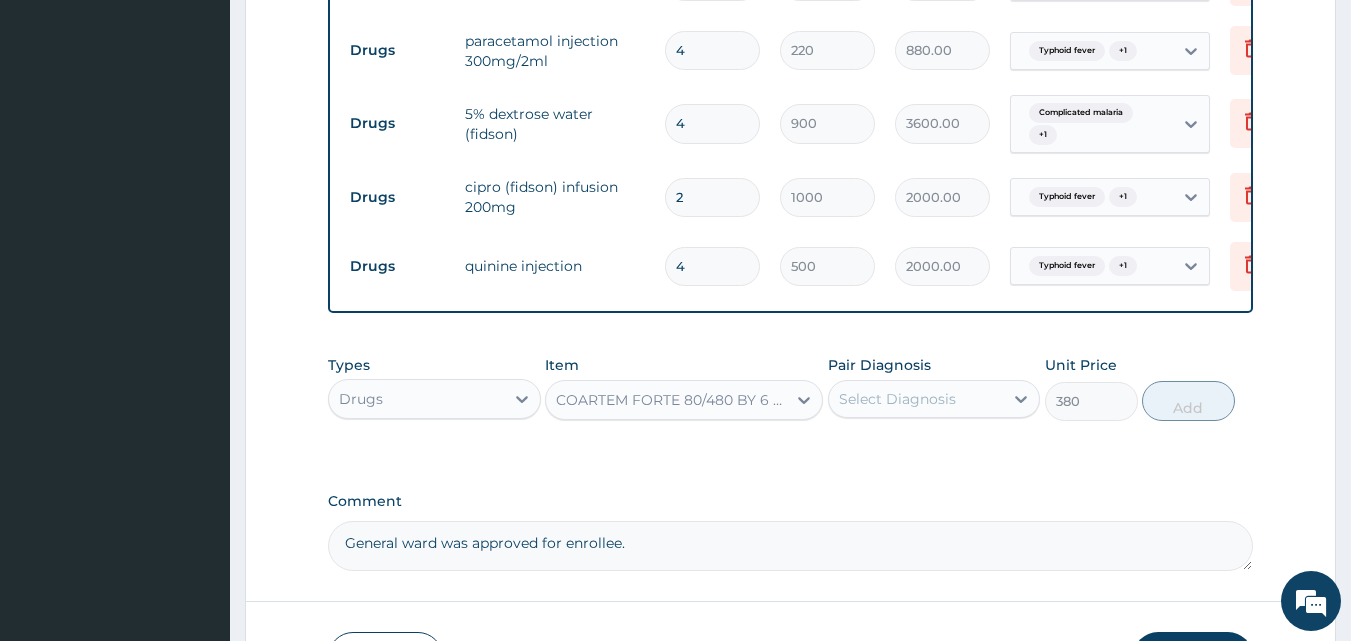 click on "Select Diagnosis" at bounding box center [897, 399] 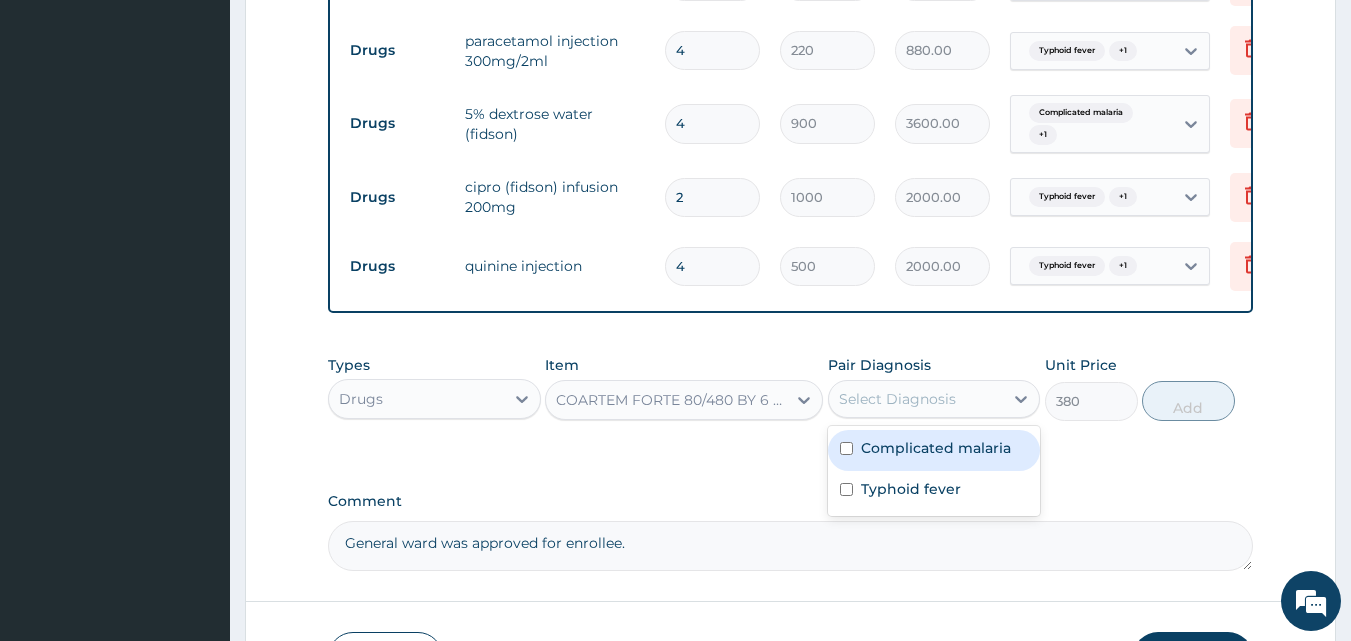 click on "Complicated malaria" at bounding box center (936, 448) 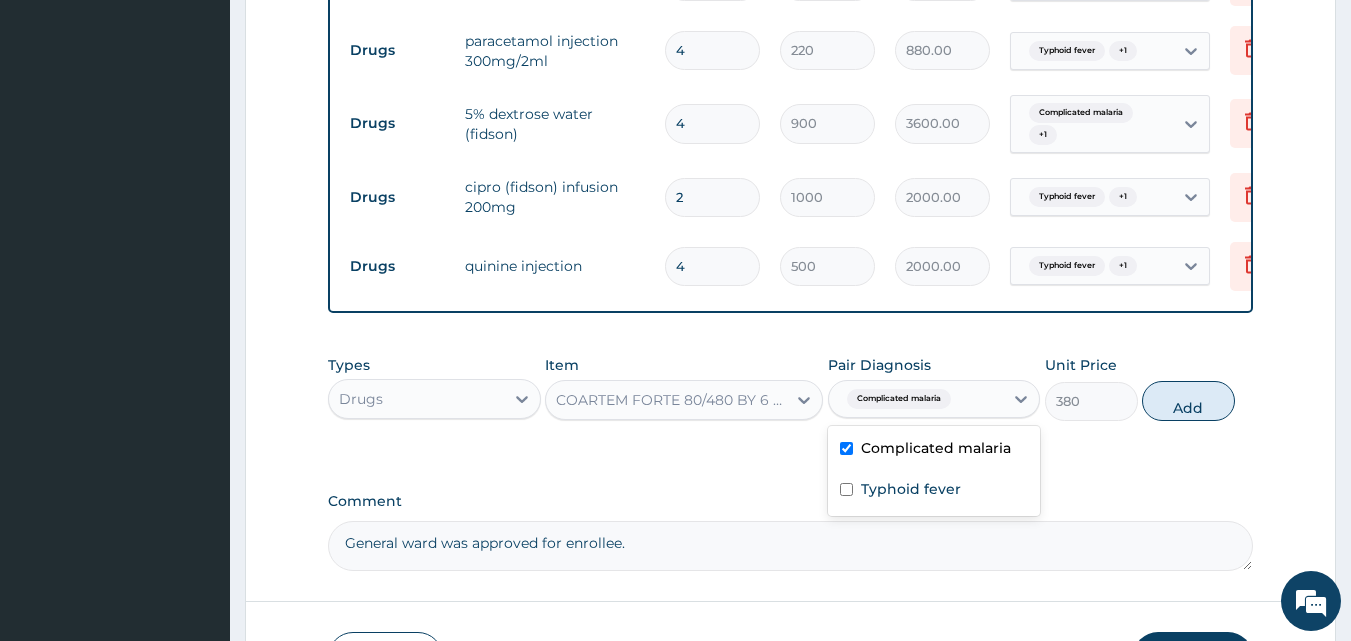 checkbox on "true" 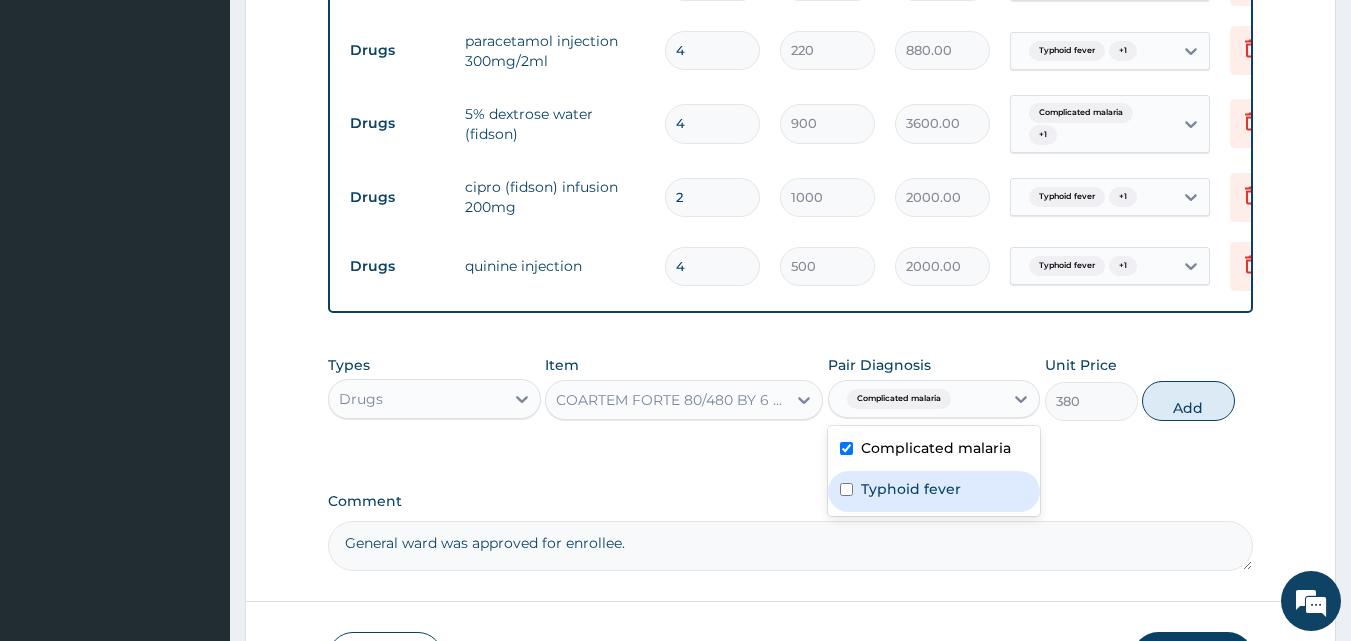 click on "Typhoid fever" at bounding box center [911, 489] 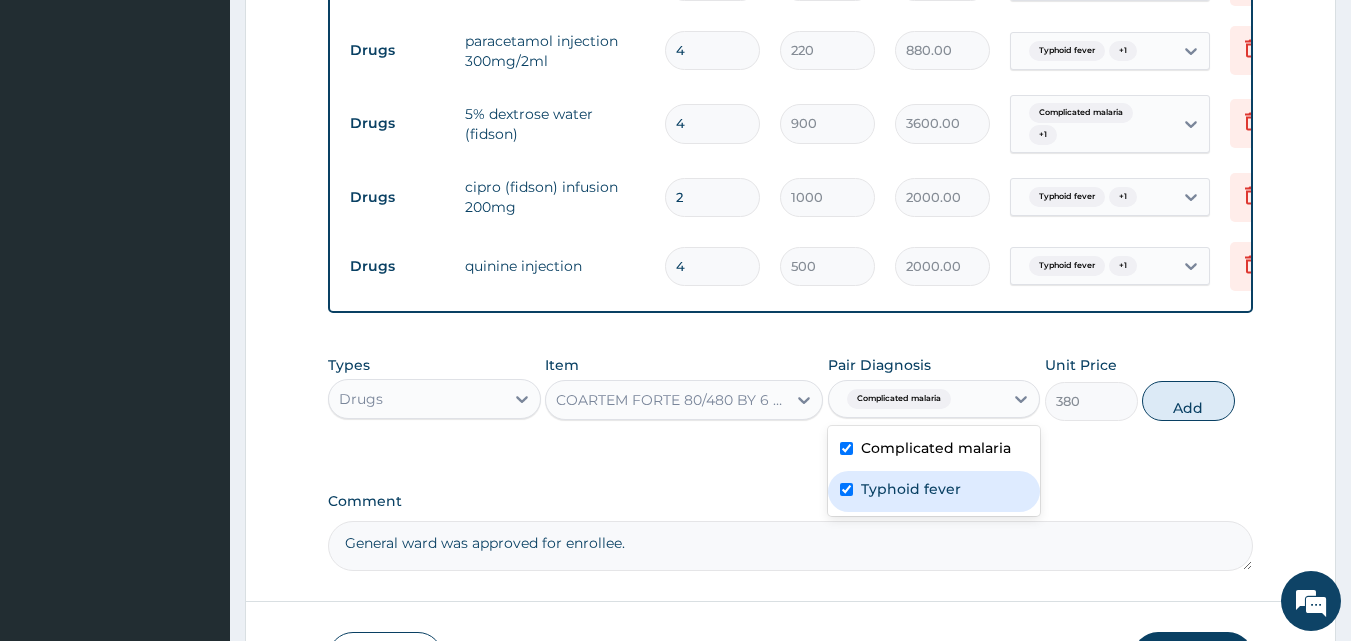 checkbox on "true" 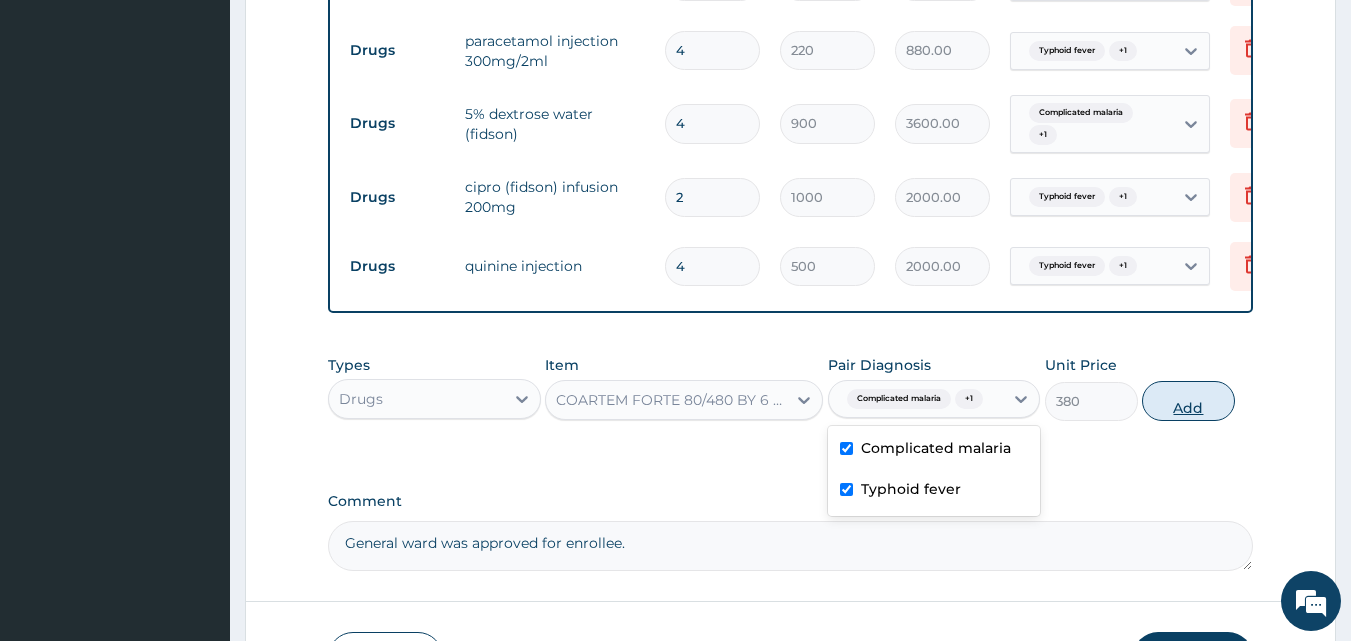 click on "Add" at bounding box center (1188, 401) 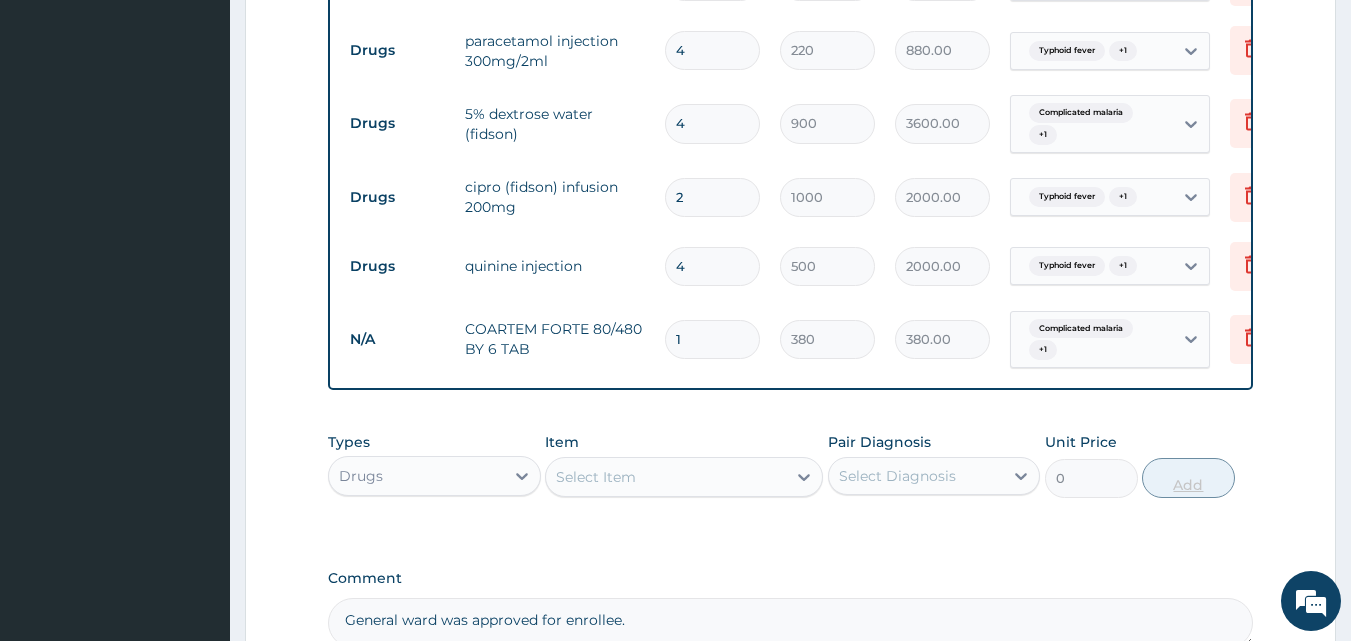 type 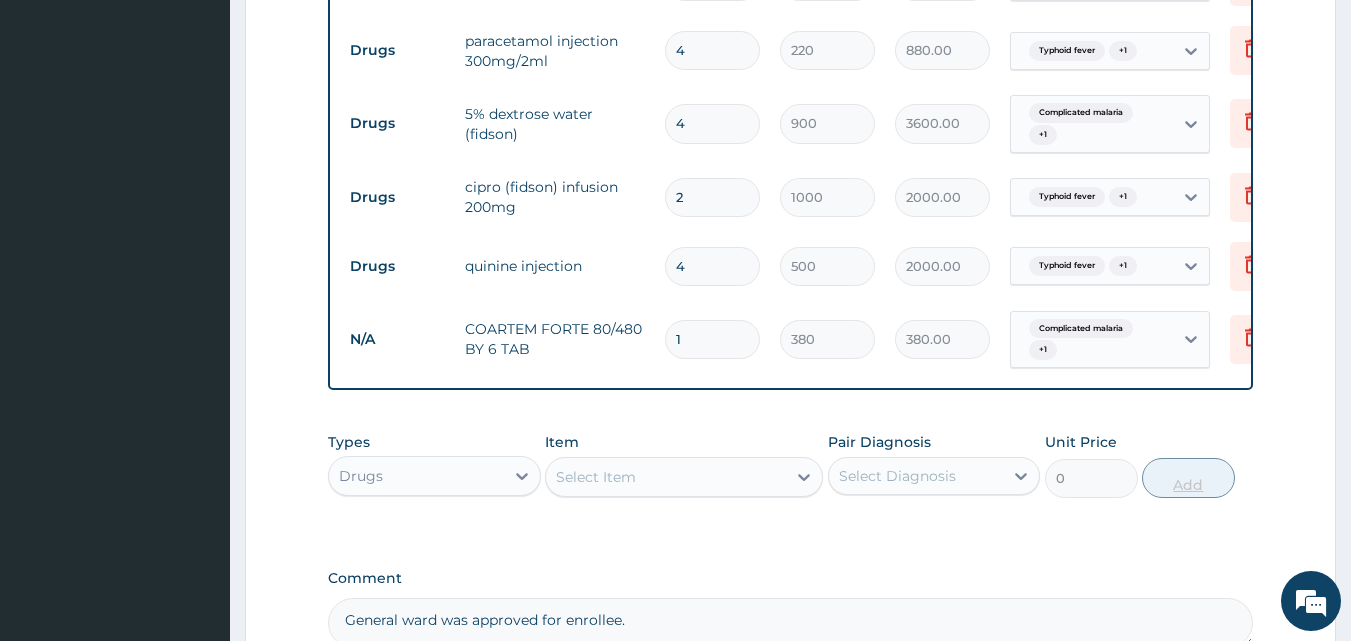 type on "0.00" 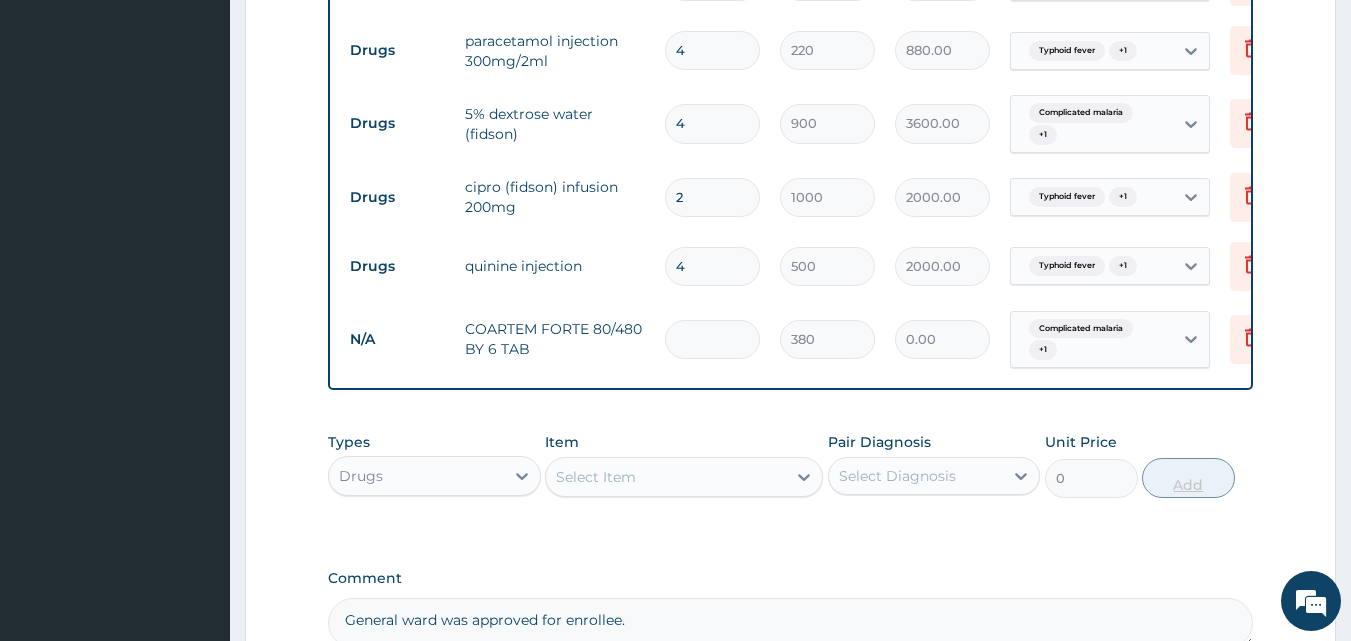 type on "6" 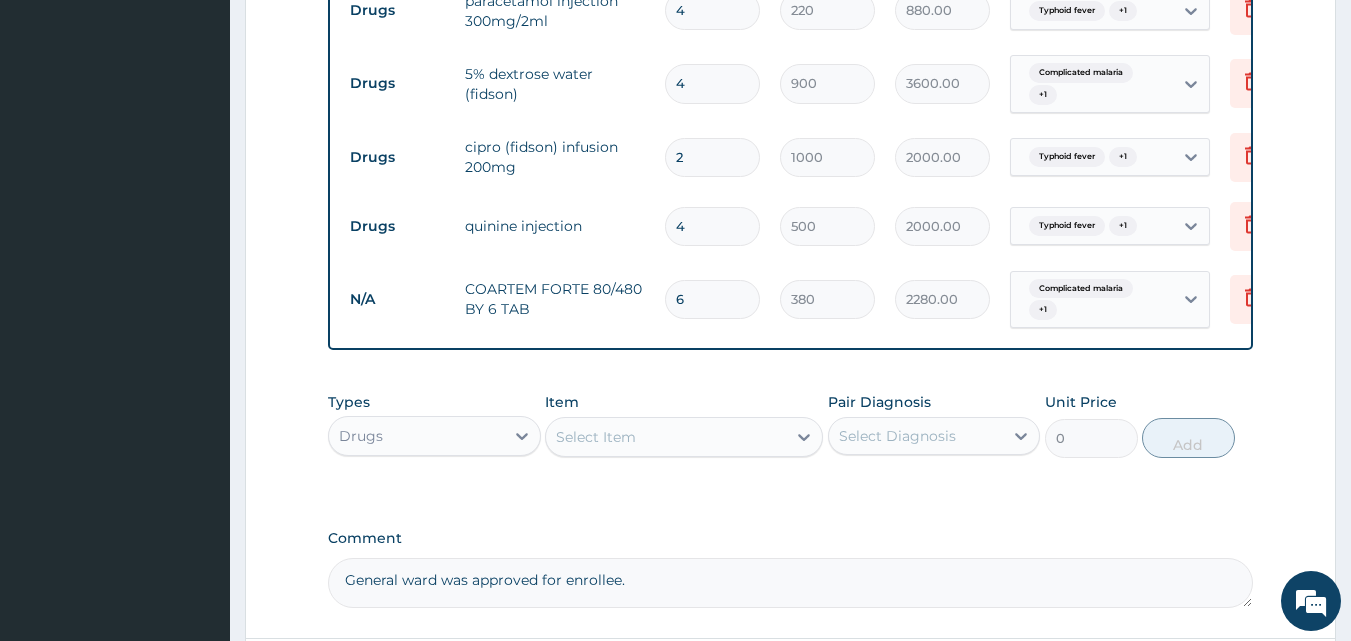 scroll, scrollTop: 1085, scrollLeft: 0, axis: vertical 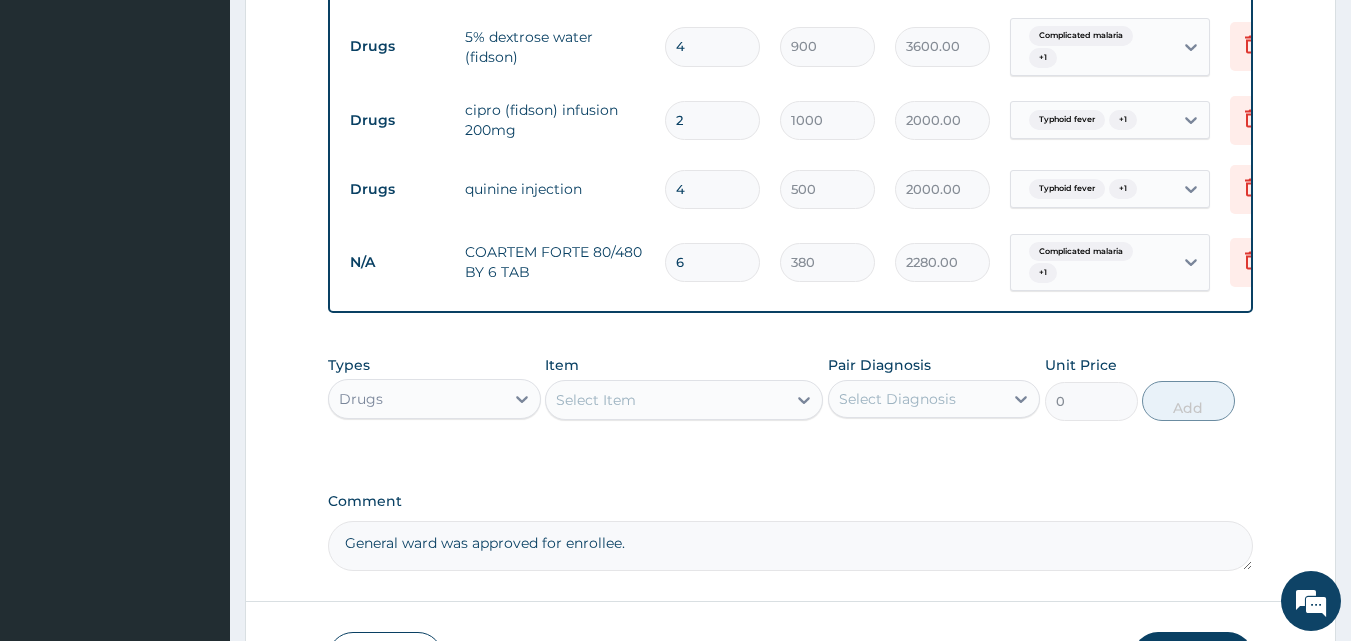 type on "6" 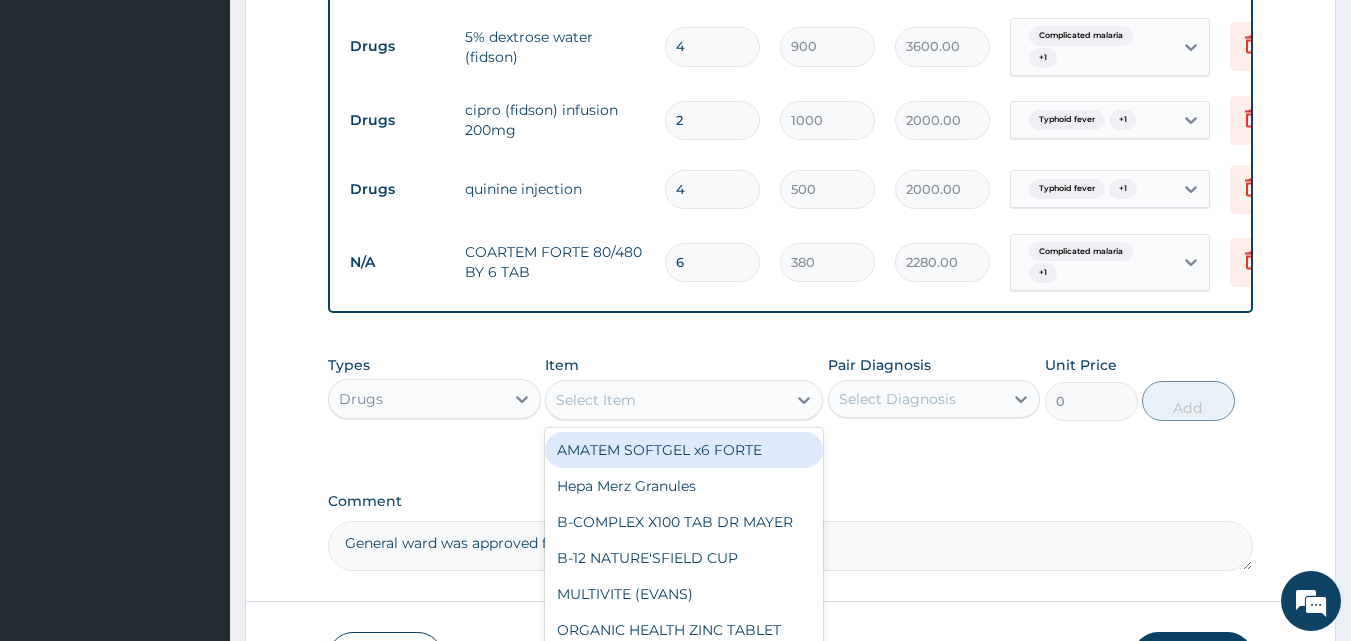 click on "Select Item" at bounding box center (666, 400) 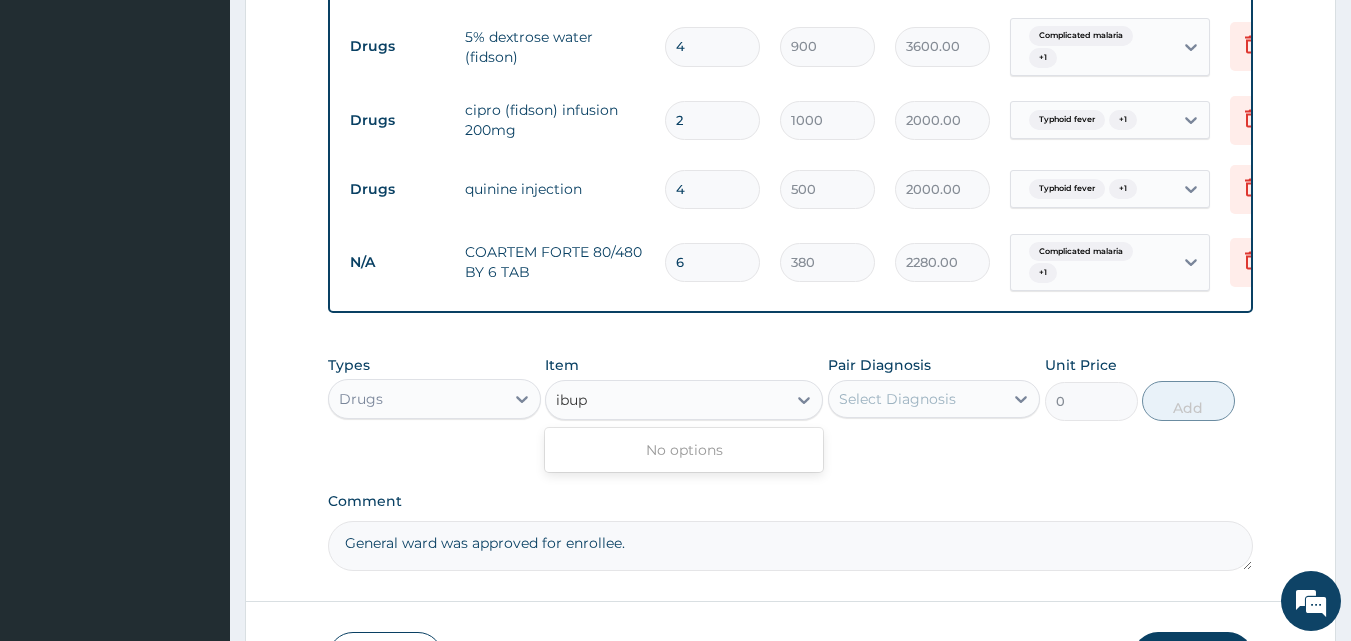 type on "ibu" 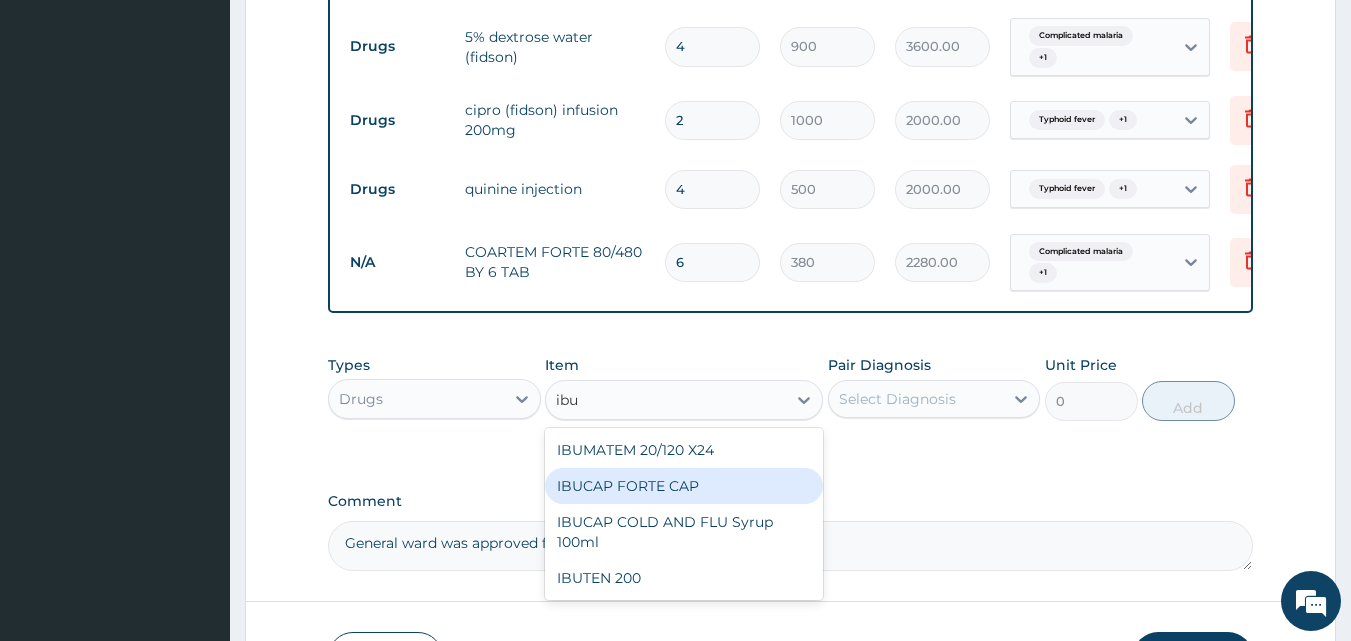 click on "IBUCAP FORTE CAP" at bounding box center [684, 486] 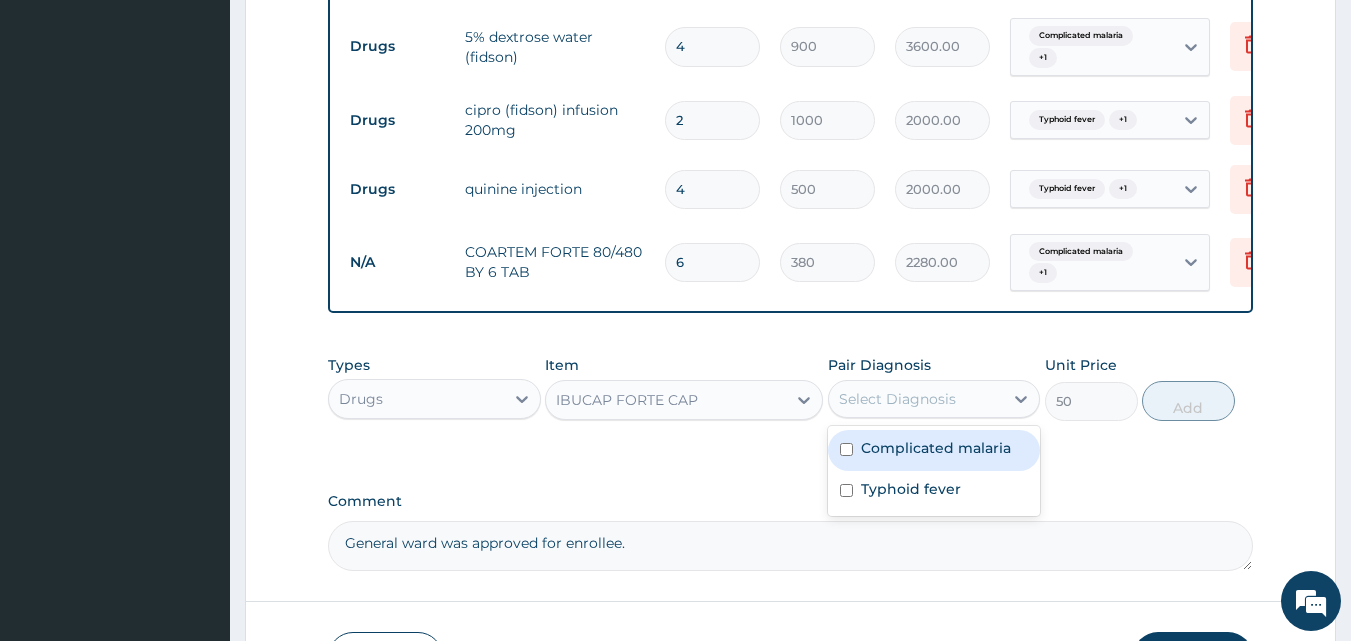 click on "Select Diagnosis" at bounding box center [897, 399] 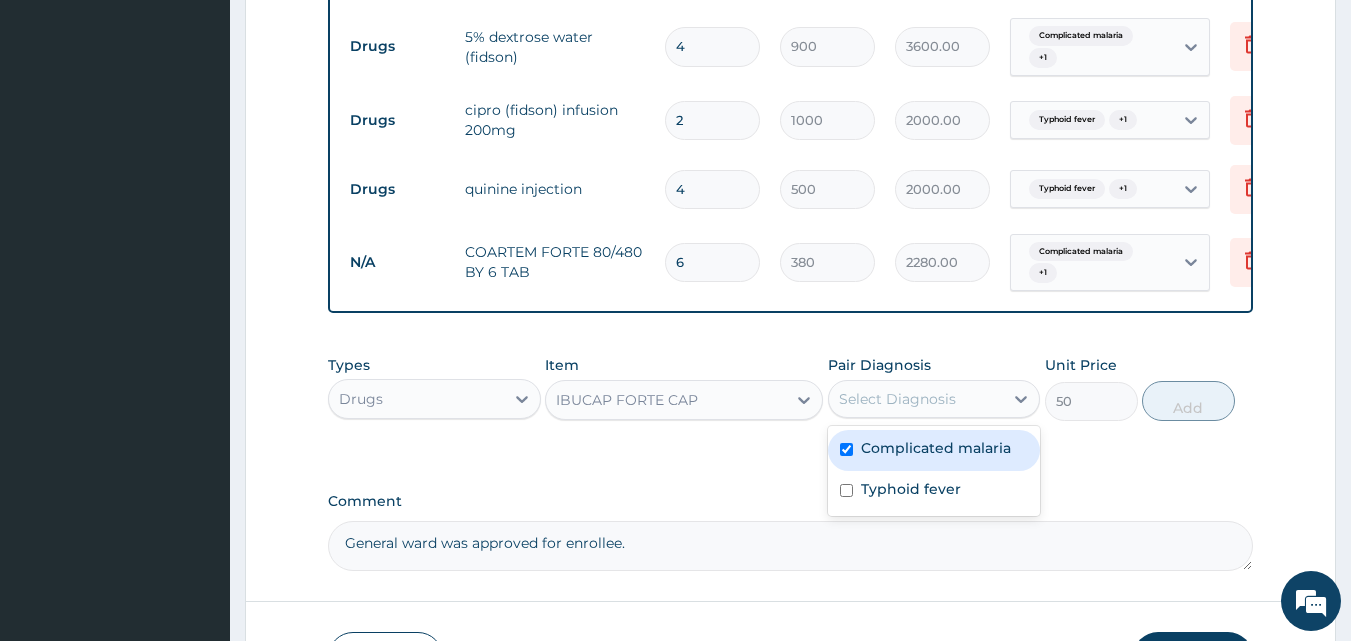 checkbox on "true" 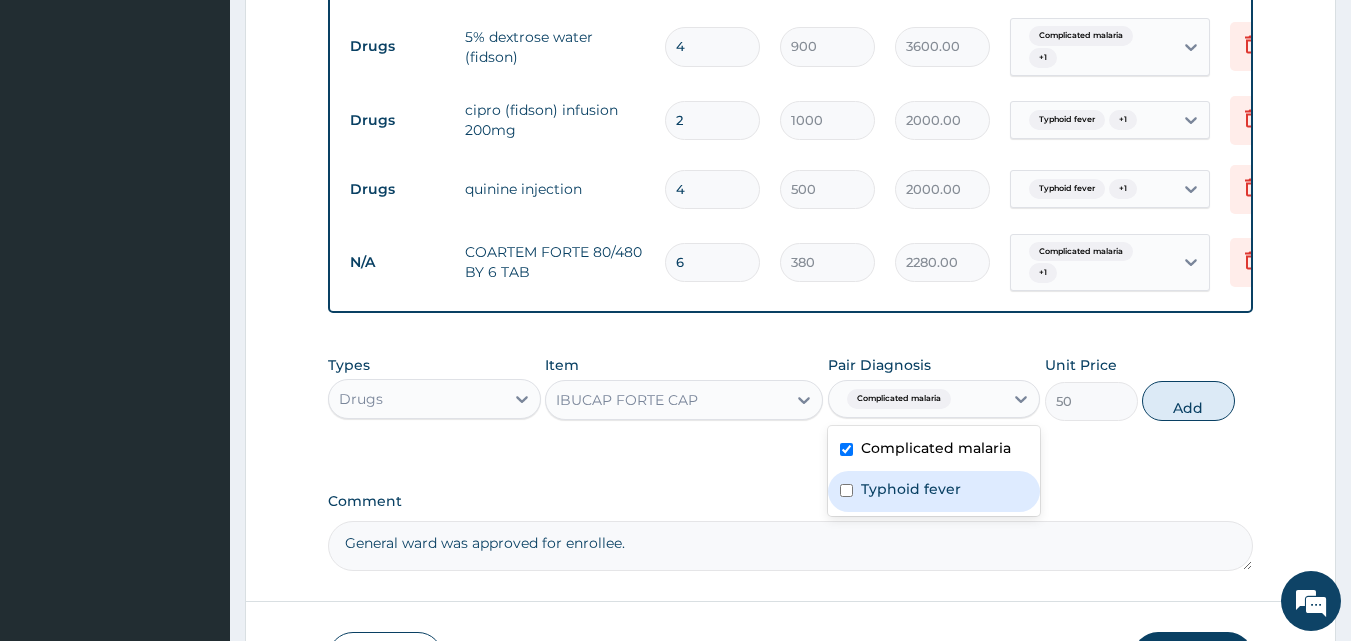 click on "Typhoid fever" at bounding box center [911, 489] 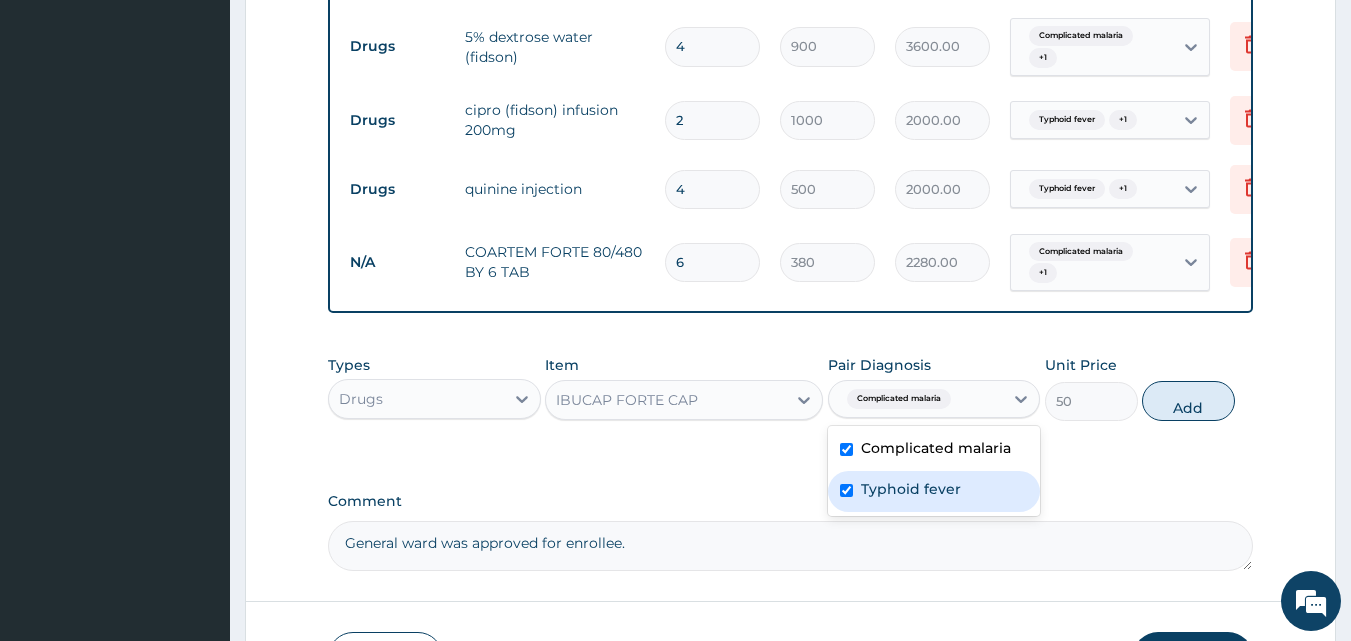 checkbox on "true" 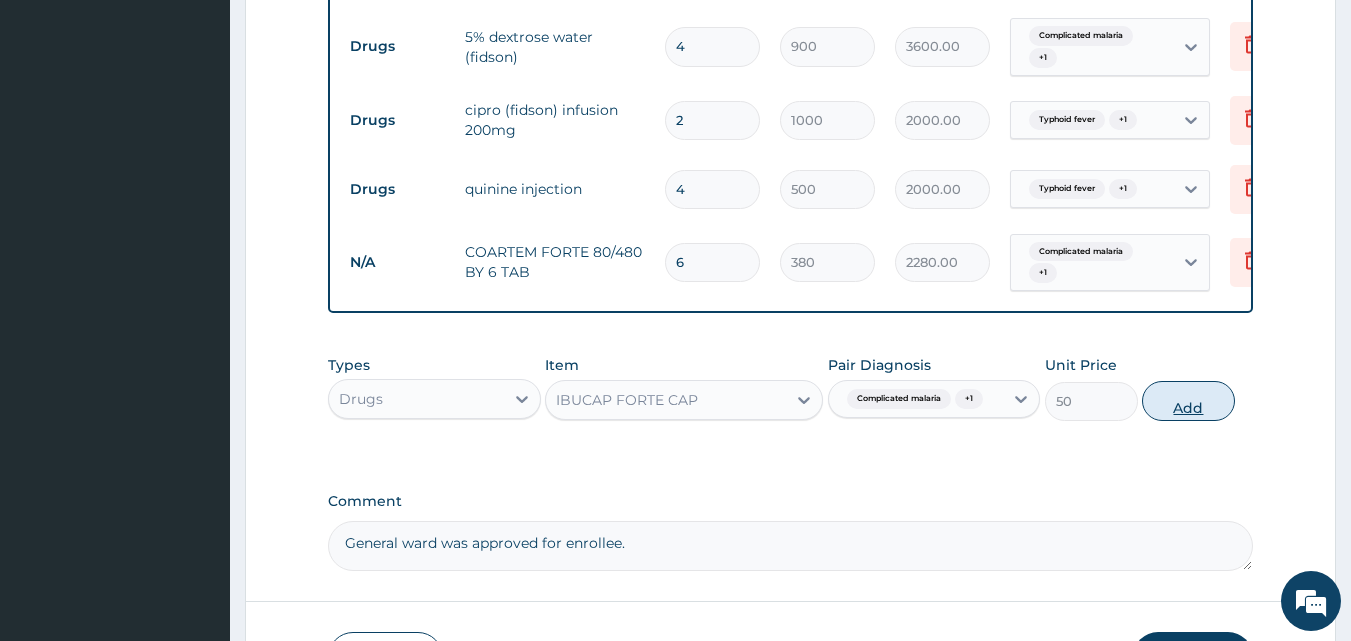 click on "Add" at bounding box center [1188, 401] 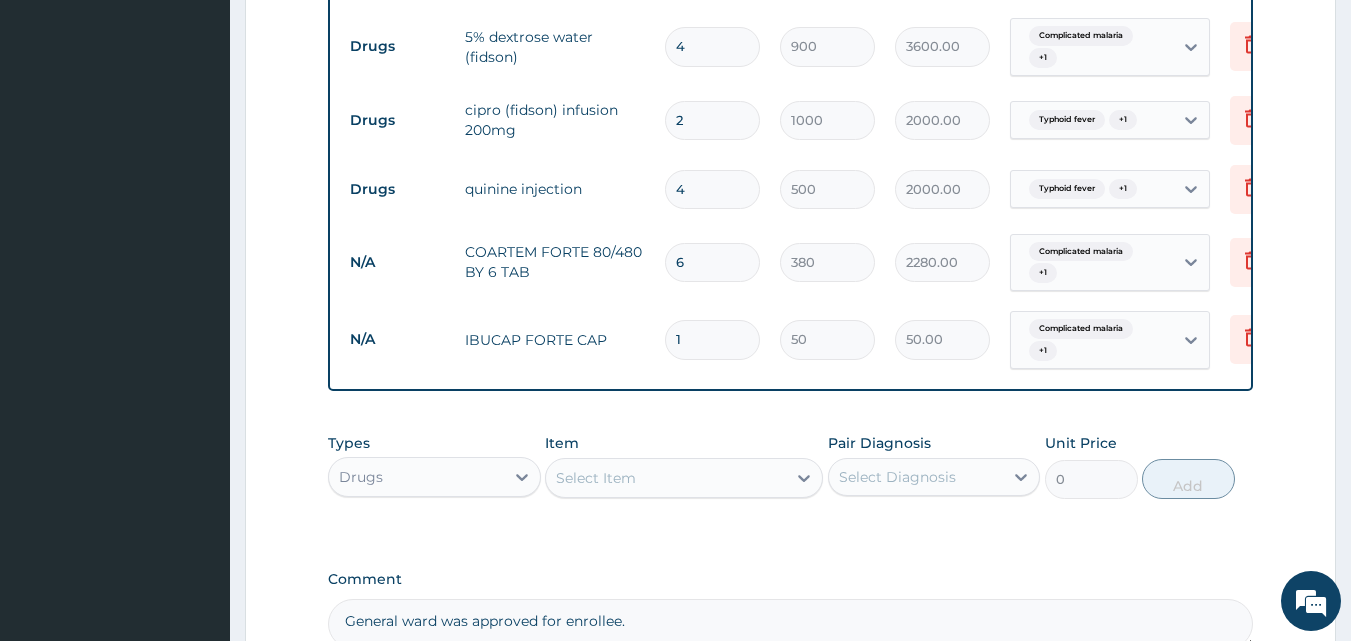 type on "10" 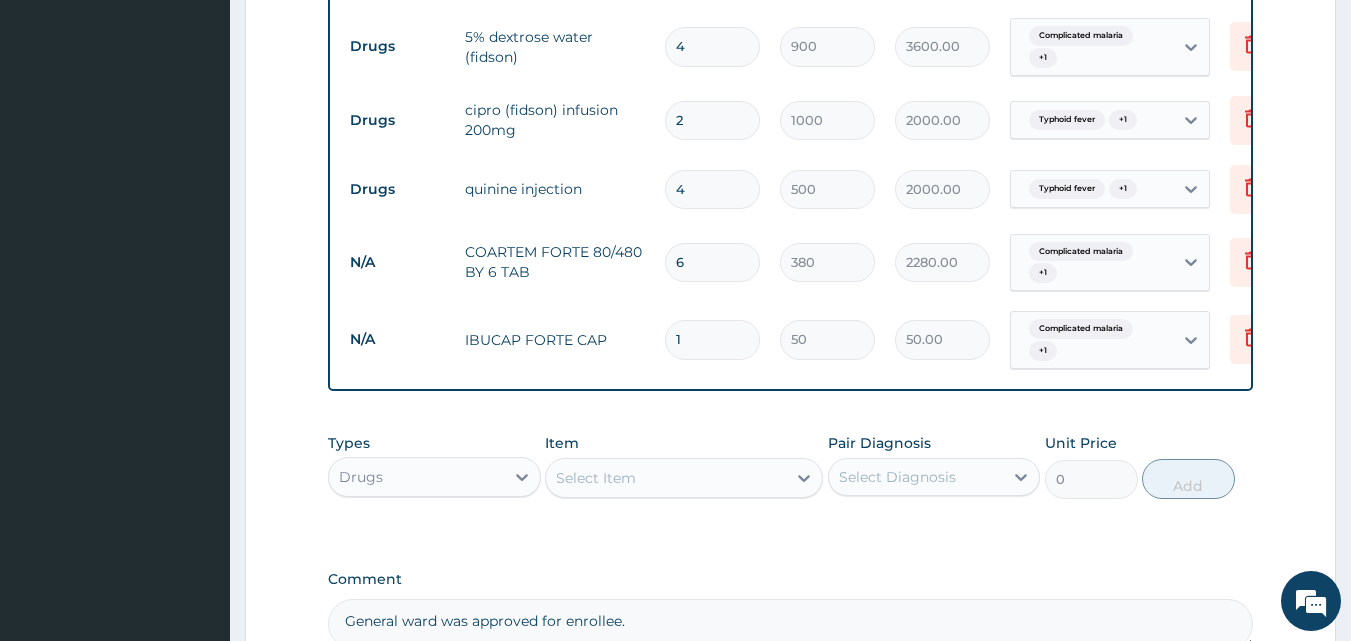 type on "500.00" 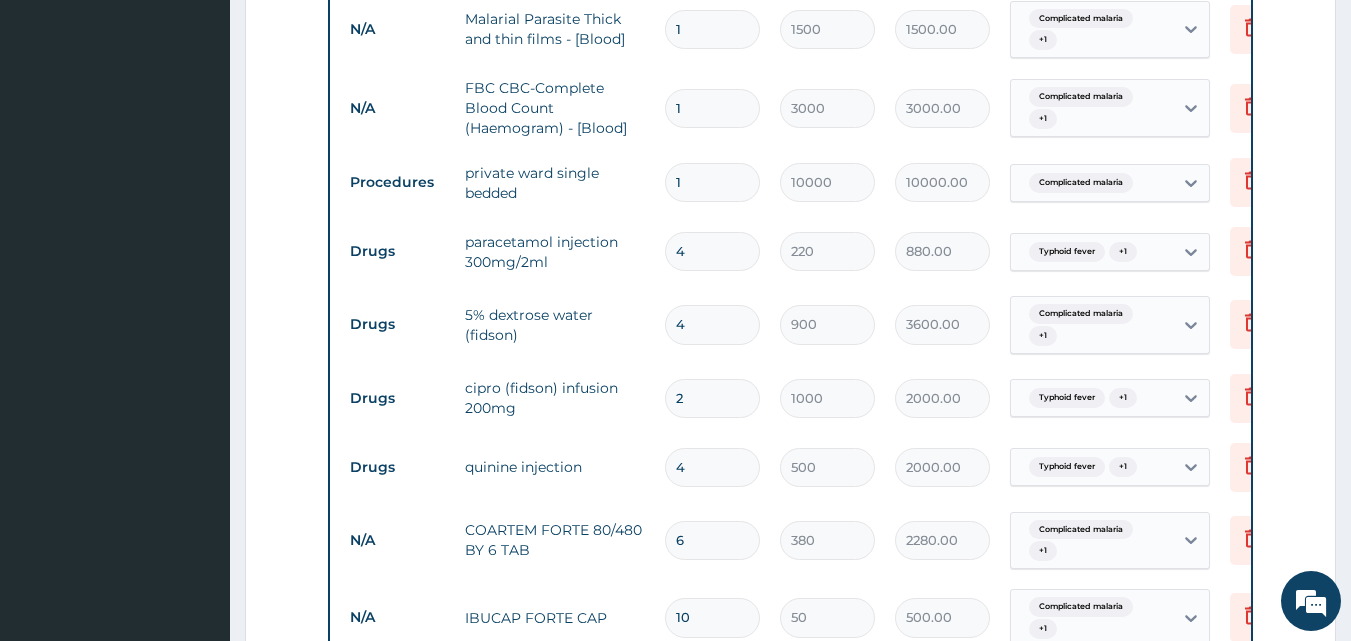 scroll, scrollTop: 803, scrollLeft: 0, axis: vertical 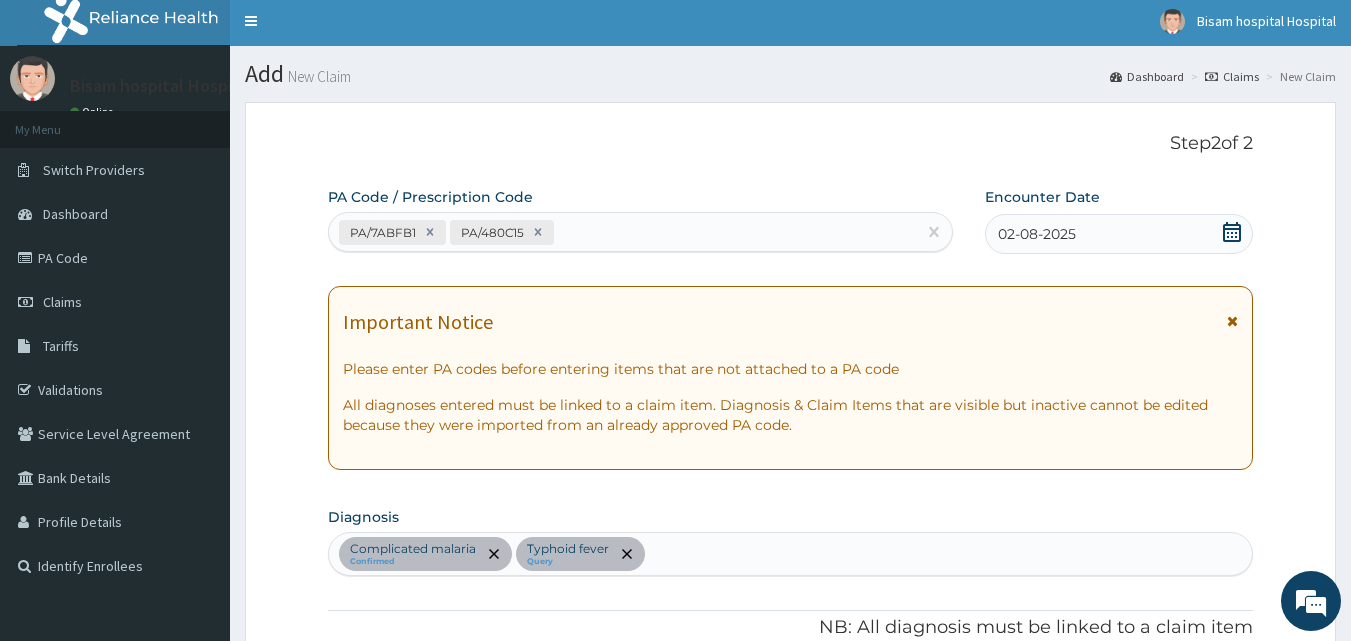 type on "10" 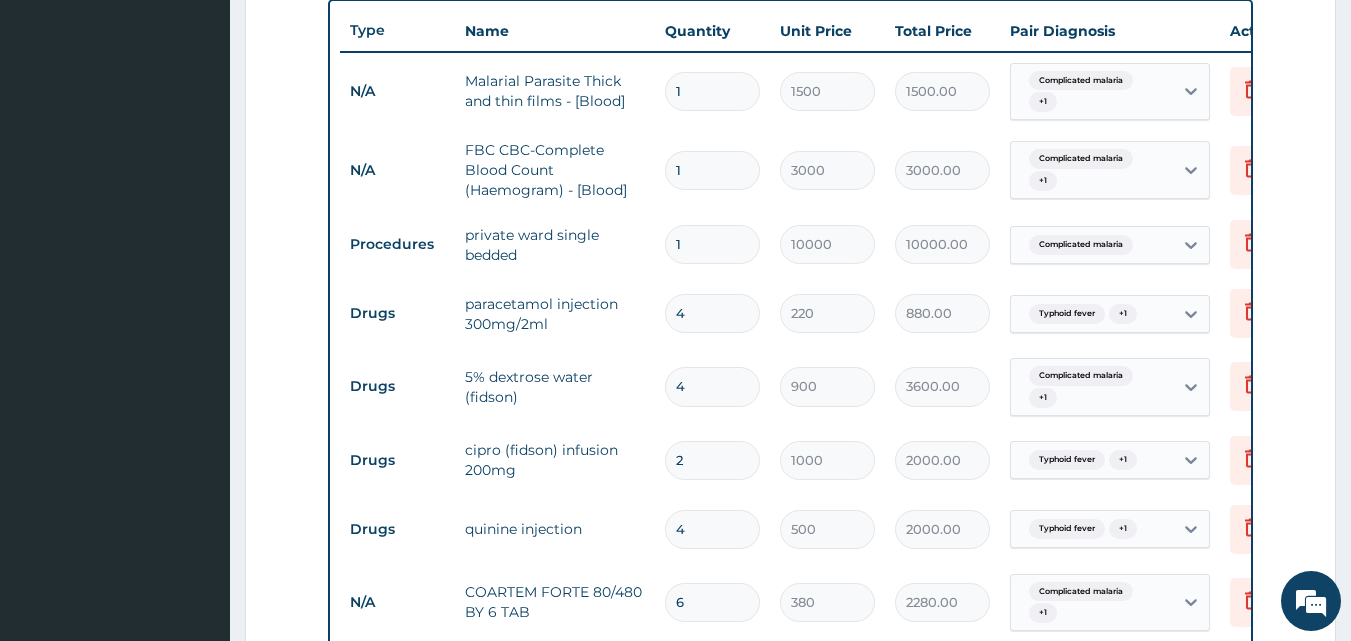scroll, scrollTop: 742, scrollLeft: 0, axis: vertical 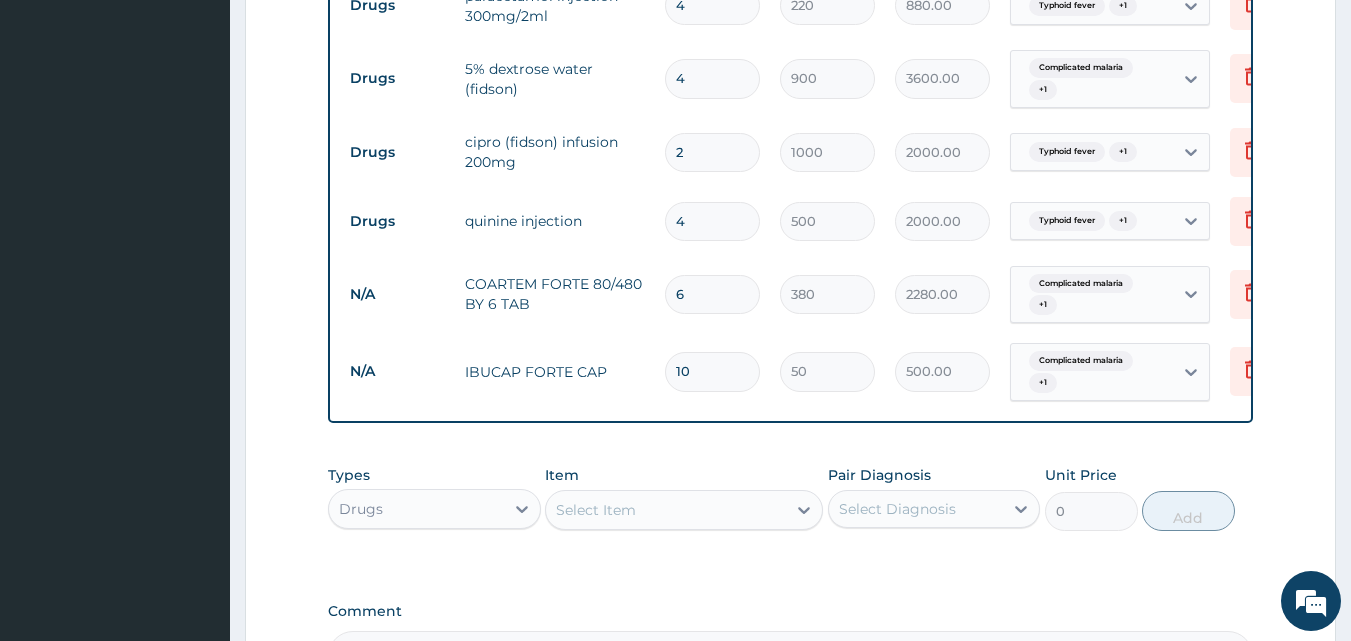 click on "Select Item" at bounding box center [666, 510] 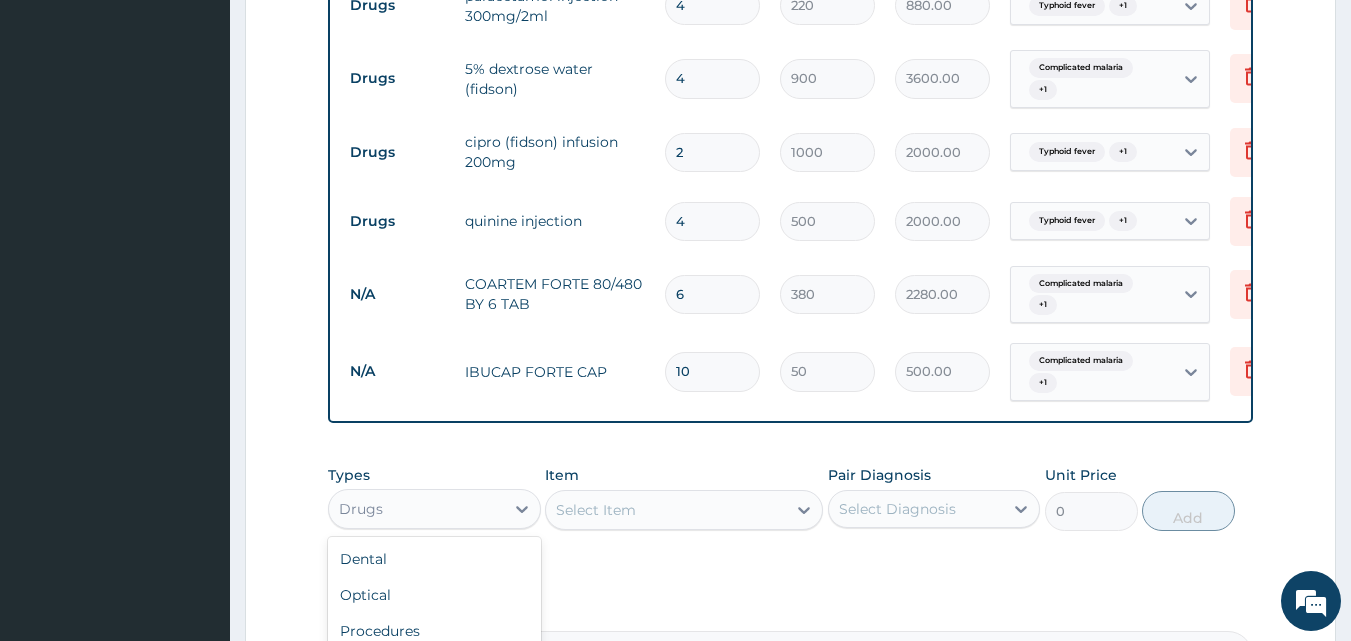 click on "Drugs" at bounding box center (416, 509) 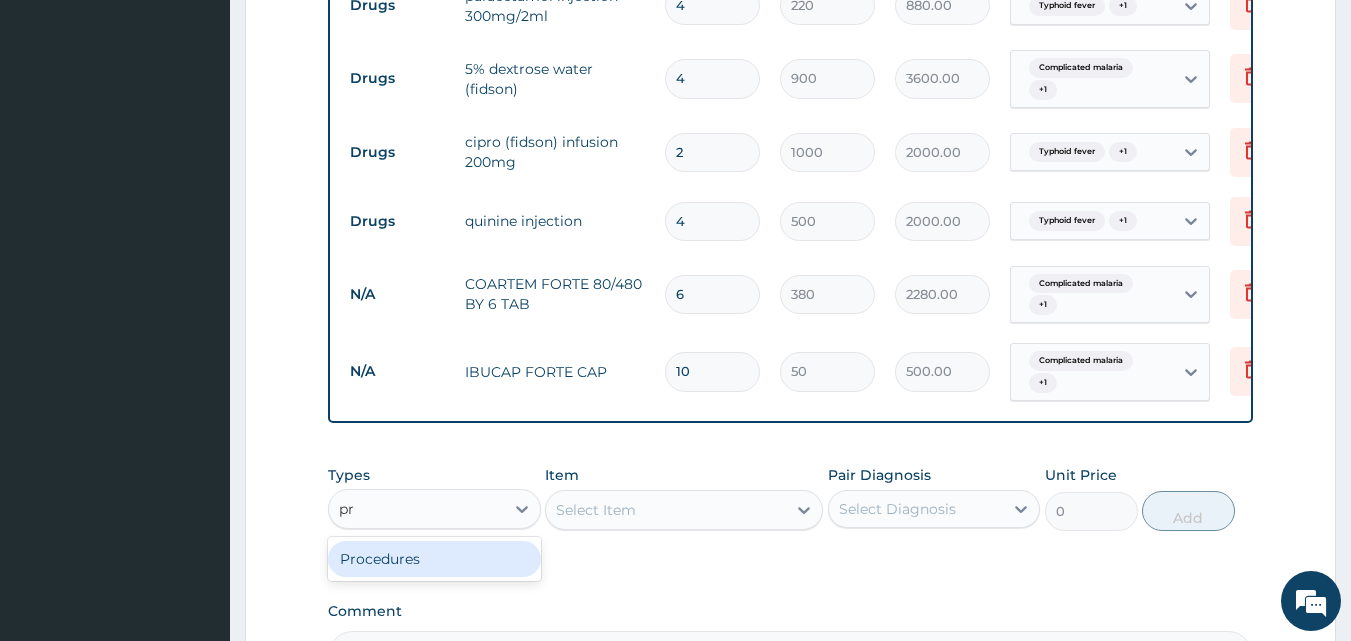 type on "pro" 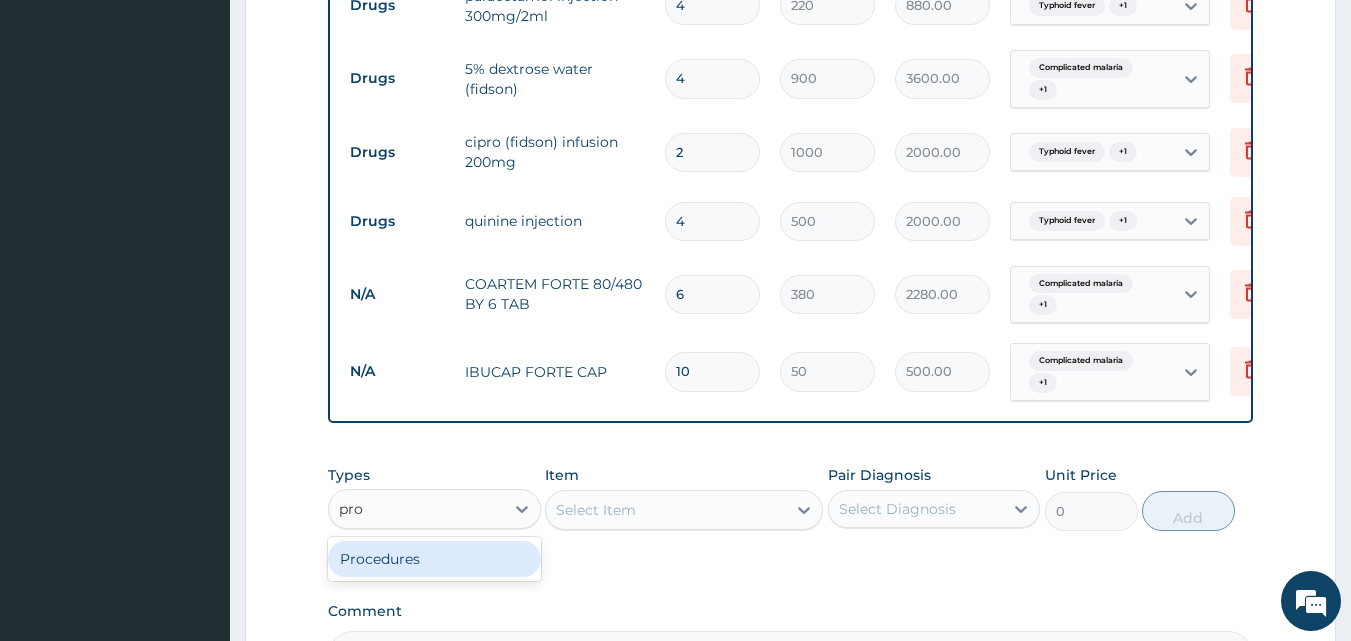 type 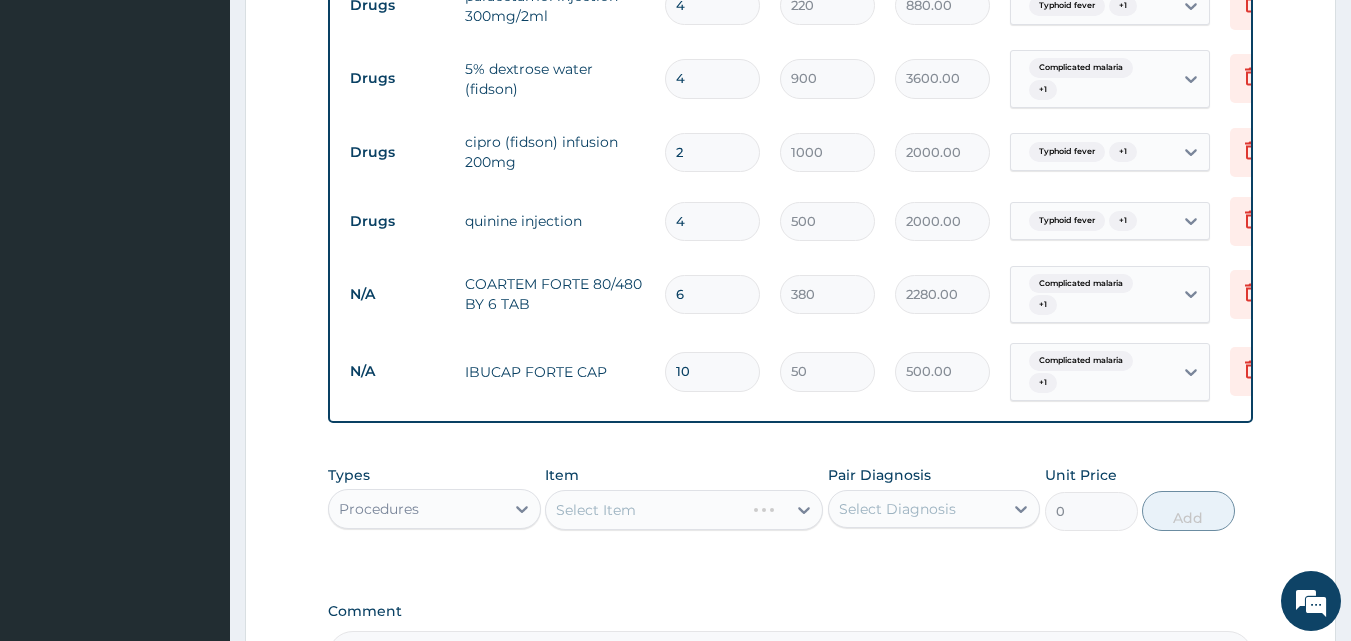 click on "Select Item" at bounding box center (684, 510) 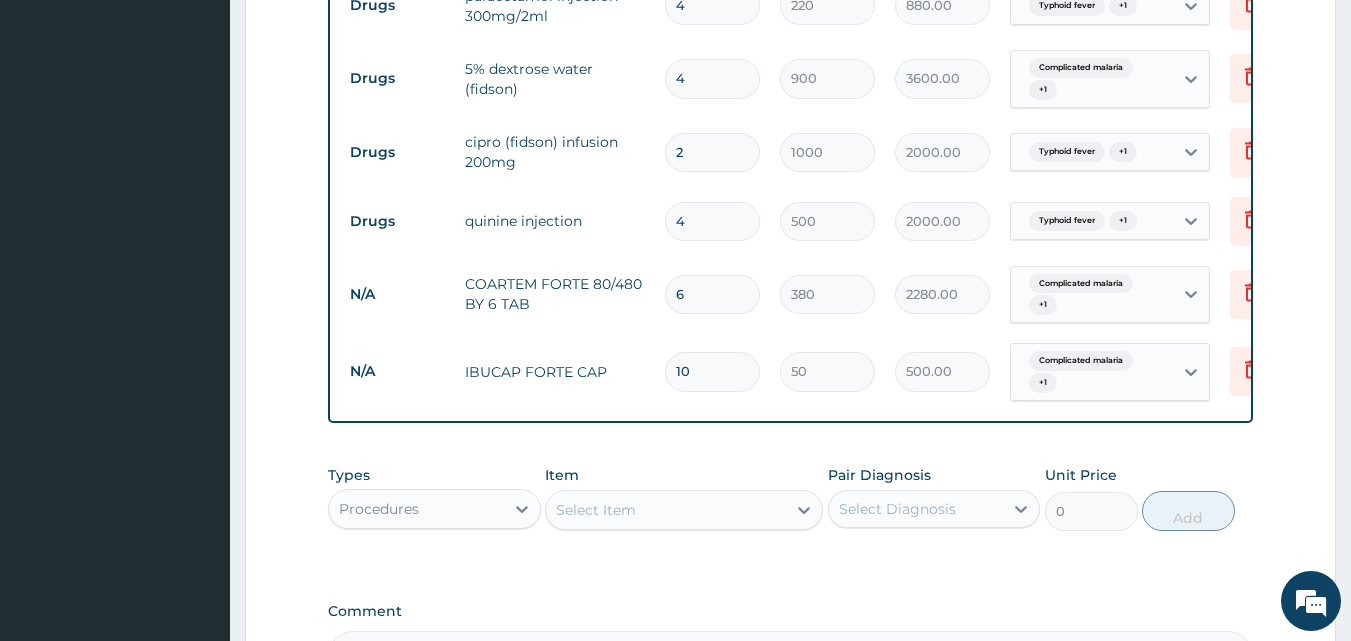 click on "Select Item" at bounding box center (666, 510) 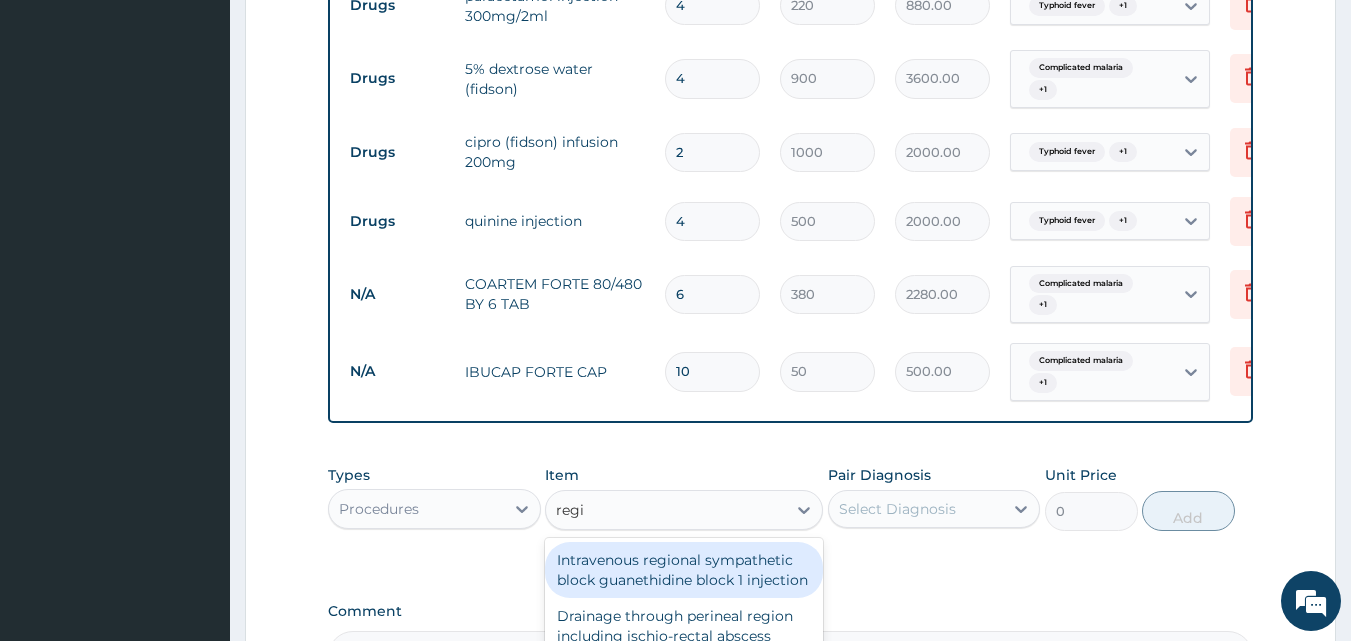 type on "regis" 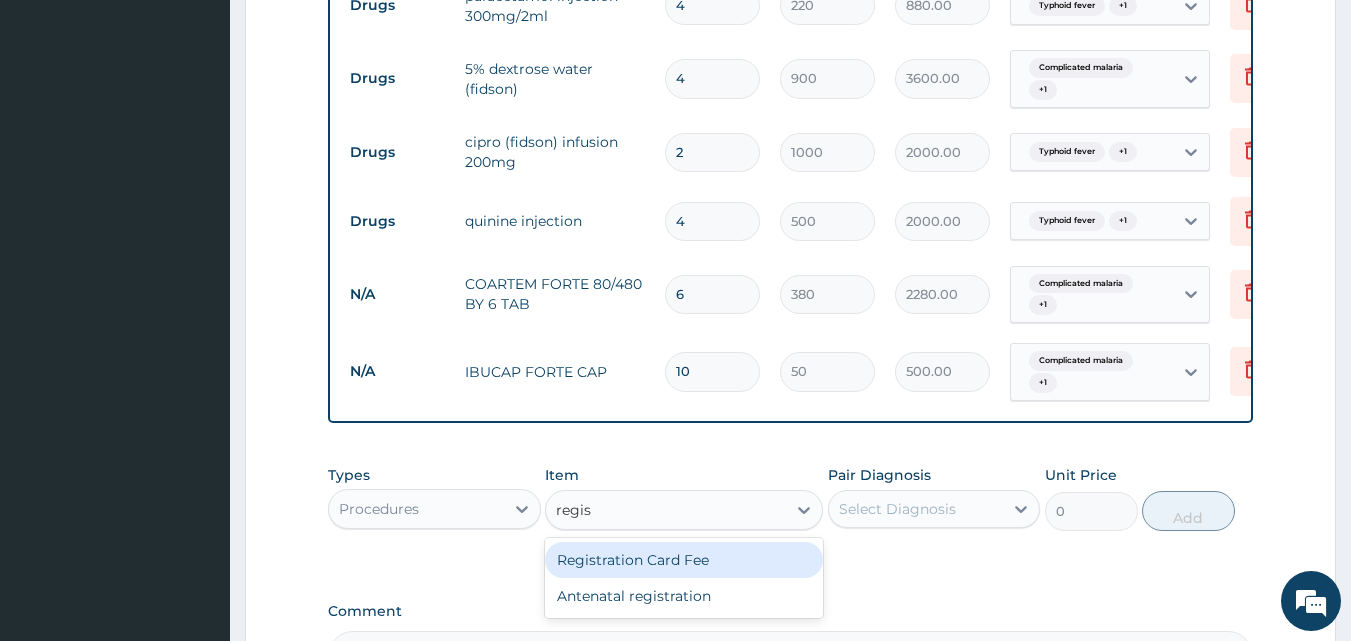 click on "Registration Card Fee" at bounding box center [684, 560] 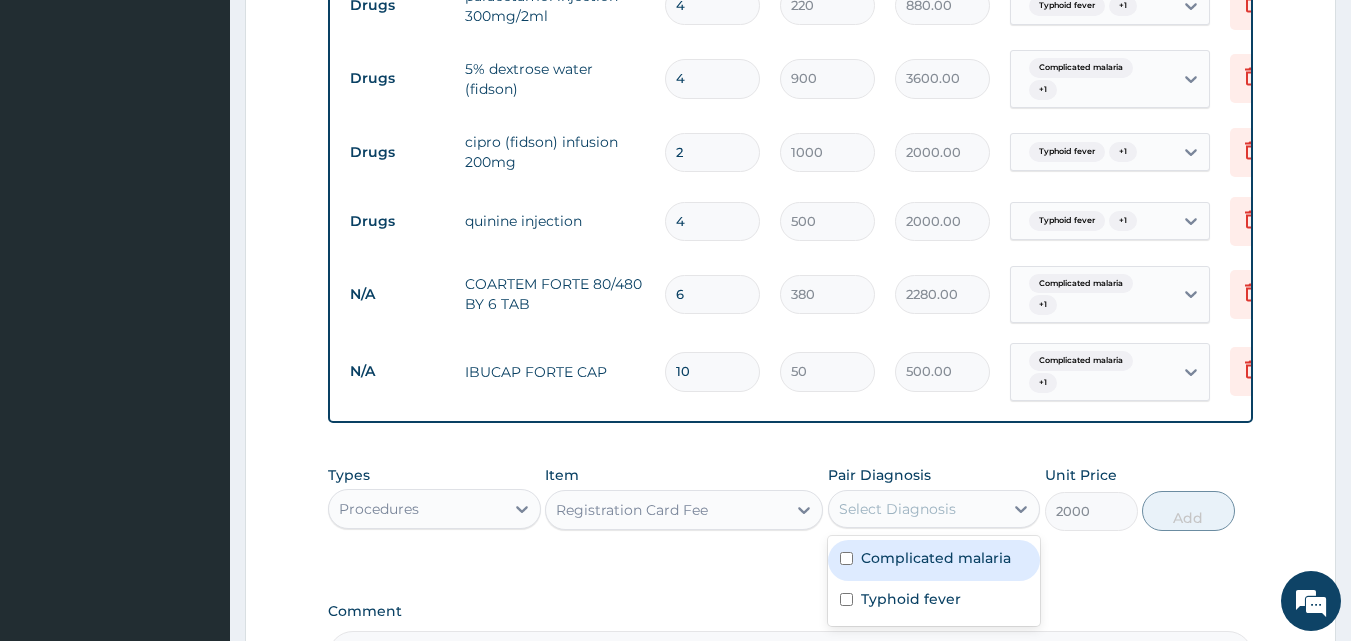 click on "Select Diagnosis" at bounding box center [897, 509] 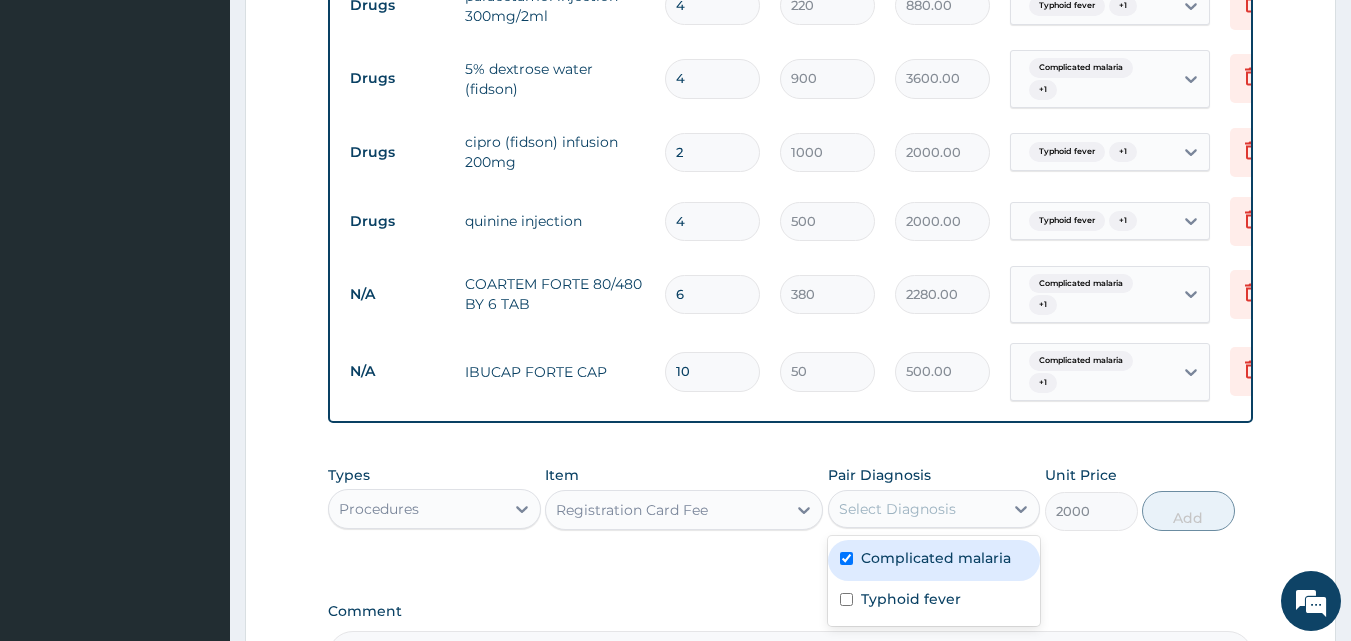 checkbox on "true" 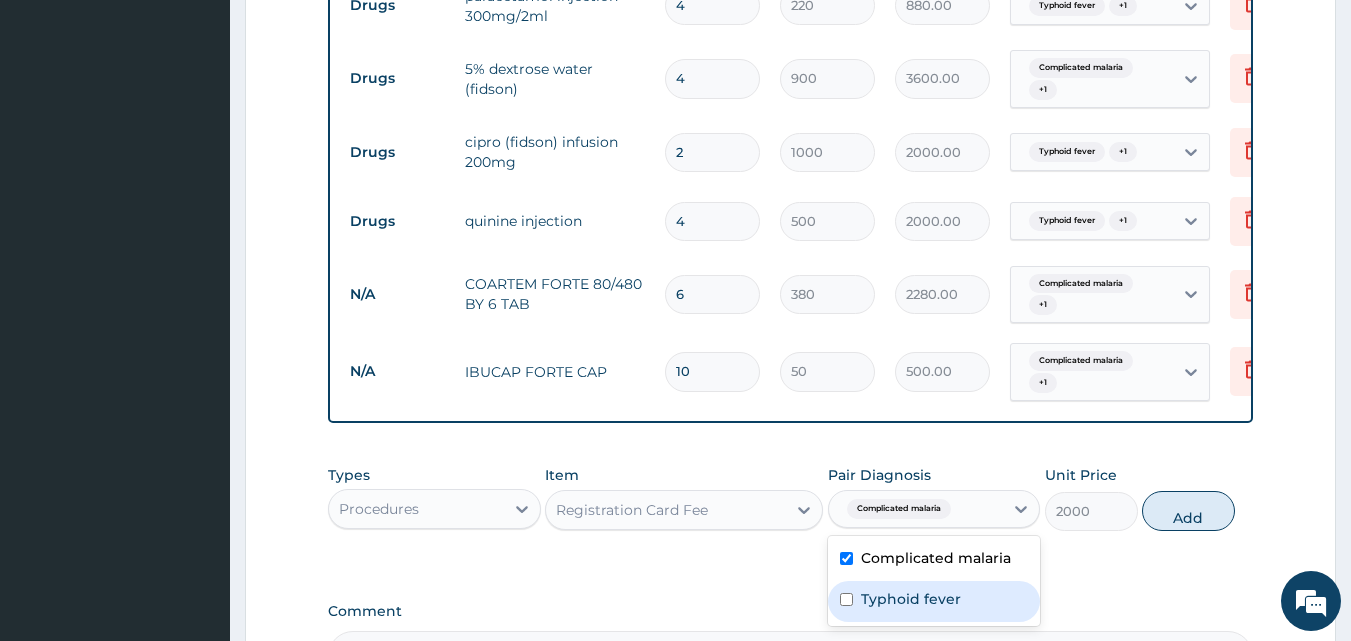 click on "Typhoid fever" at bounding box center (934, 601) 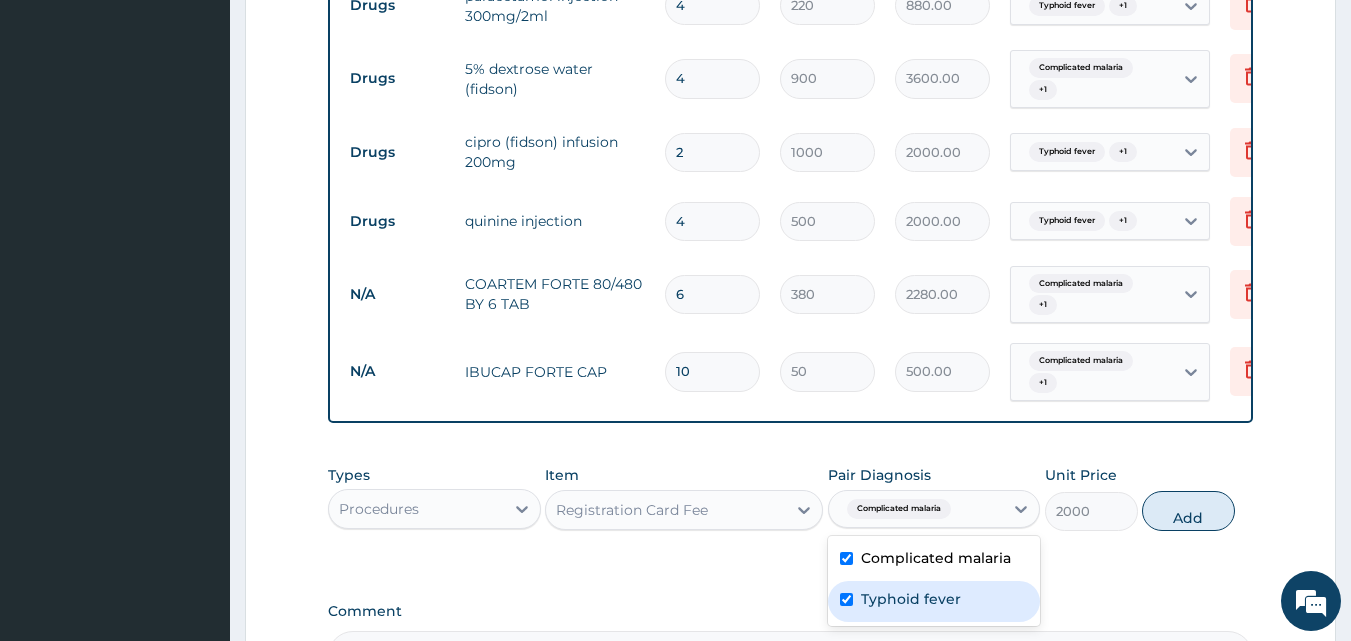 checkbox on "true" 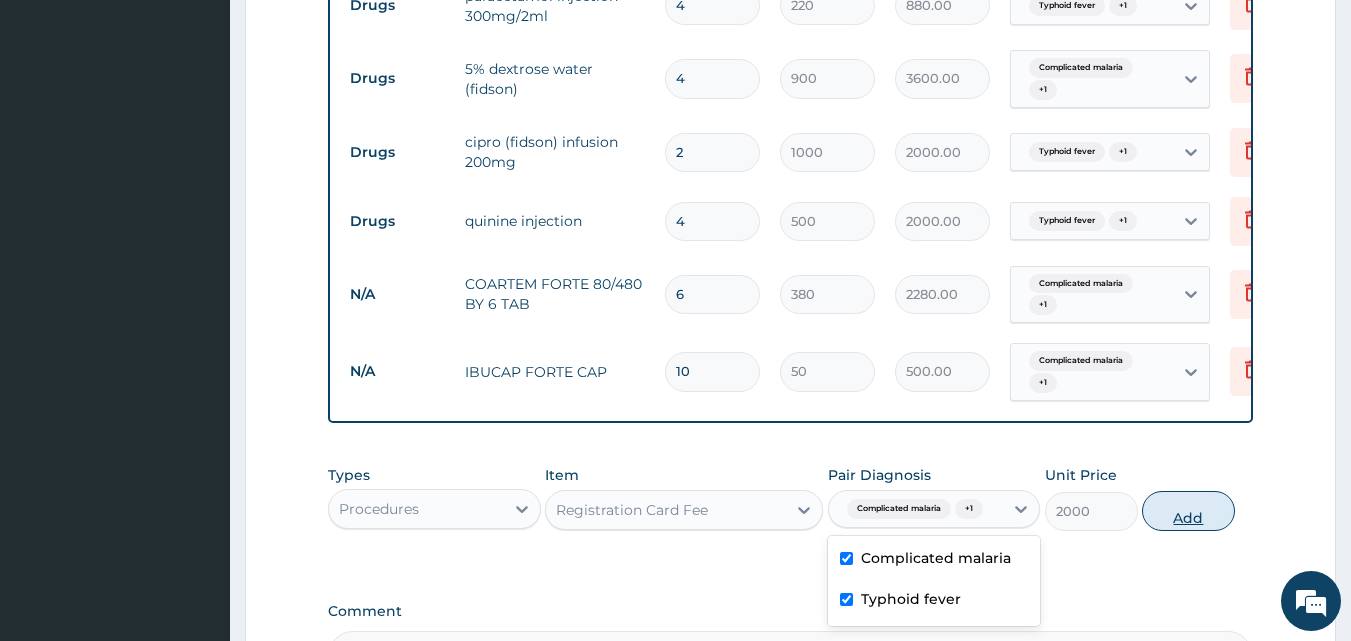 click on "Add" at bounding box center [1188, 511] 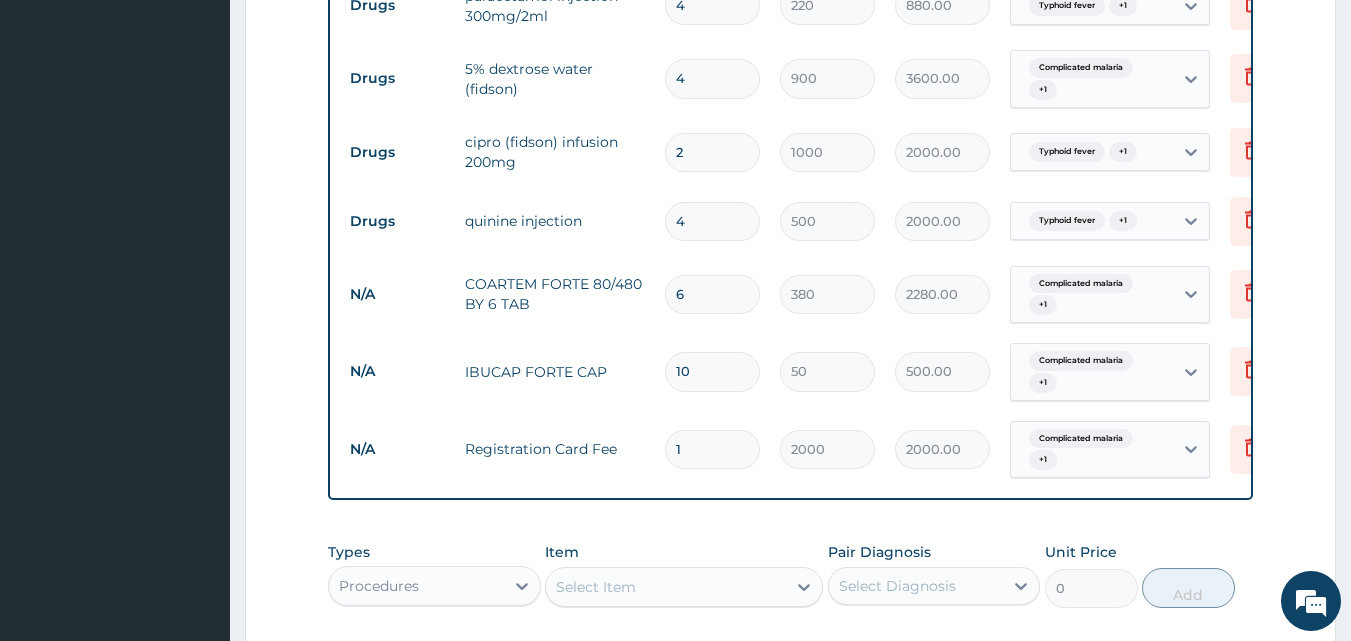 scroll, scrollTop: 1201, scrollLeft: 0, axis: vertical 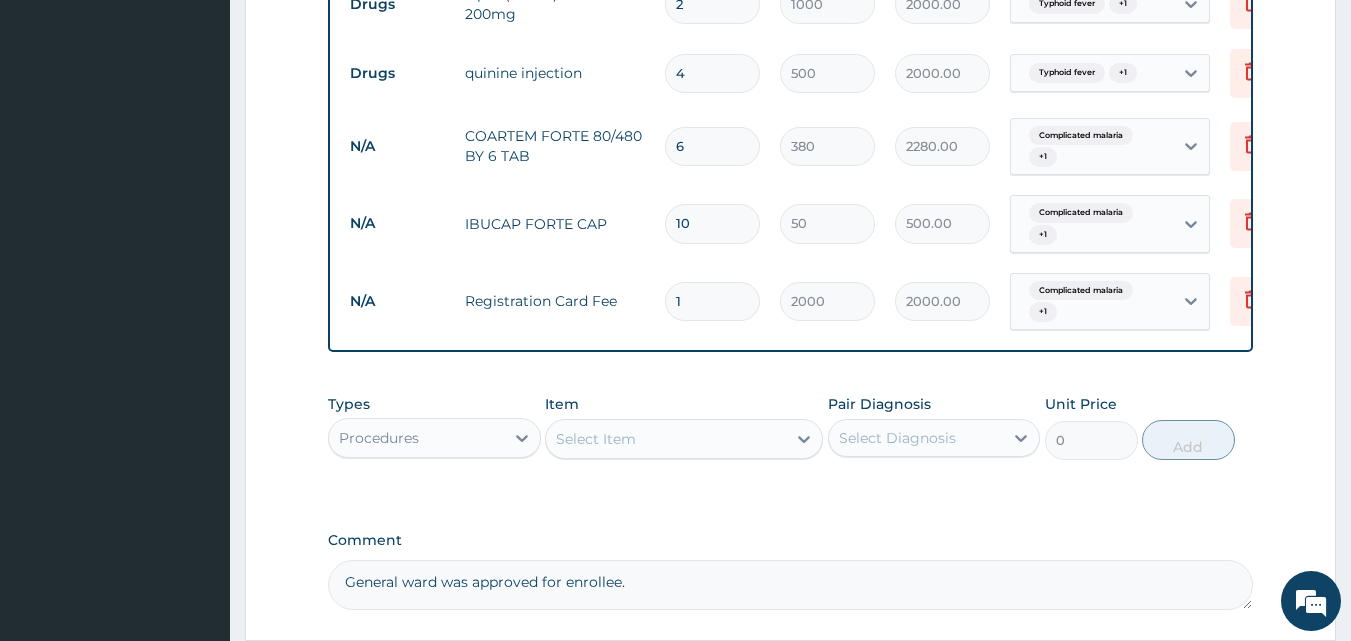 click on "Select Item" at bounding box center [666, 439] 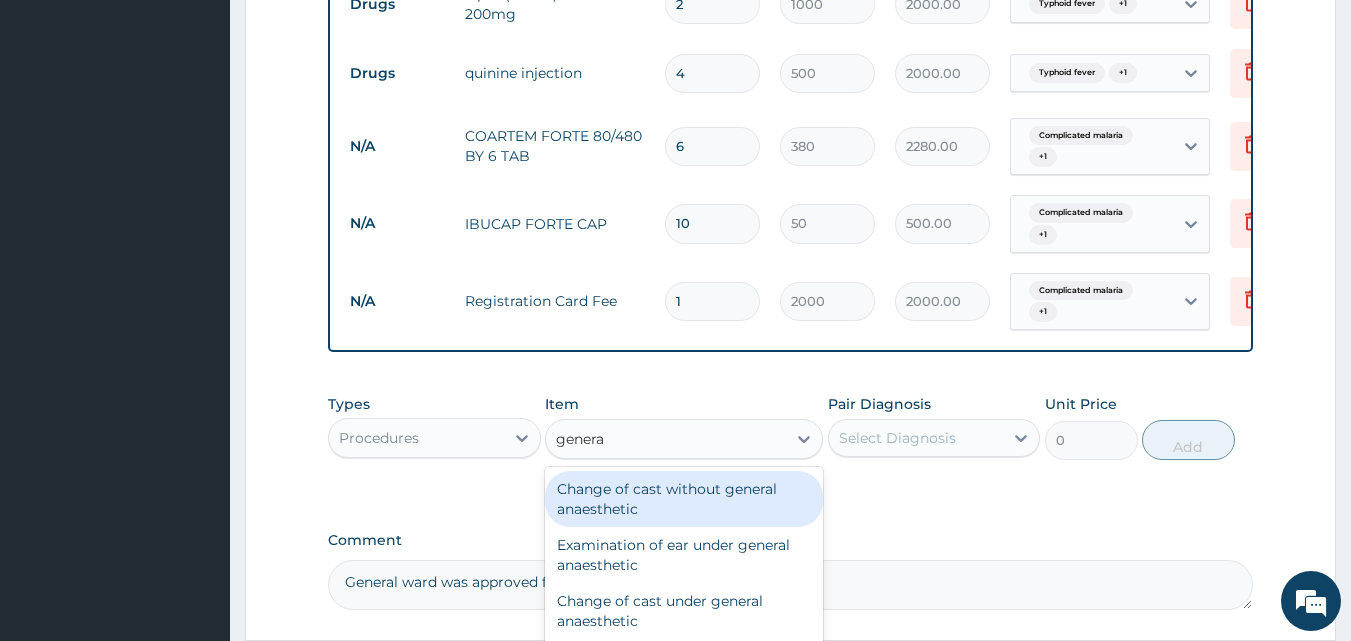 type on "general" 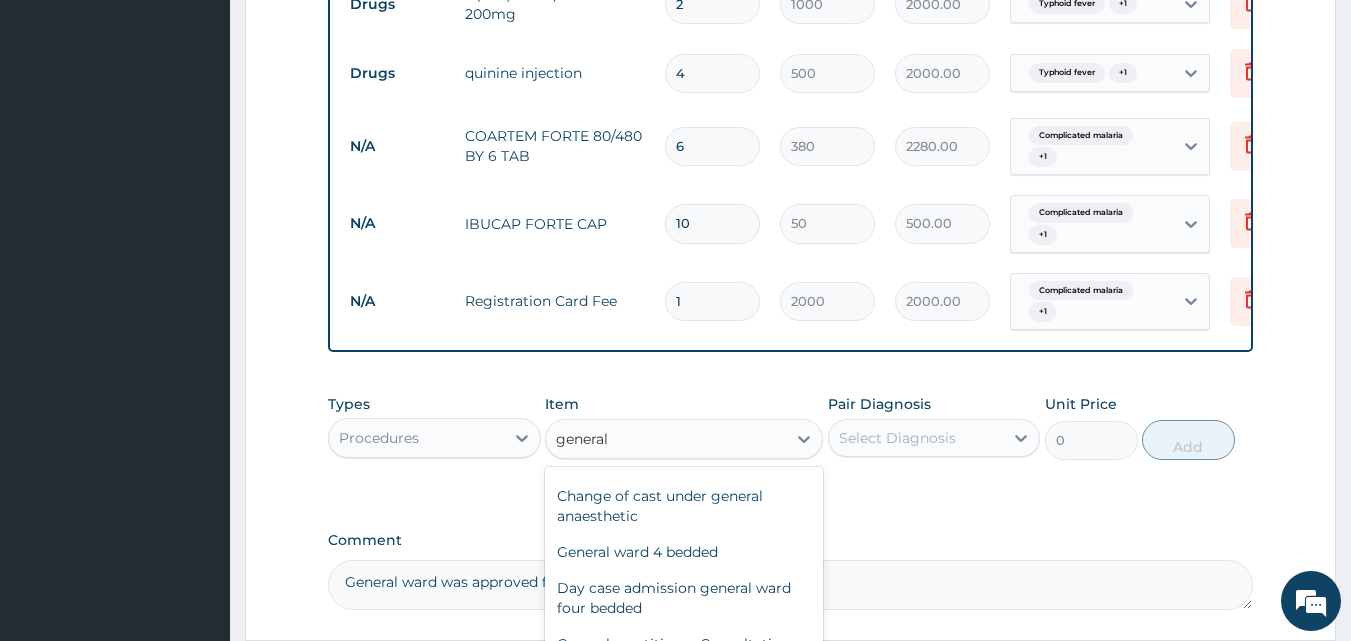 scroll, scrollTop: 110, scrollLeft: 0, axis: vertical 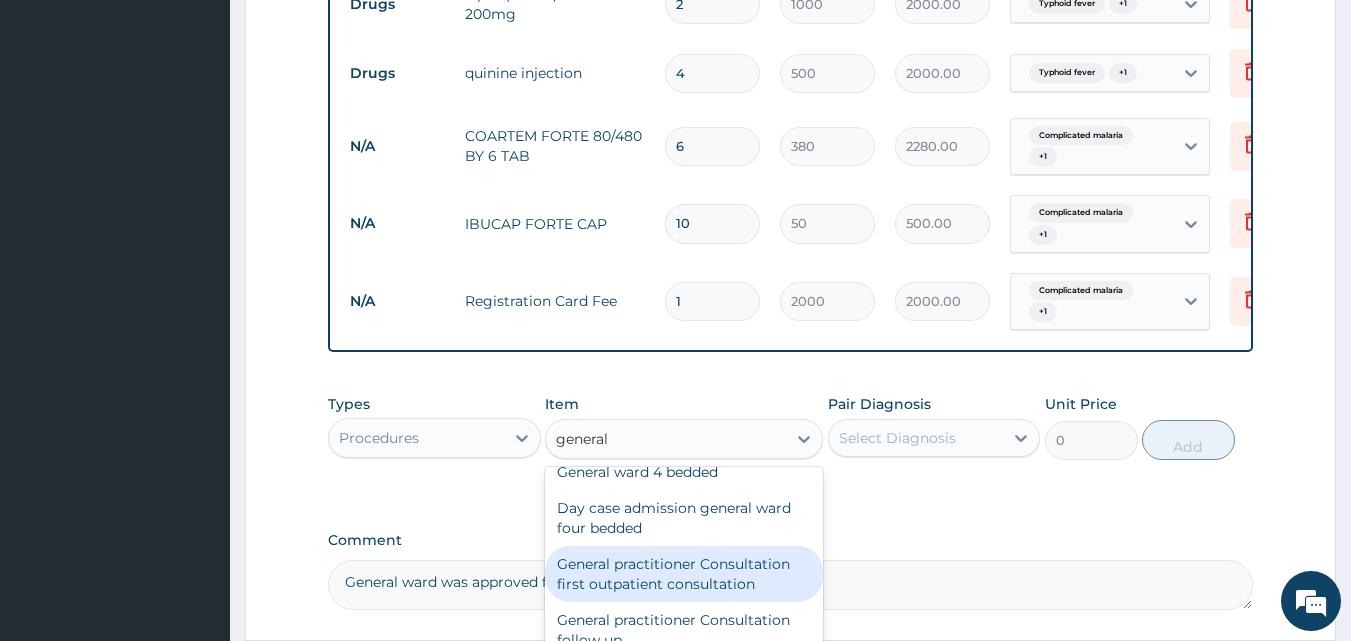 click on "General practitioner Consultation first outpatient consultation" at bounding box center [684, 574] 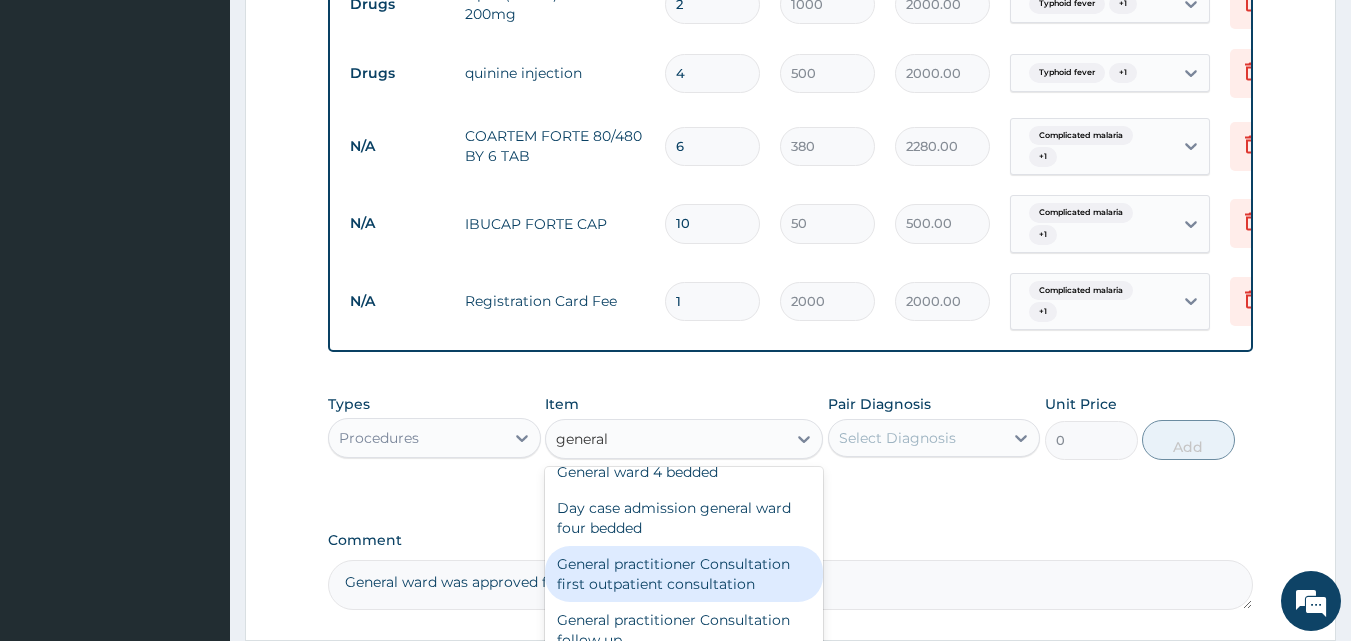 type 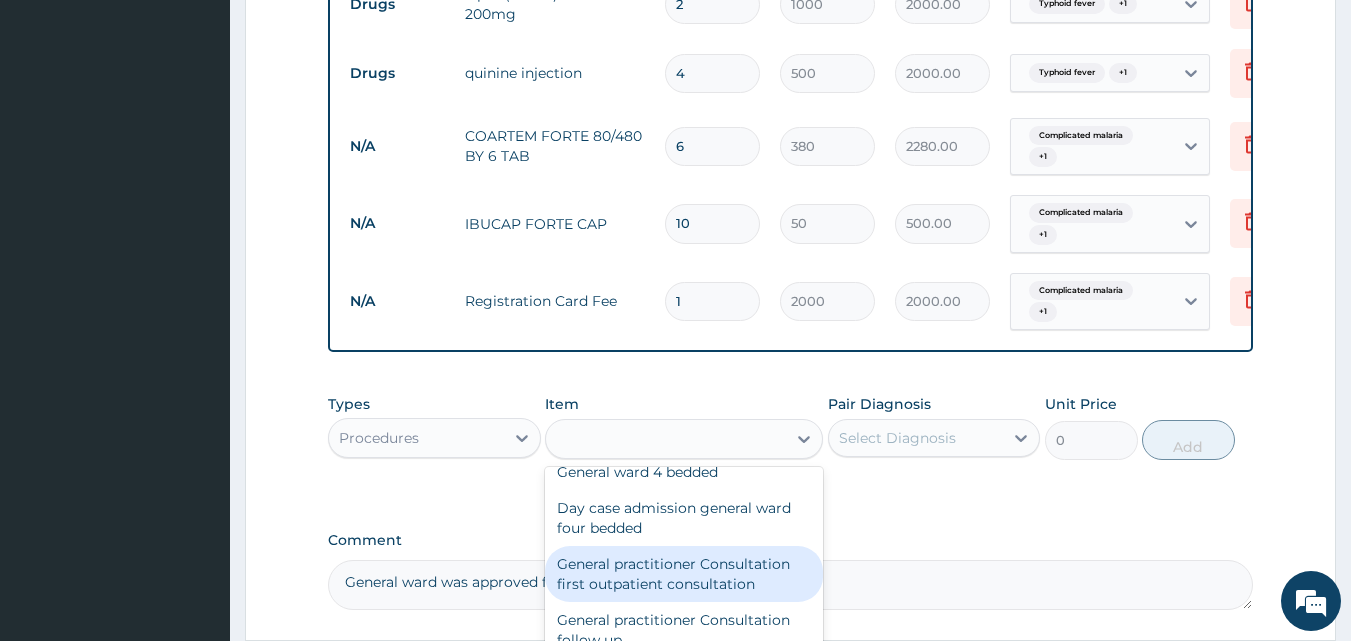 type on "3000" 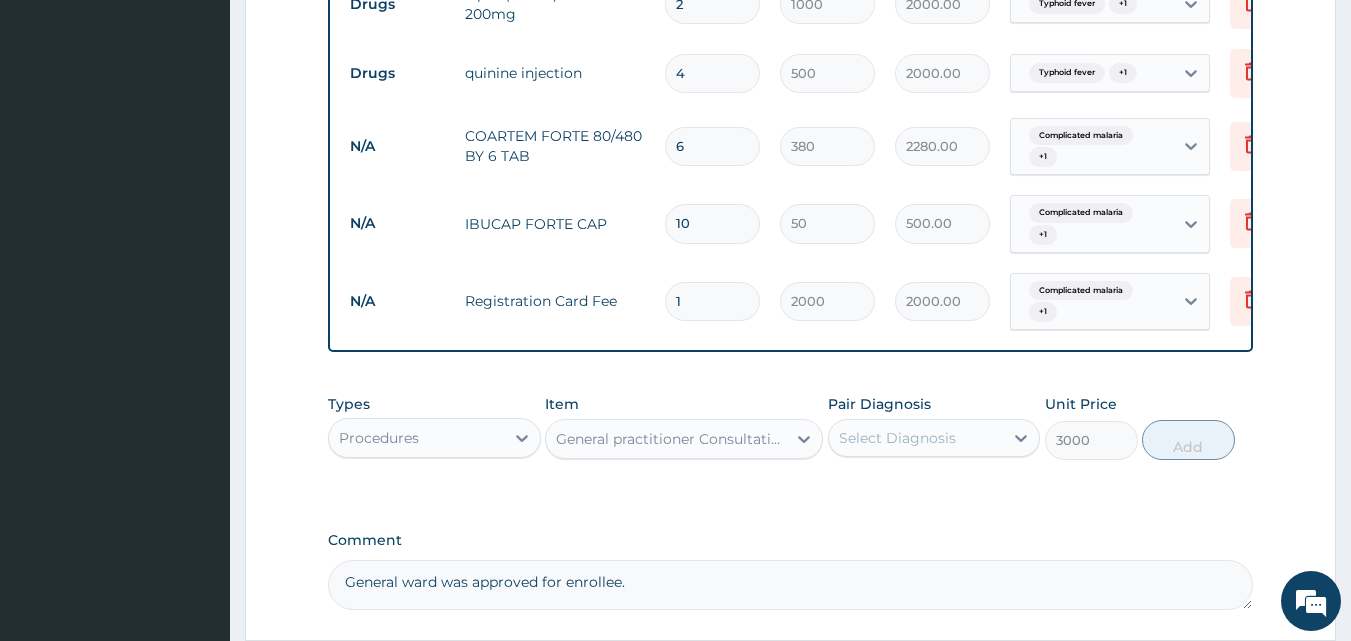 click on "Select Diagnosis" at bounding box center [897, 438] 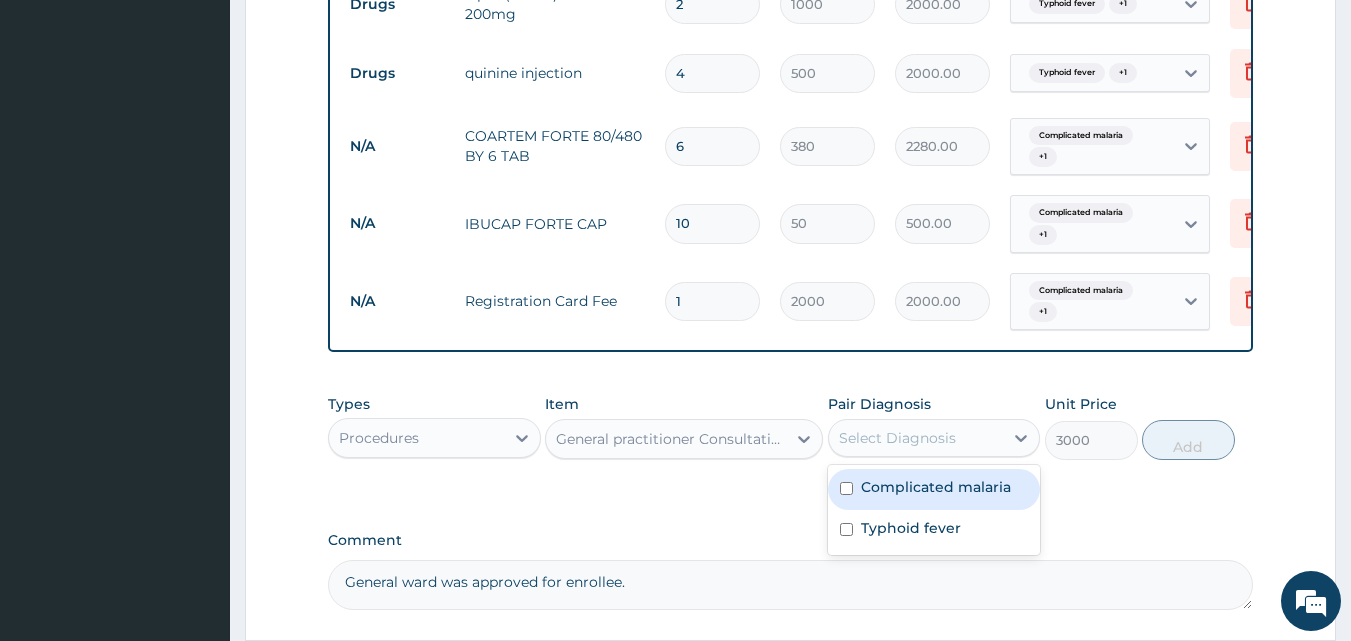 click on "Complicated malaria" at bounding box center [934, 489] 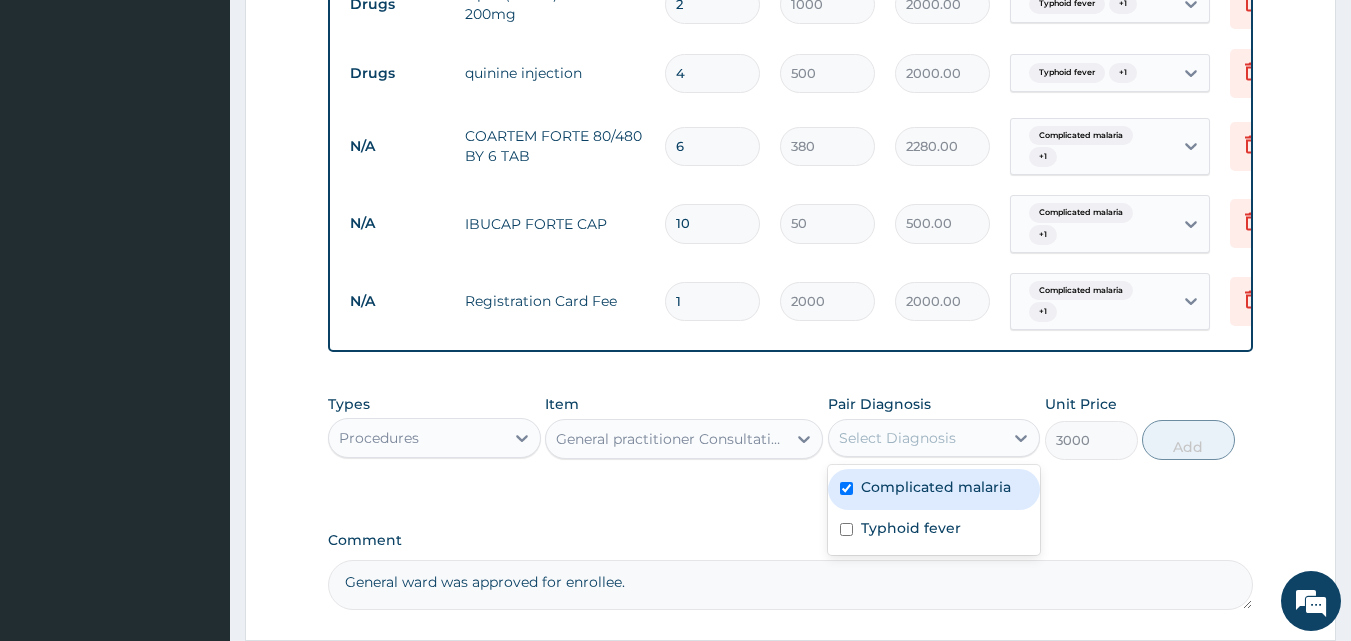checkbox on "true" 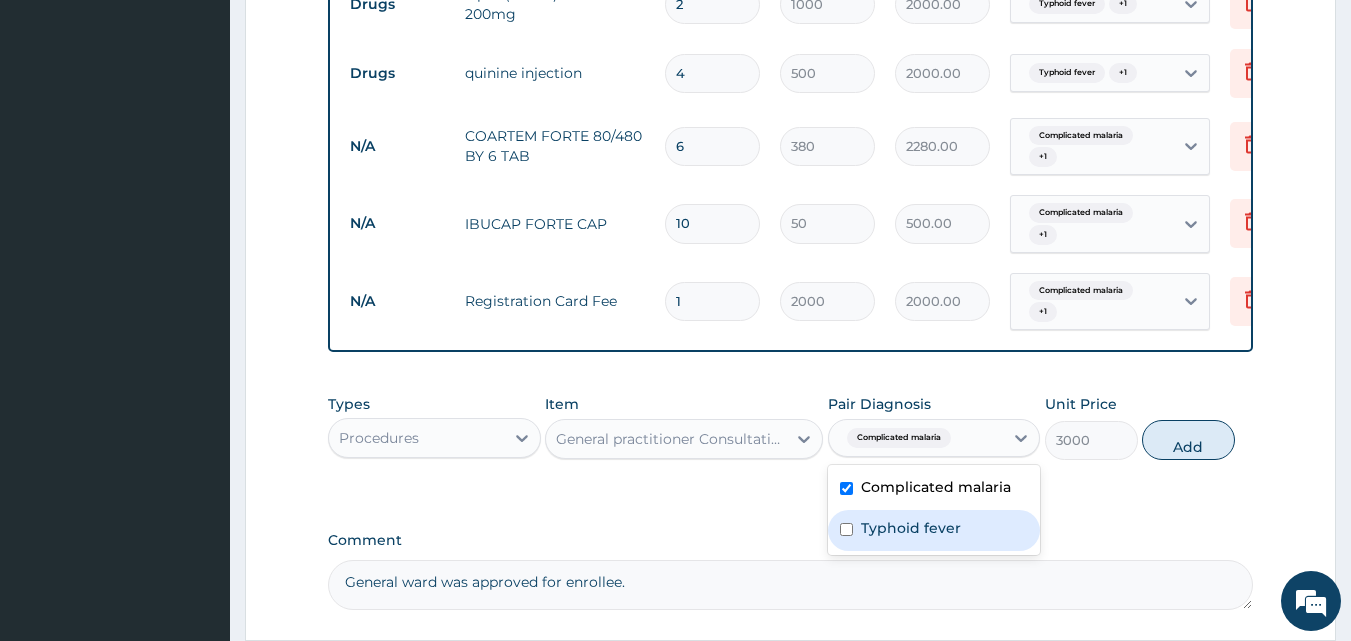 click on "Typhoid fever" at bounding box center (911, 528) 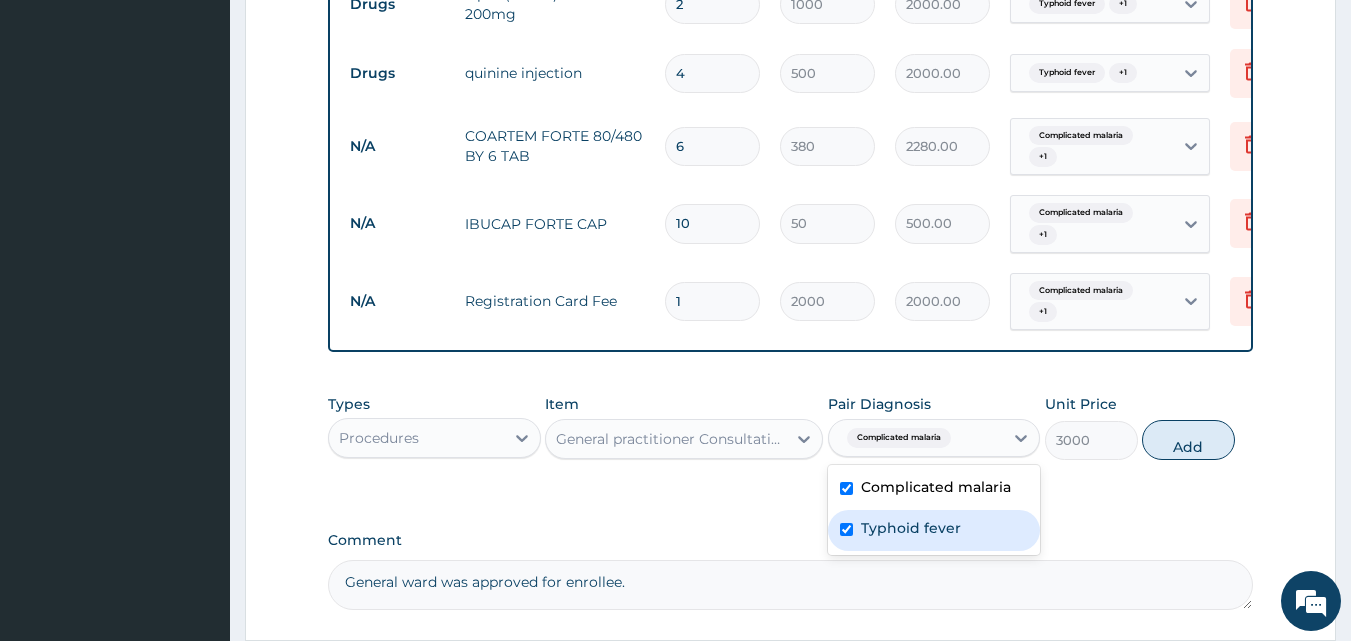 checkbox on "true" 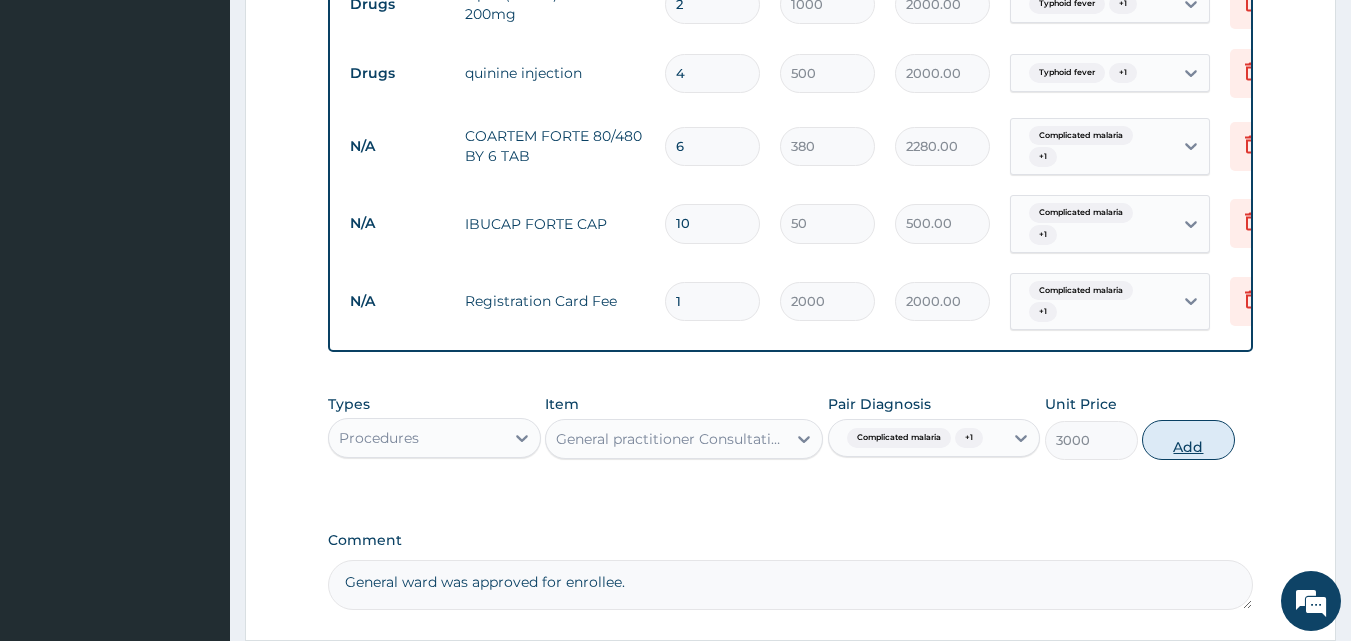 click on "Add" at bounding box center [1188, 440] 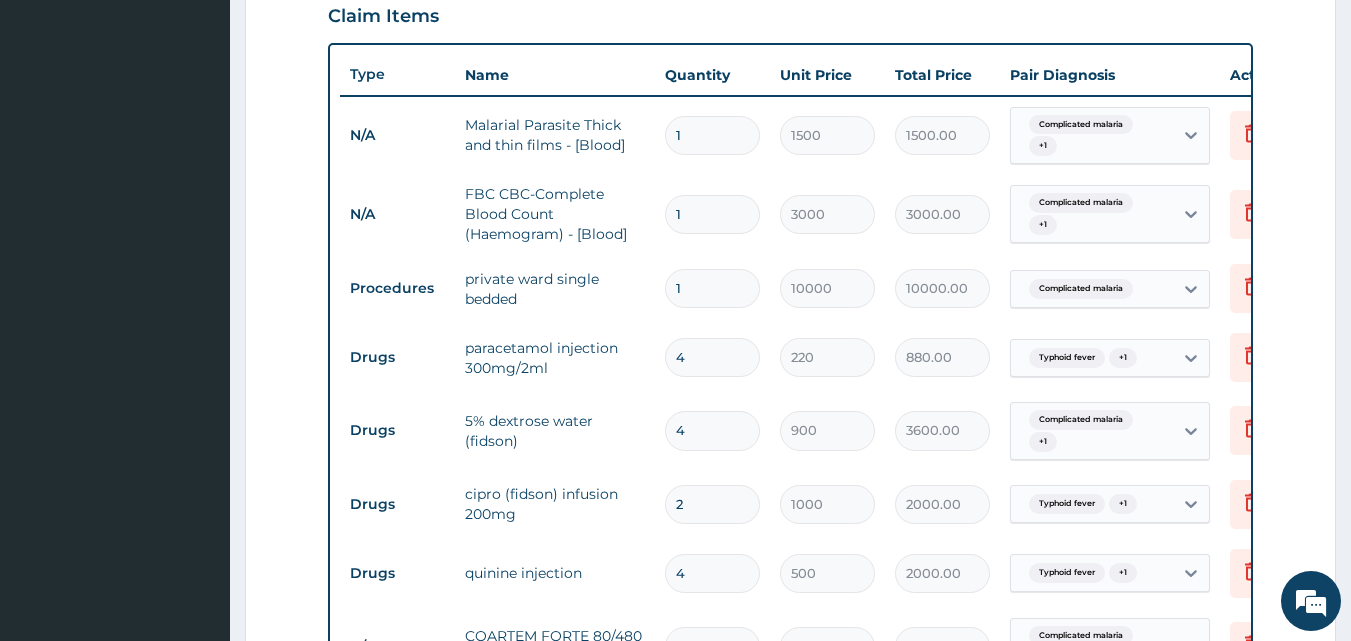 scroll, scrollTop: 687, scrollLeft: 0, axis: vertical 